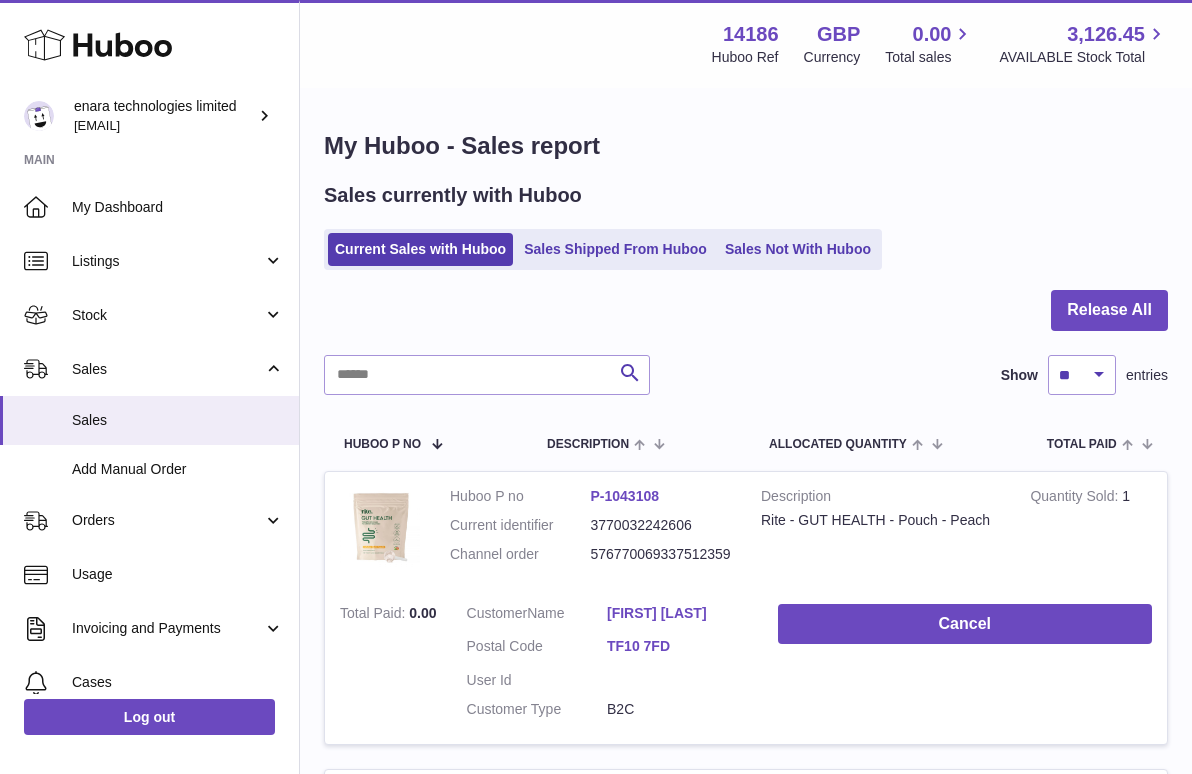 scroll, scrollTop: 444, scrollLeft: 0, axis: vertical 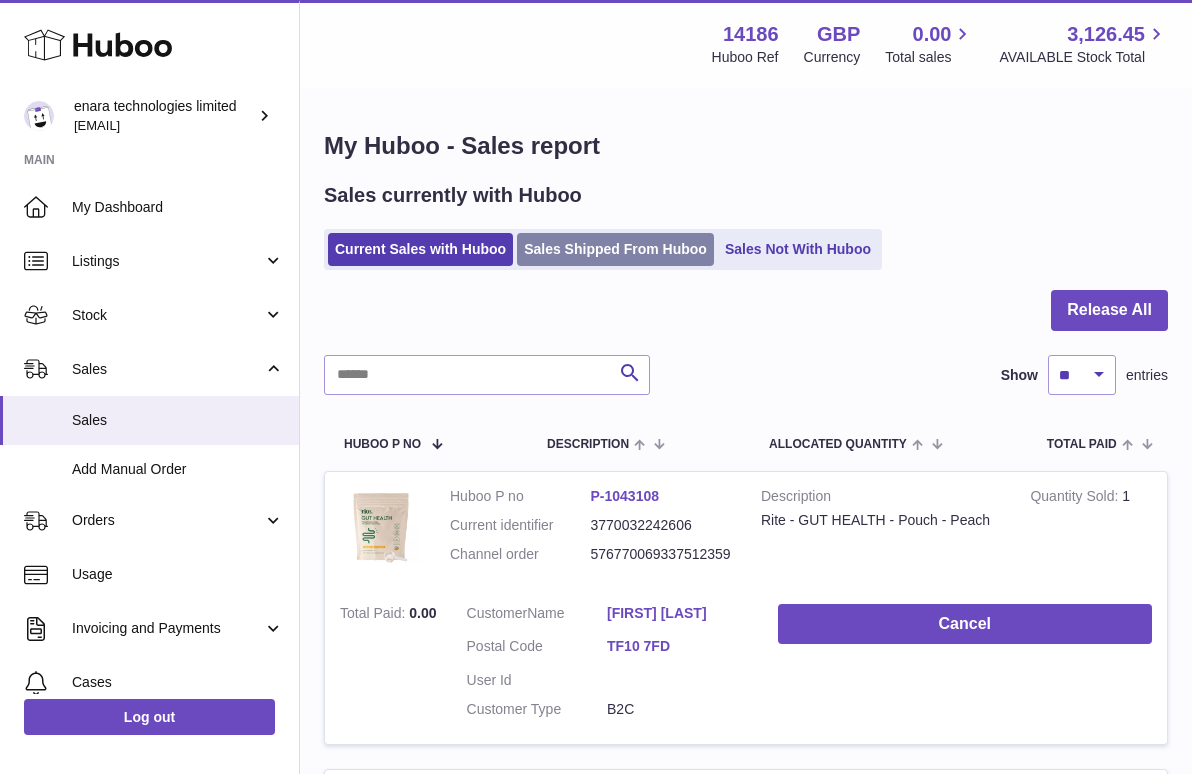 click on "Sales Shipped From Huboo" at bounding box center (615, 249) 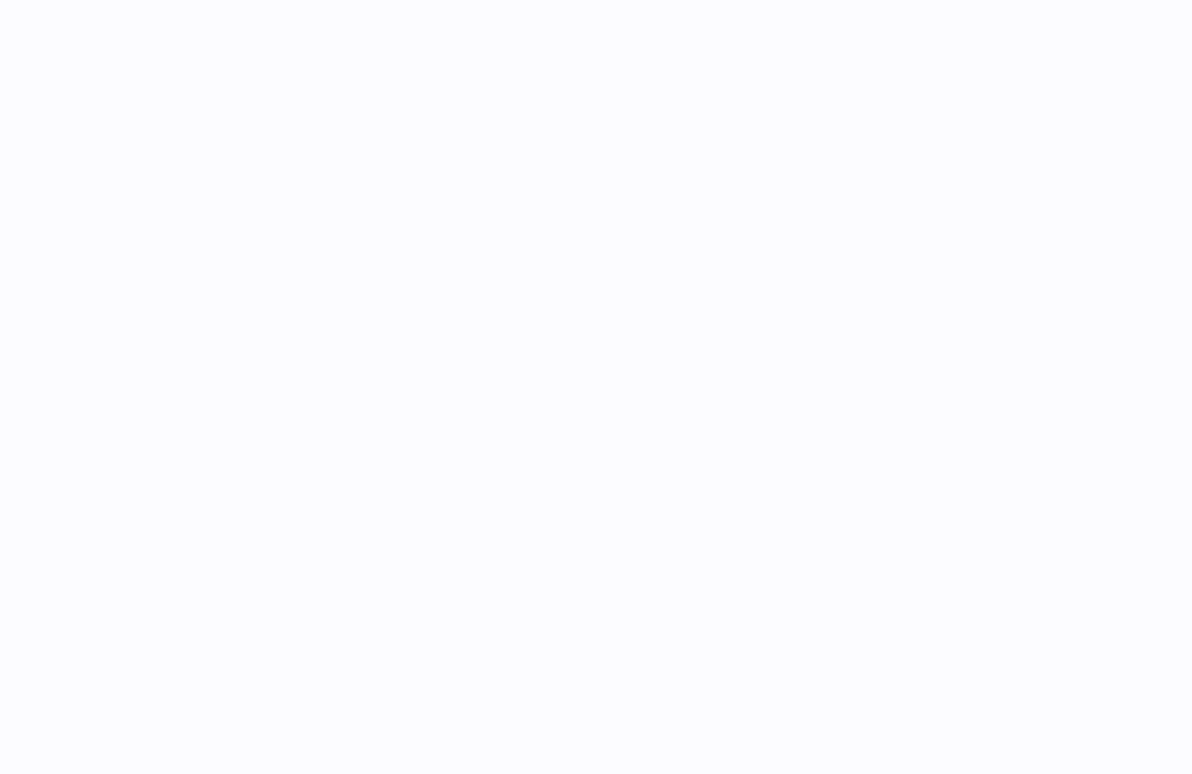 scroll, scrollTop: 0, scrollLeft: 0, axis: both 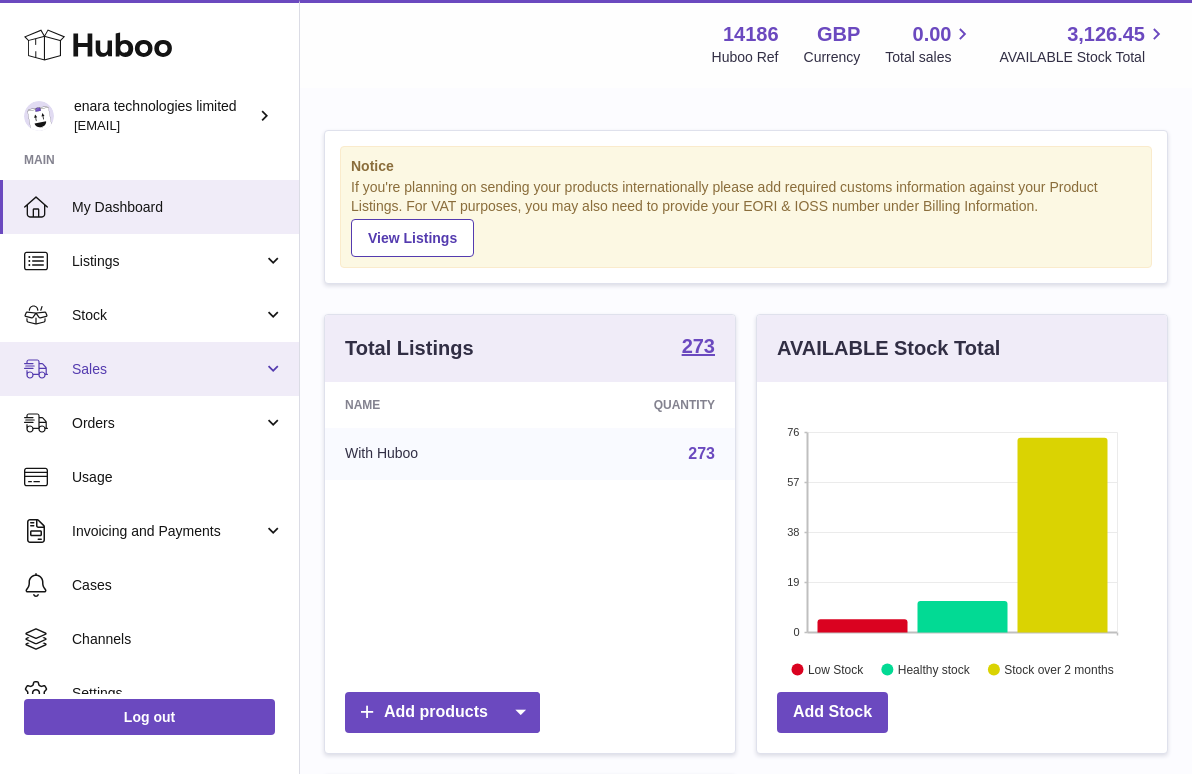 click on "Sales" at bounding box center [167, 369] 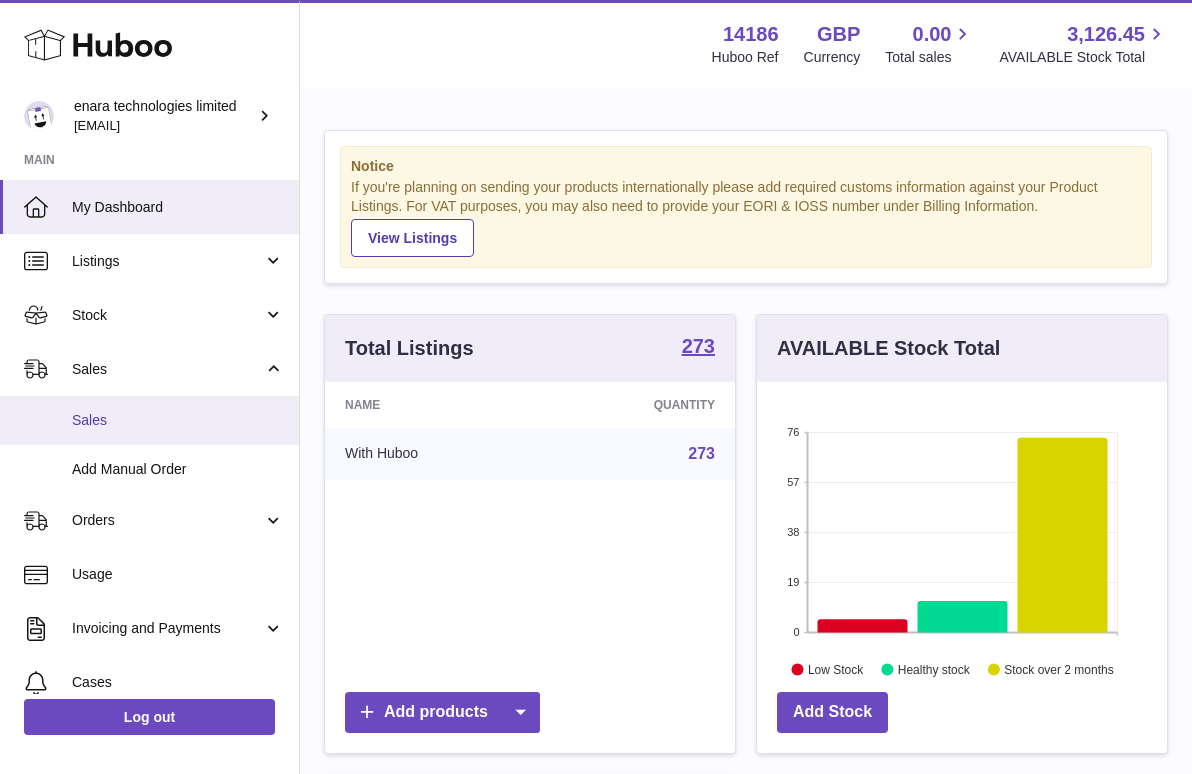 click on "Sales" at bounding box center (178, 420) 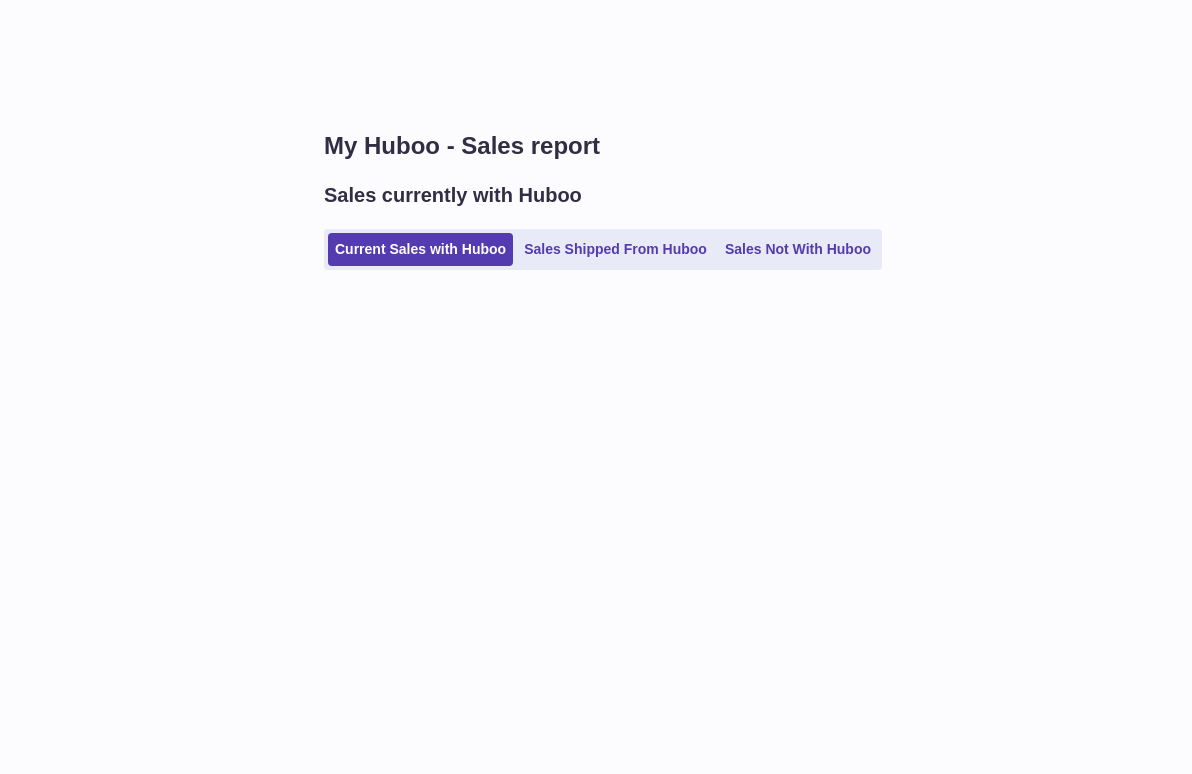 scroll, scrollTop: 0, scrollLeft: 0, axis: both 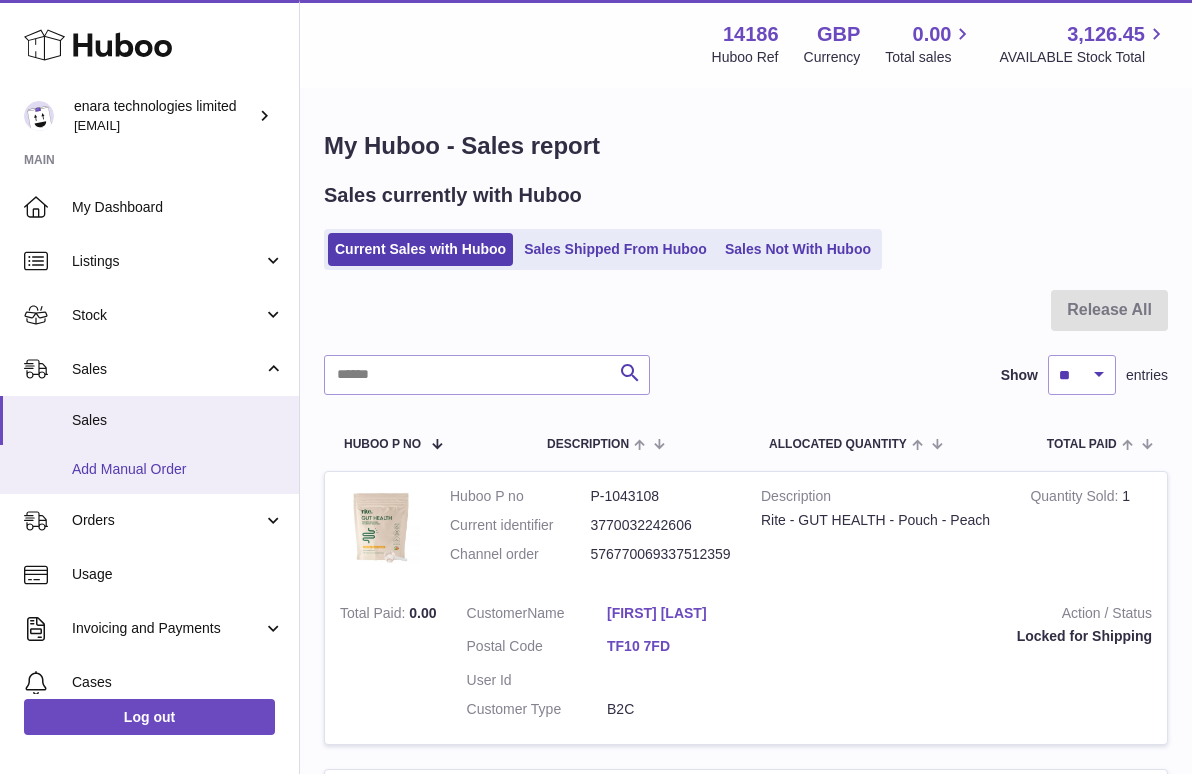 click on "Add Manual Order" at bounding box center [178, 469] 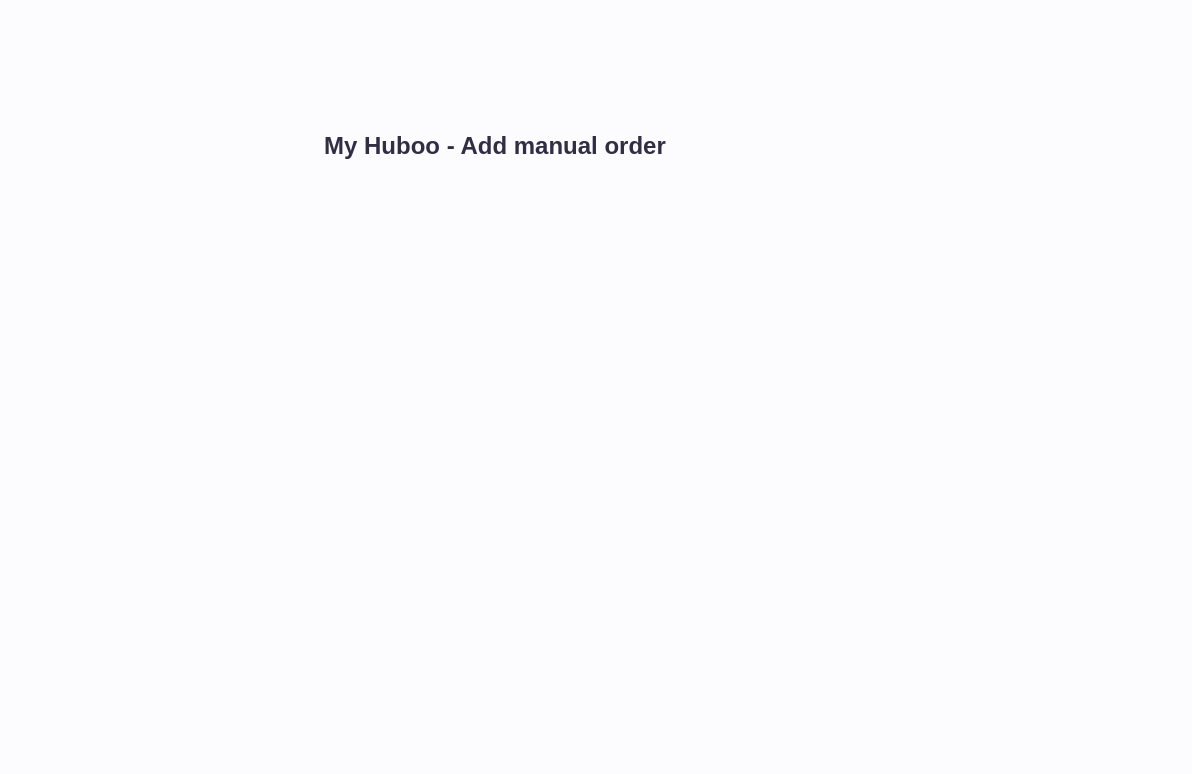 scroll, scrollTop: 0, scrollLeft: 0, axis: both 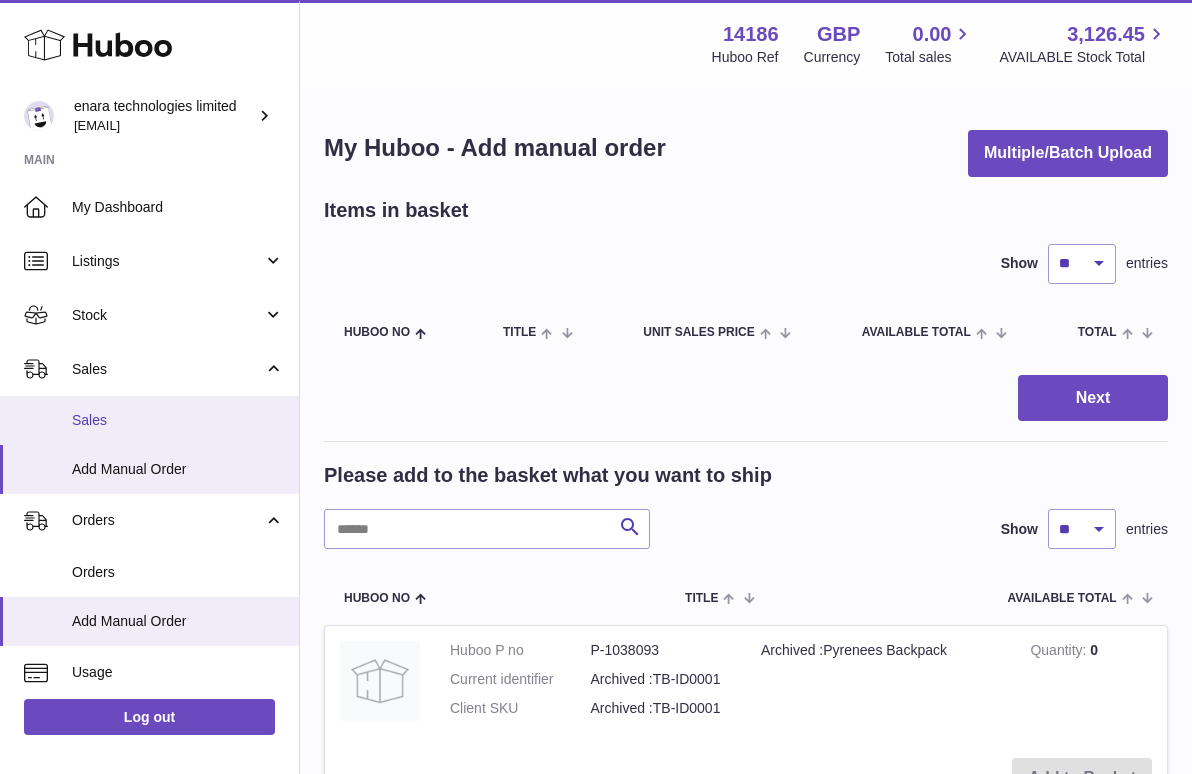 click on "Sales" at bounding box center (178, 420) 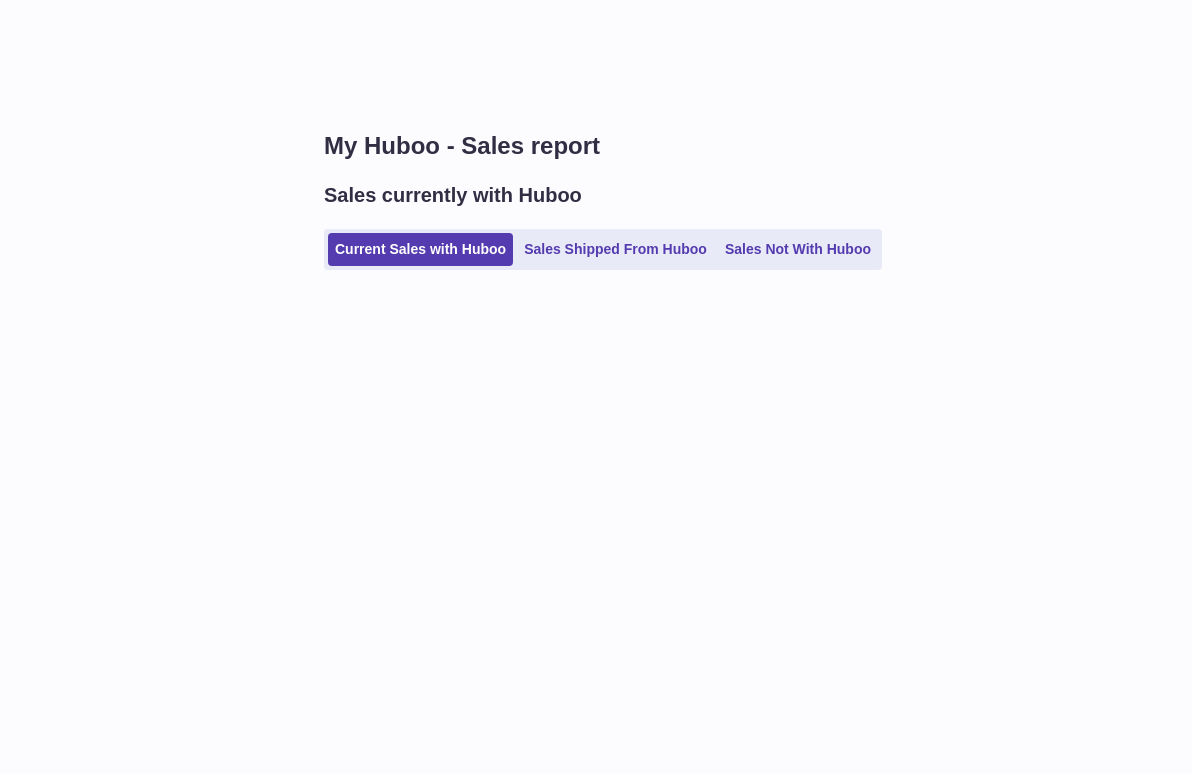 scroll, scrollTop: 0, scrollLeft: 0, axis: both 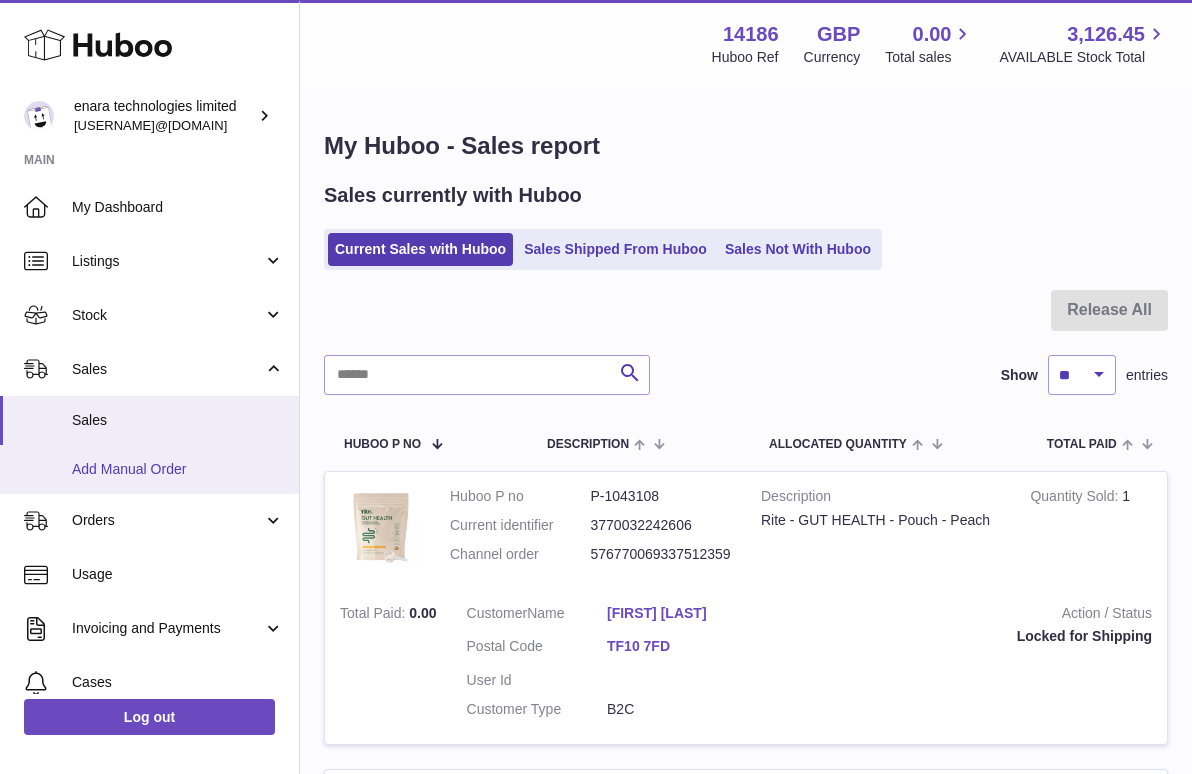 click on "Add Manual Order" at bounding box center (178, 469) 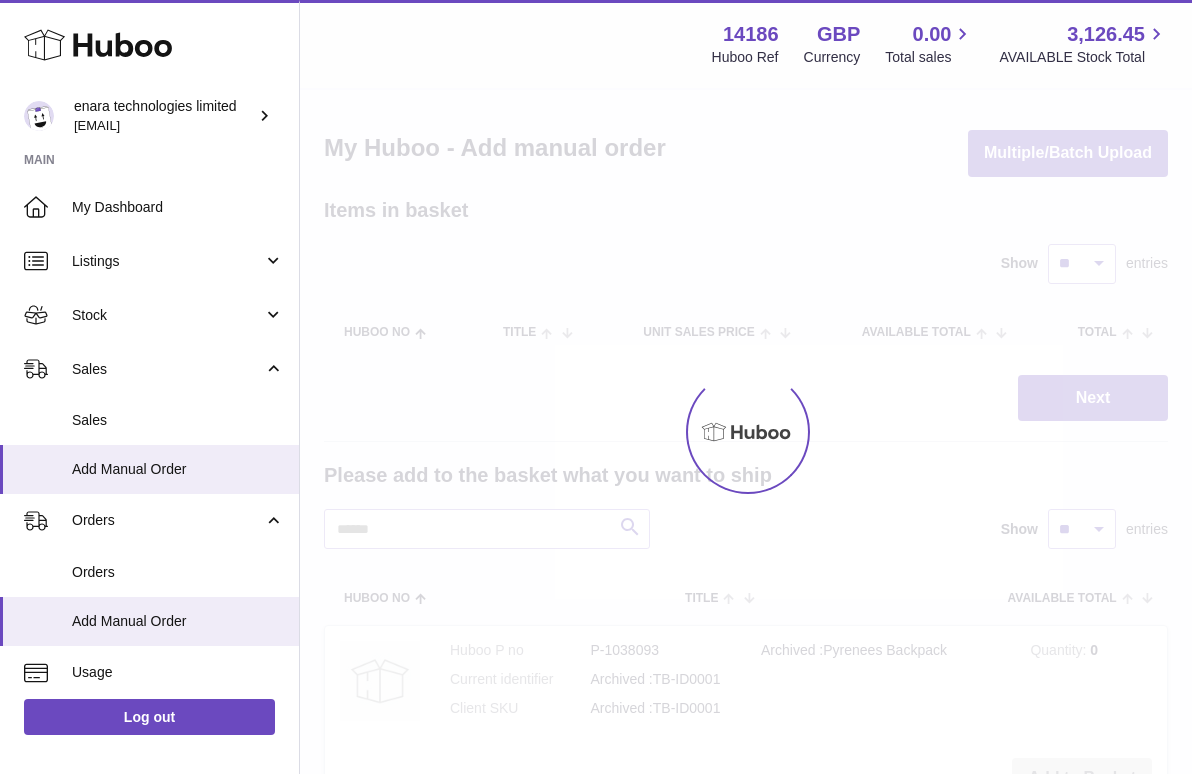 scroll, scrollTop: 0, scrollLeft: 0, axis: both 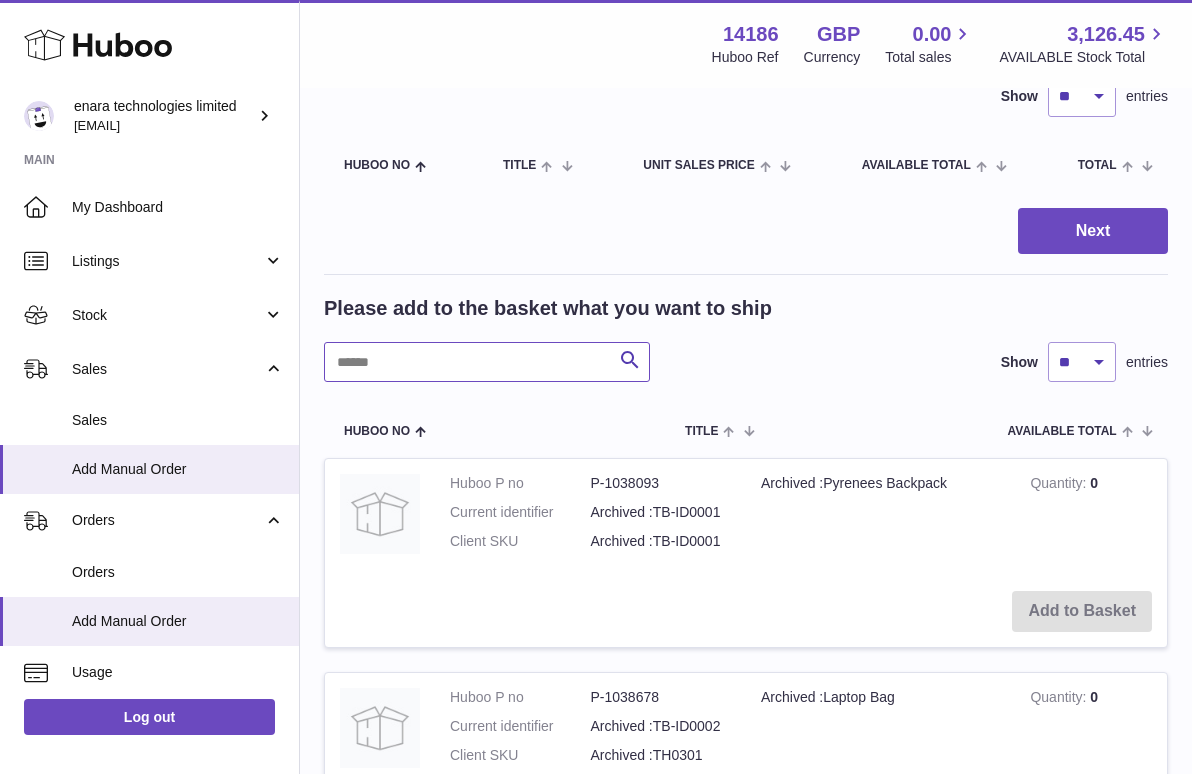 click at bounding box center [487, 362] 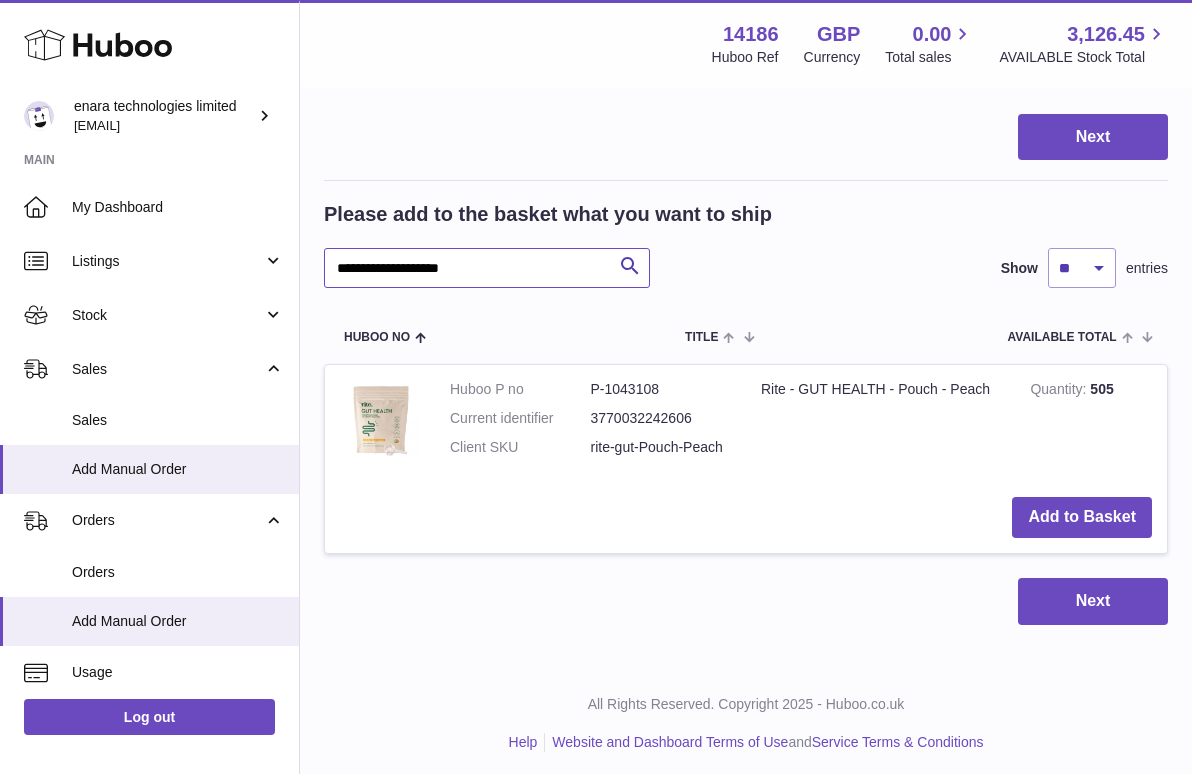 scroll, scrollTop: 260, scrollLeft: 0, axis: vertical 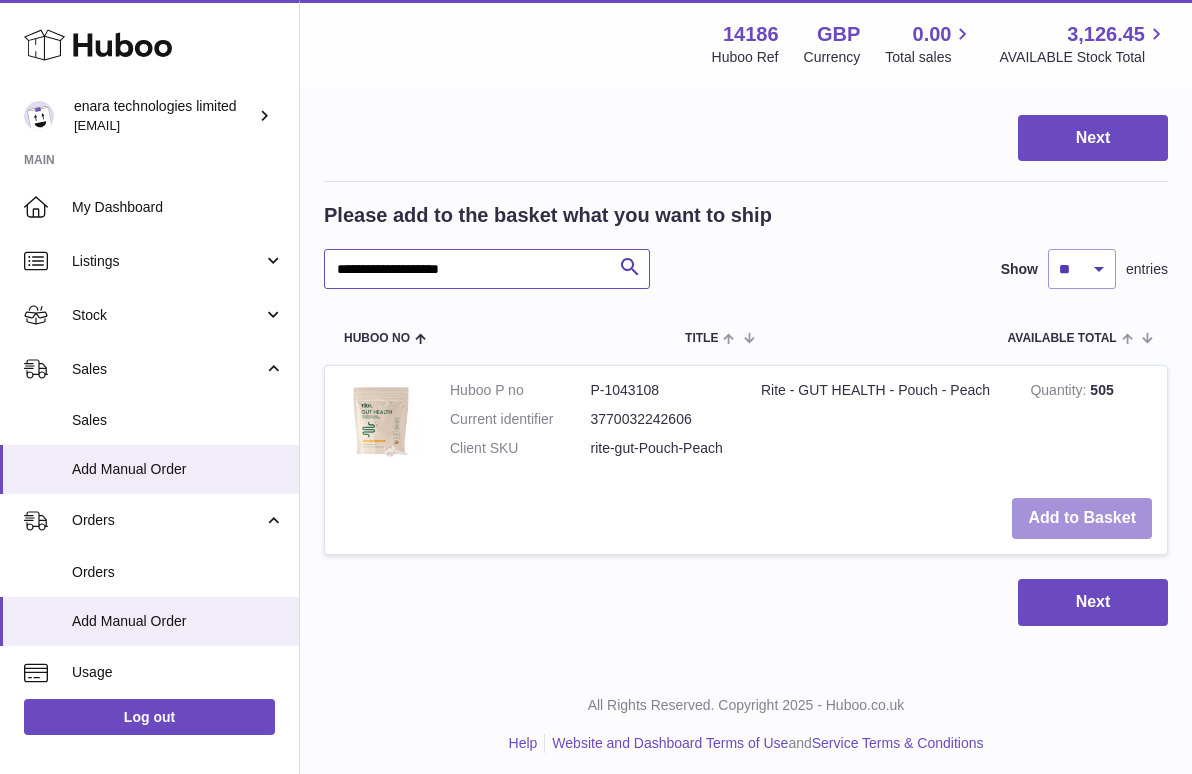 type on "**********" 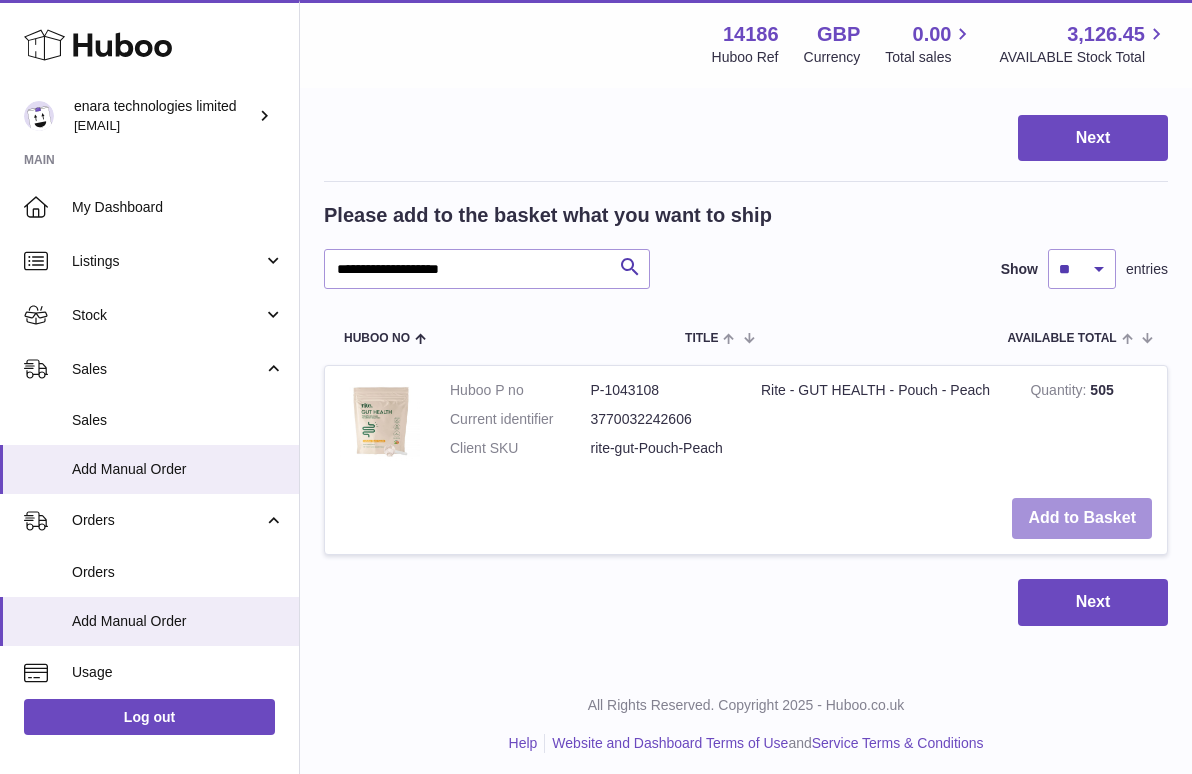 click on "Add to Basket" at bounding box center [1082, 518] 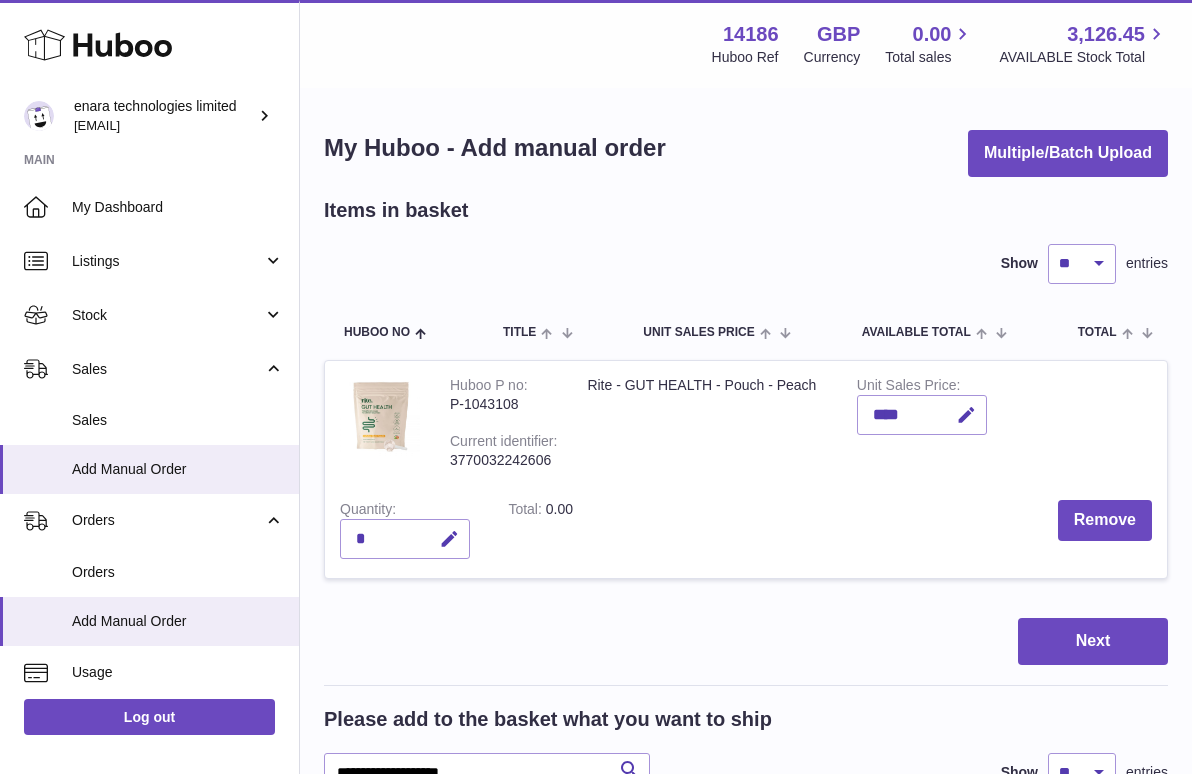 scroll, scrollTop: 0, scrollLeft: 0, axis: both 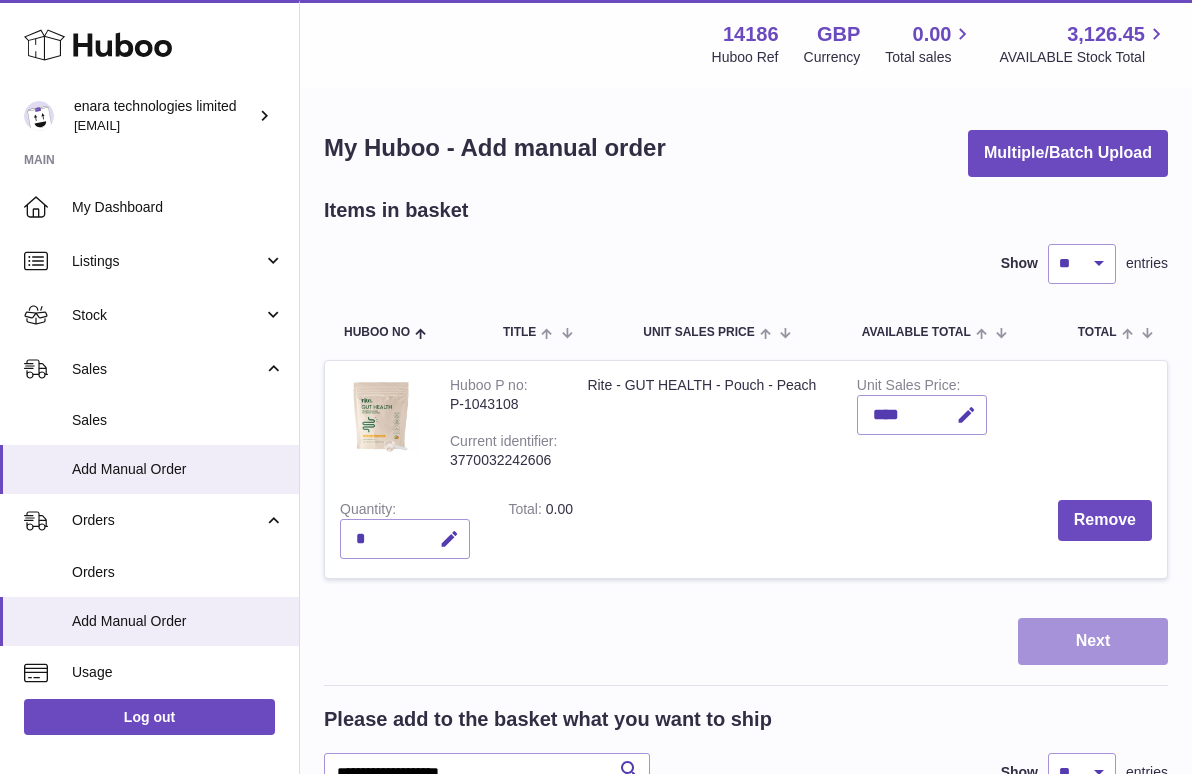 click on "Next" at bounding box center (1093, 641) 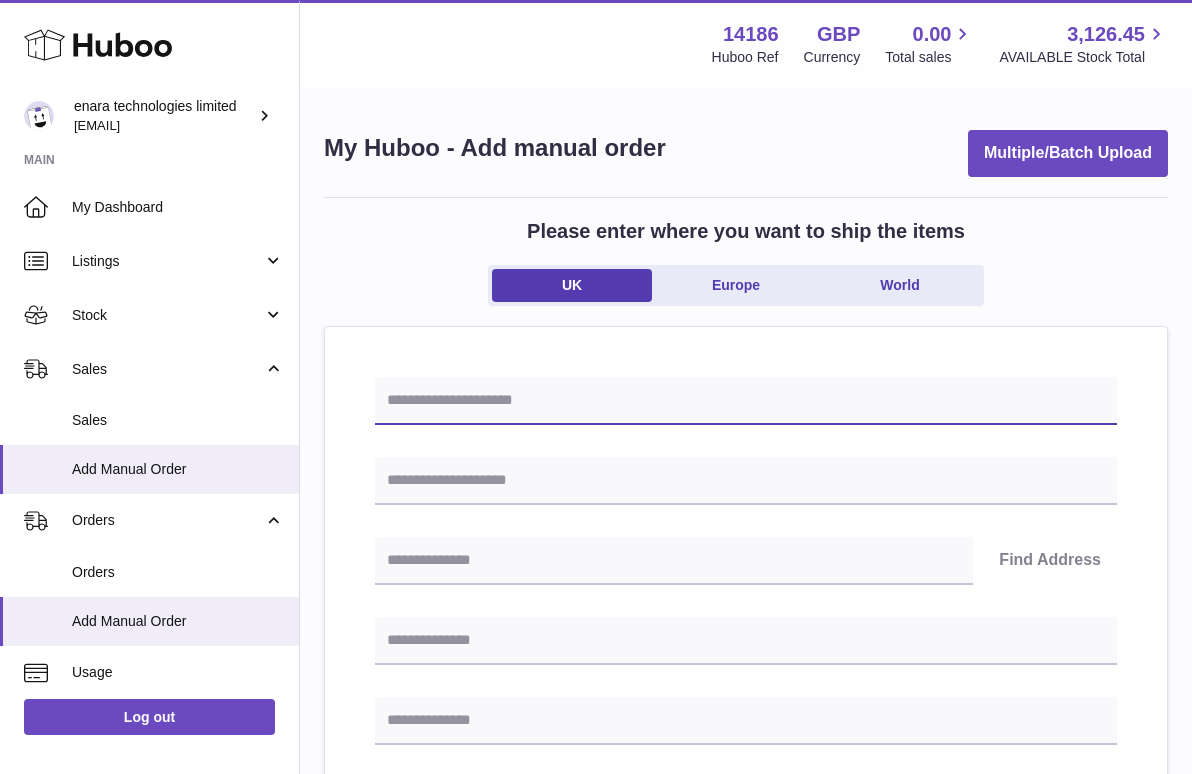 click at bounding box center (746, 401) 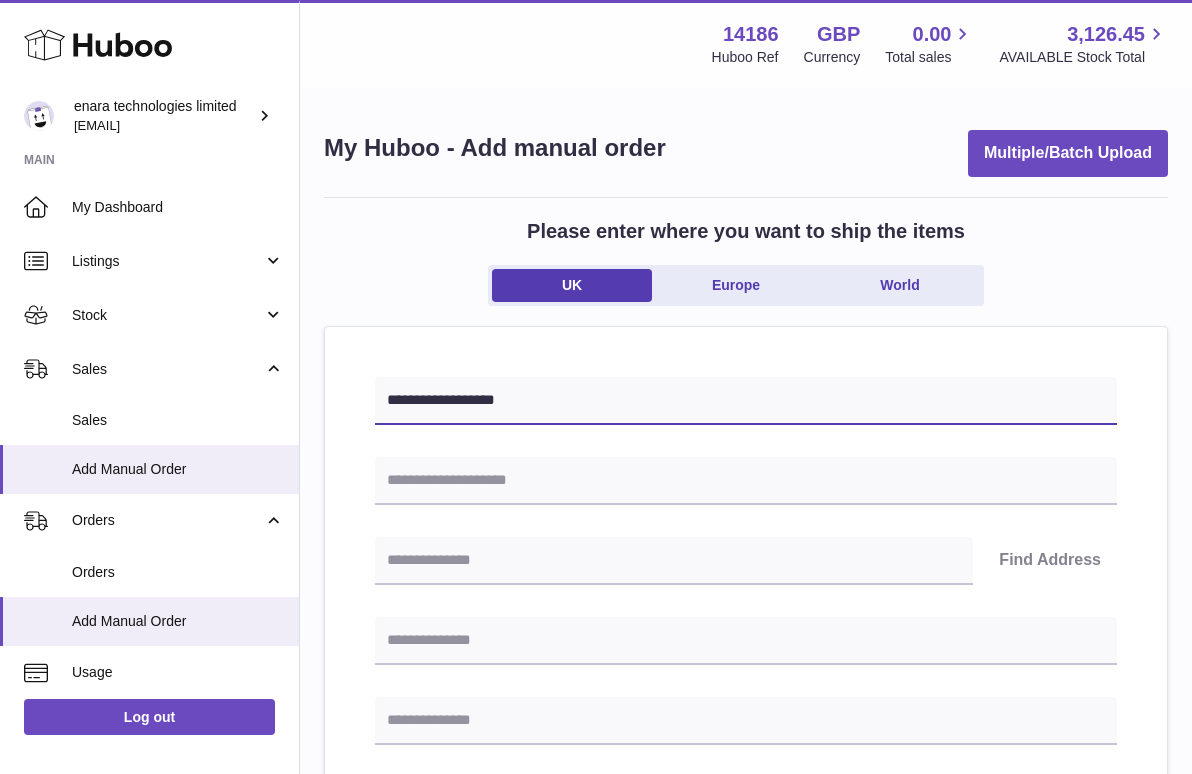 type on "**********" 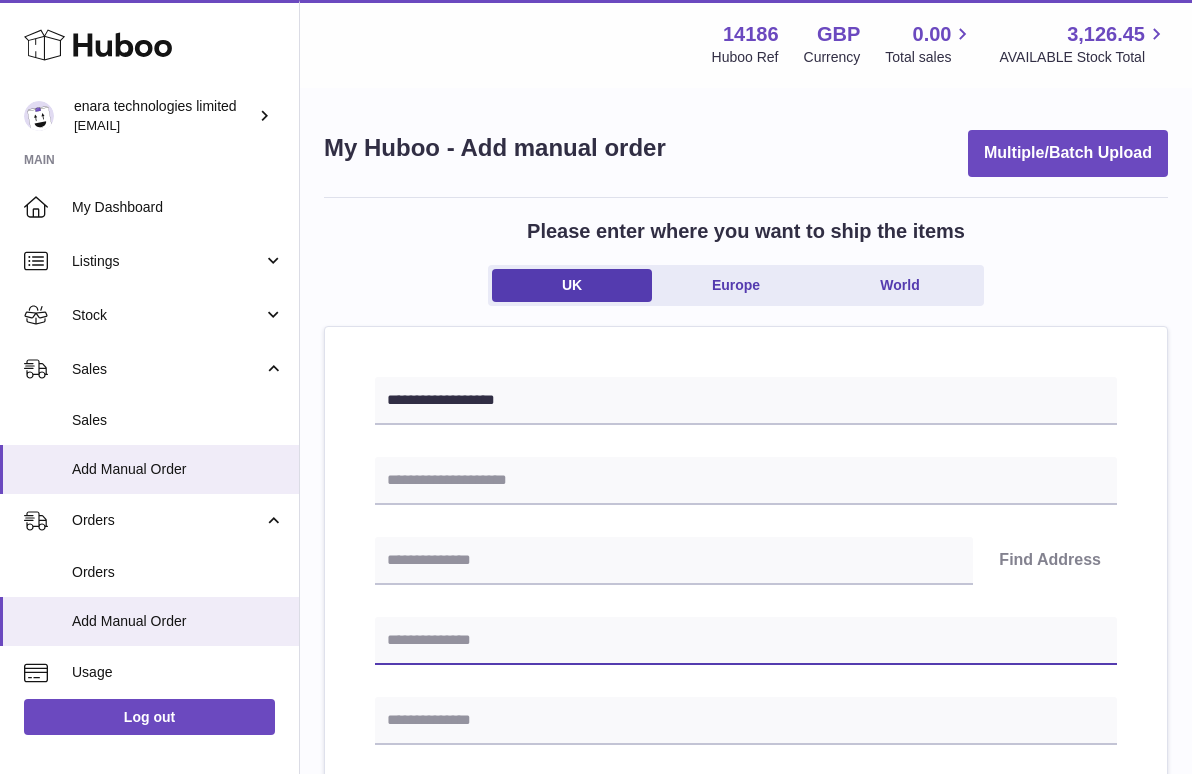 paste on "**********" 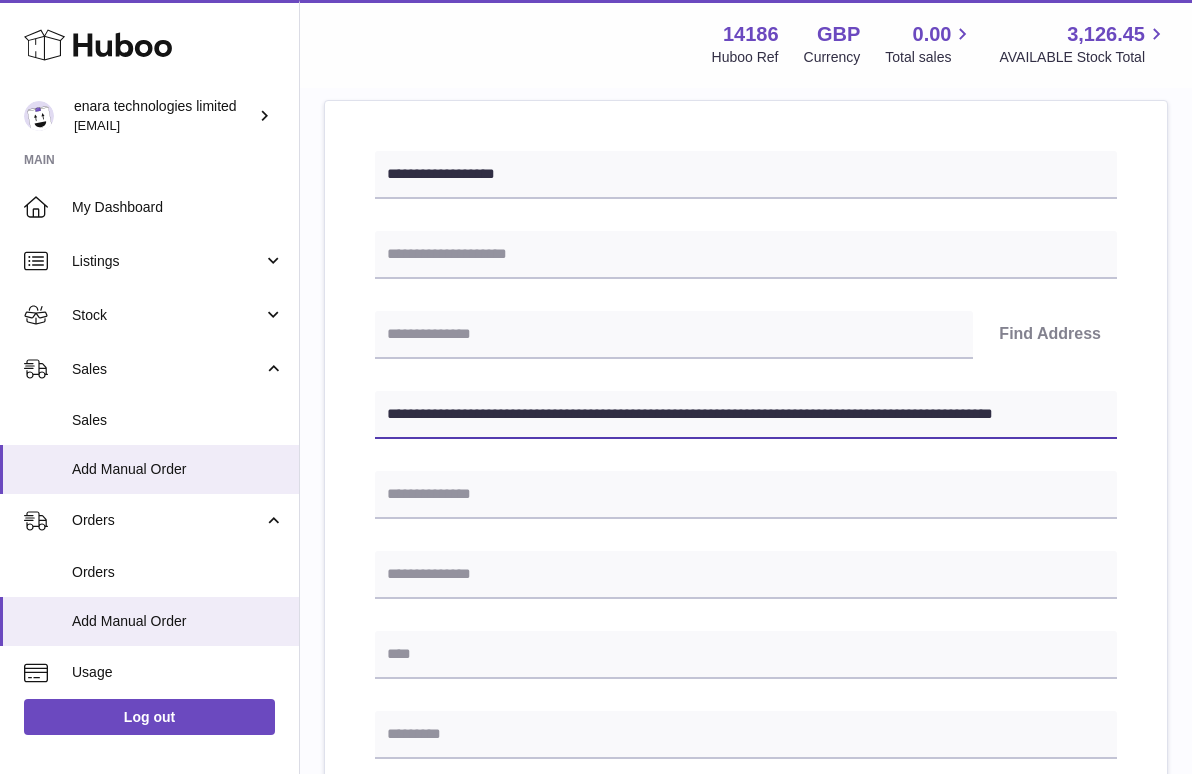 scroll, scrollTop: 229, scrollLeft: 0, axis: vertical 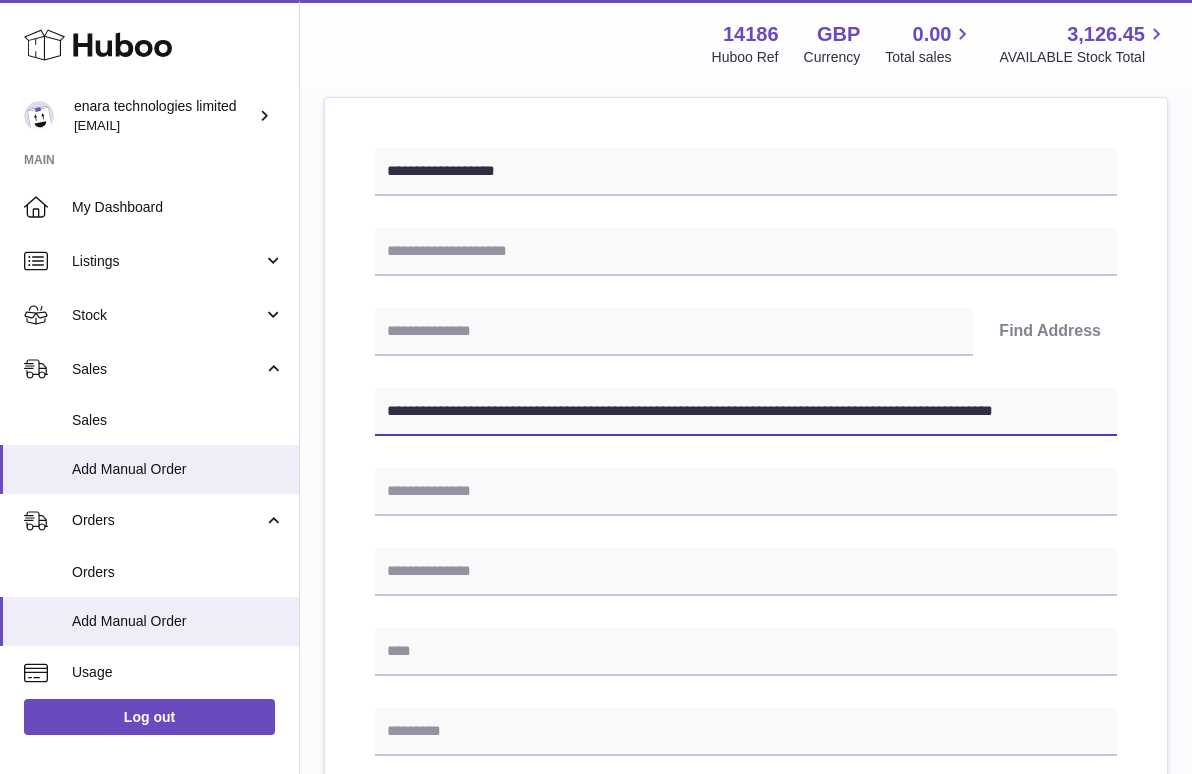 drag, startPoint x: 780, startPoint y: 412, endPoint x: 1173, endPoint y: 444, distance: 394.30066 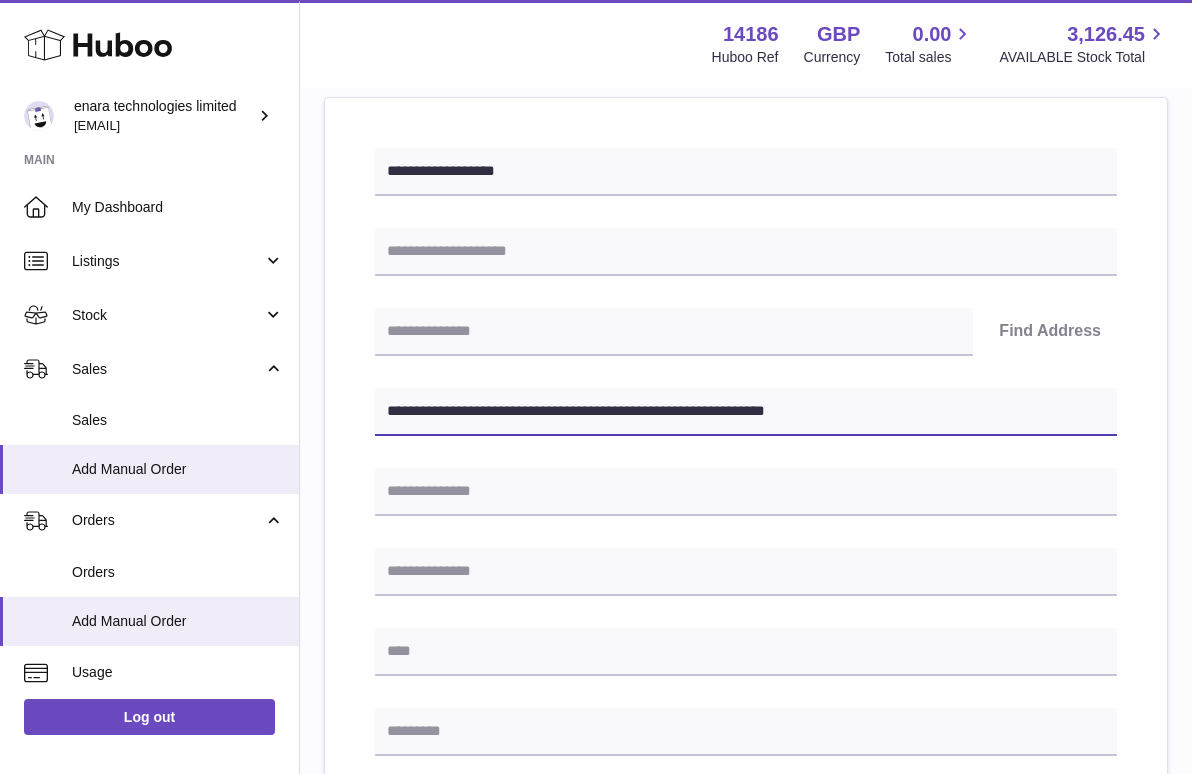 type on "**********" 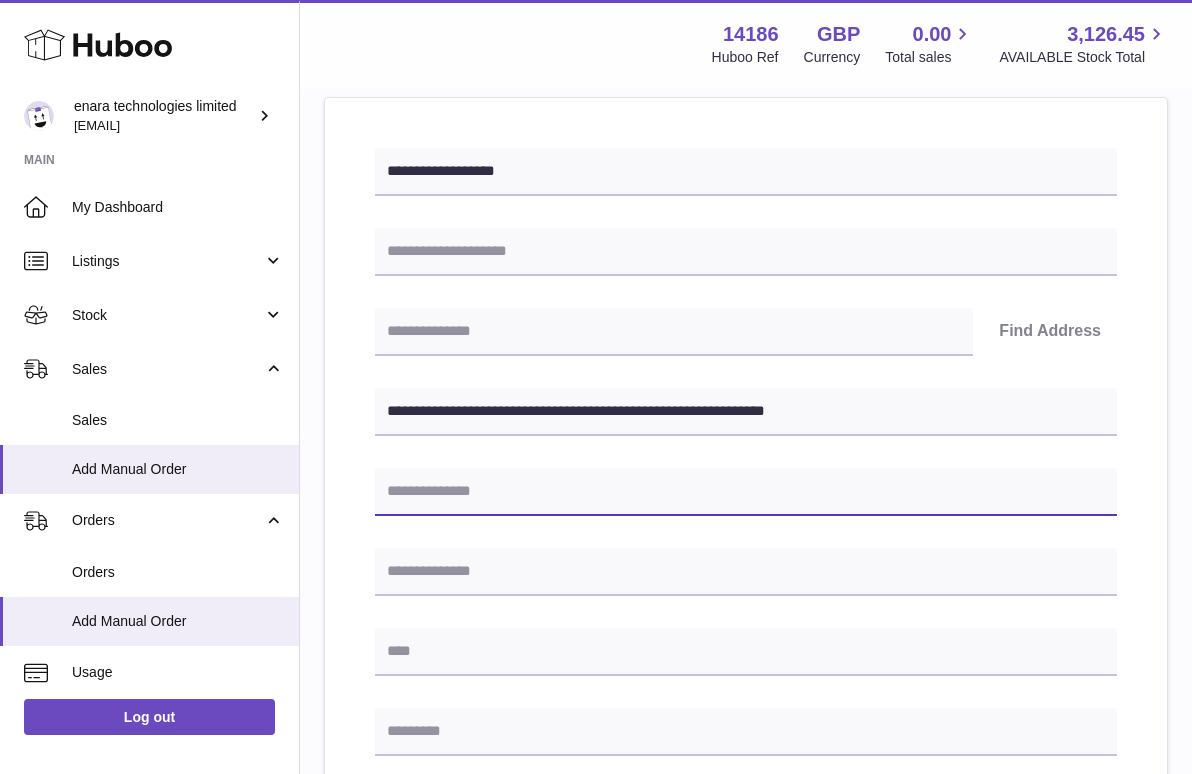paste on "**********" 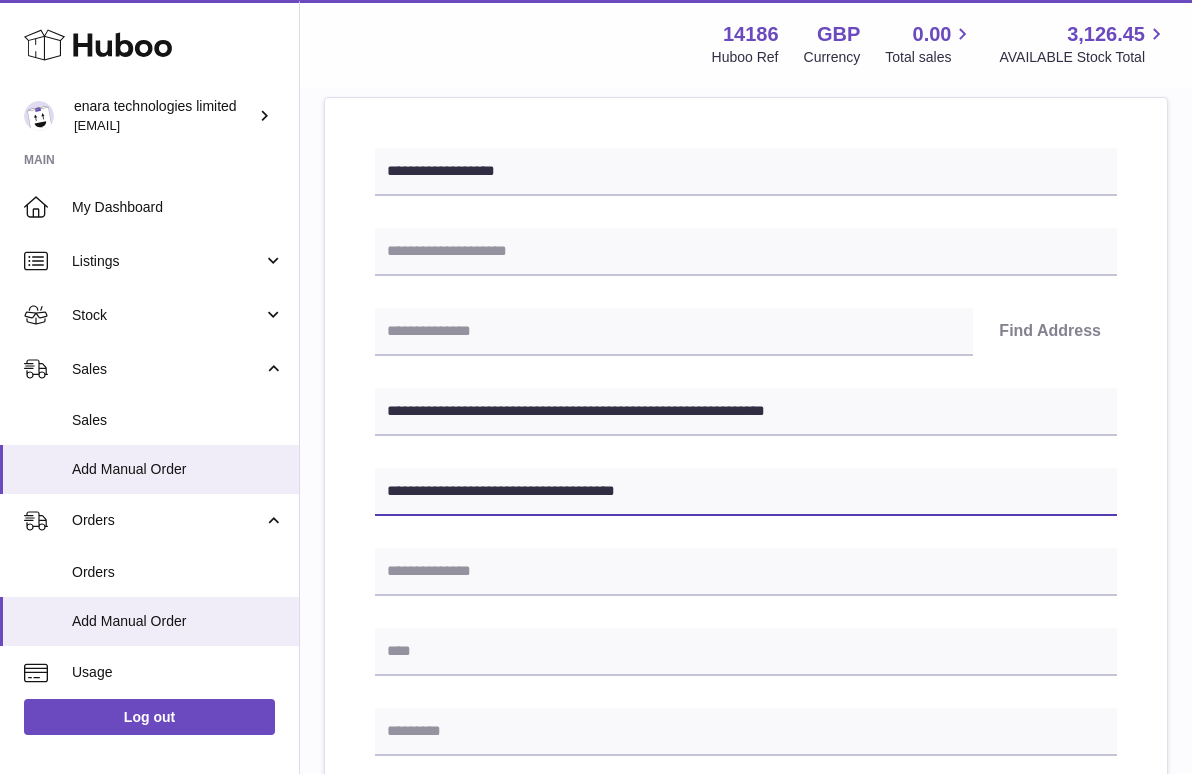 type on "**********" 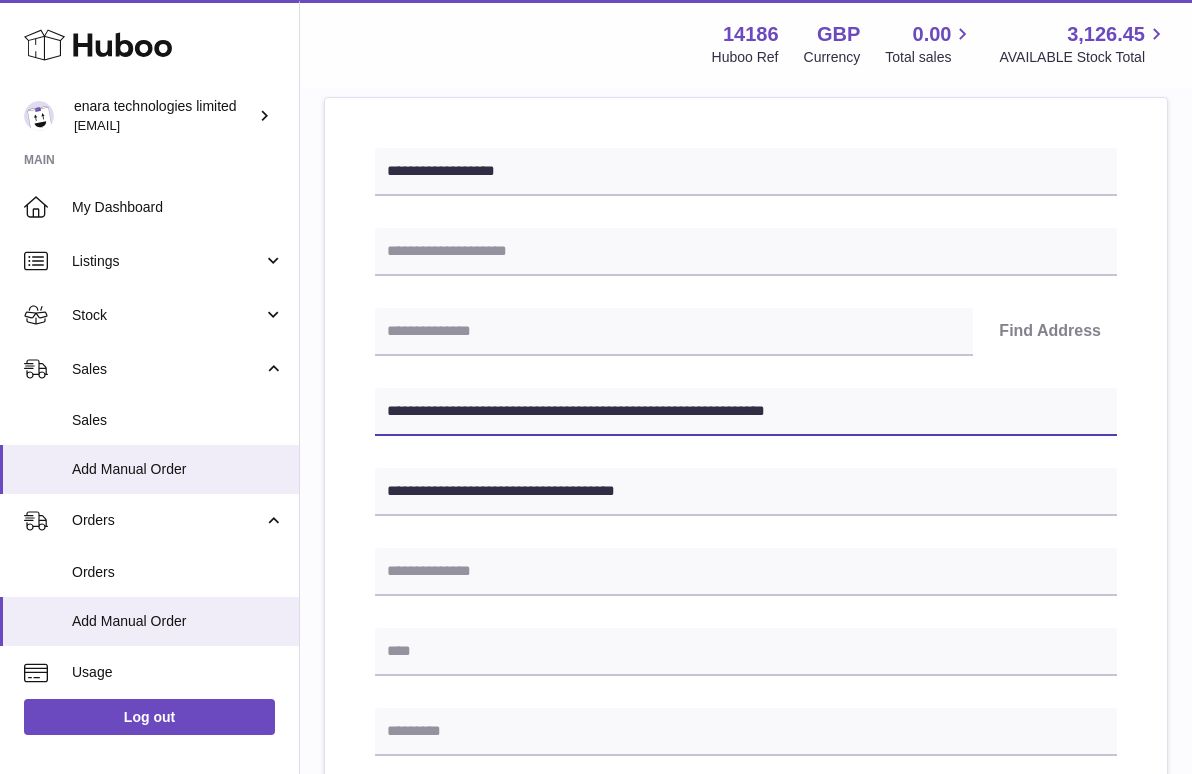 drag, startPoint x: 487, startPoint y: 406, endPoint x: 393, endPoint y: 407, distance: 94.00532 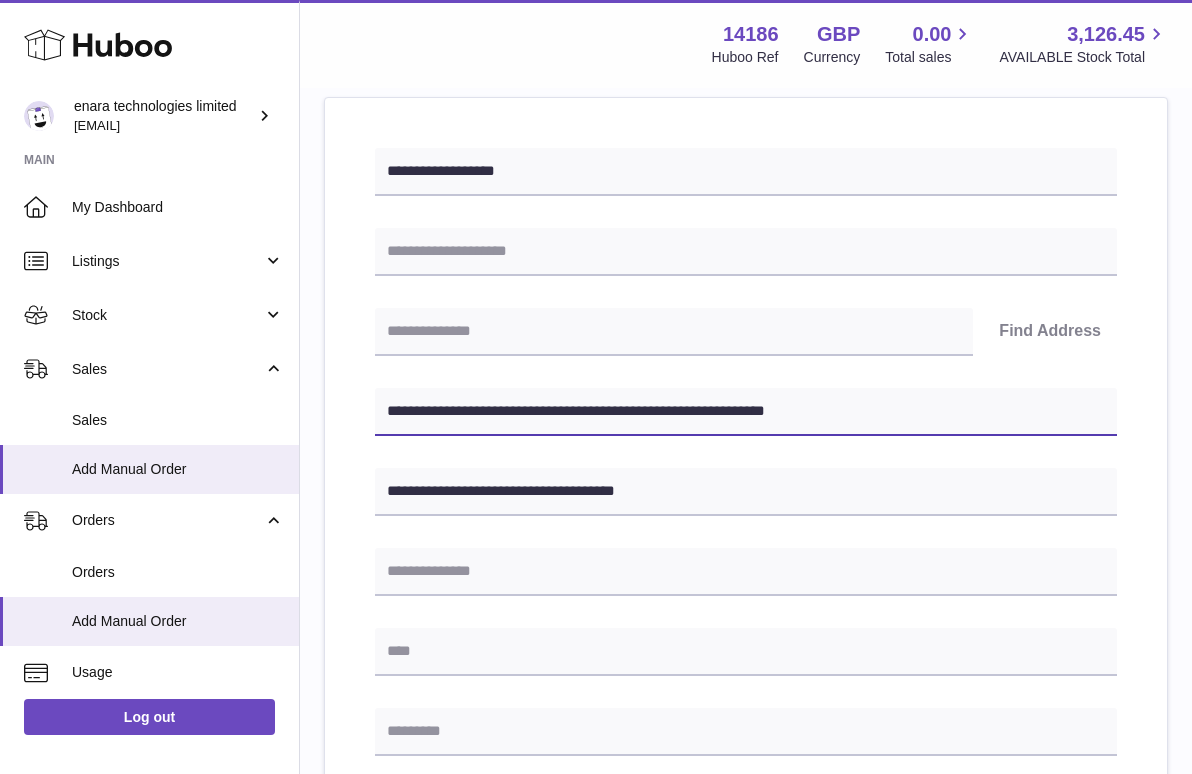 click on "**********" at bounding box center (746, 412) 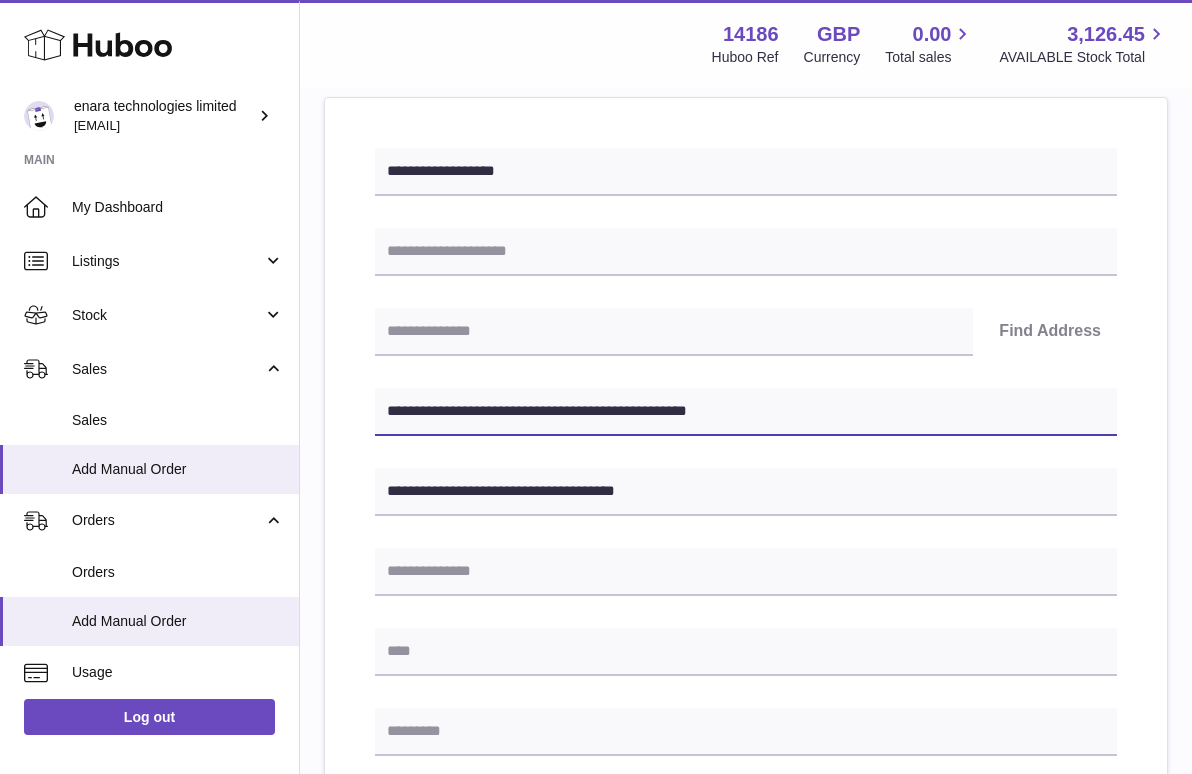 type on "**********" 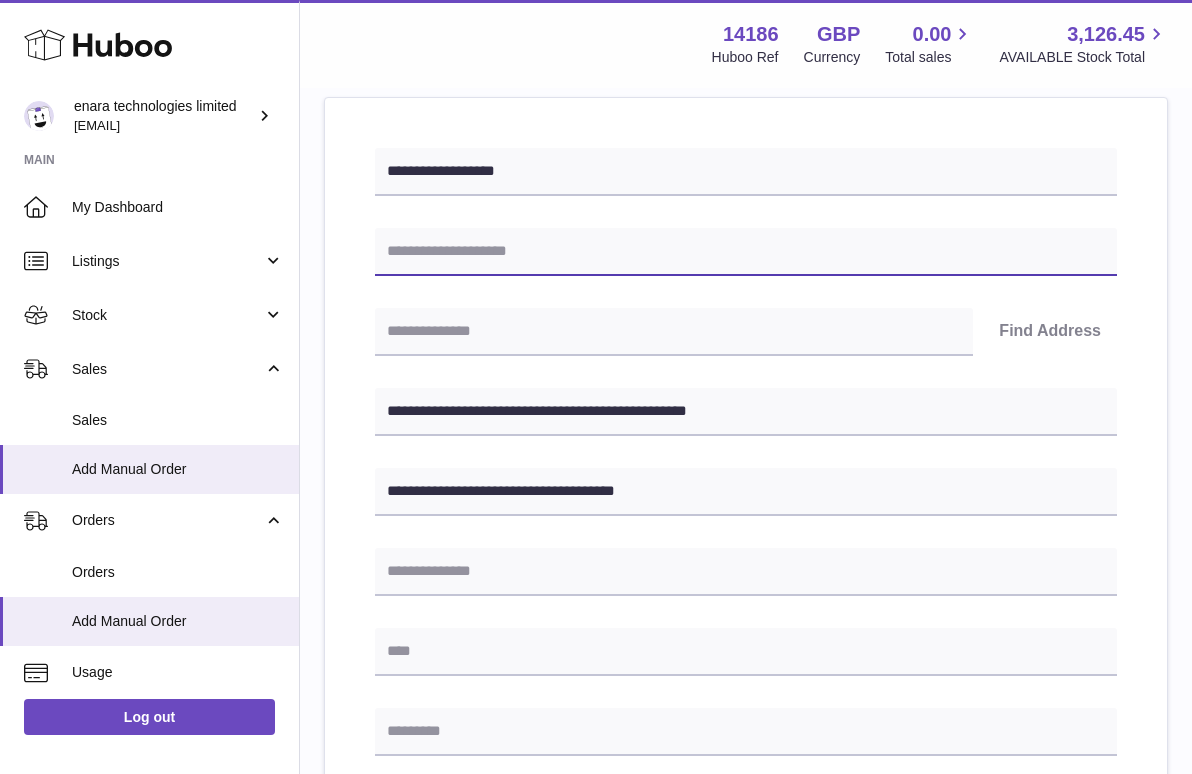 paste on "**********" 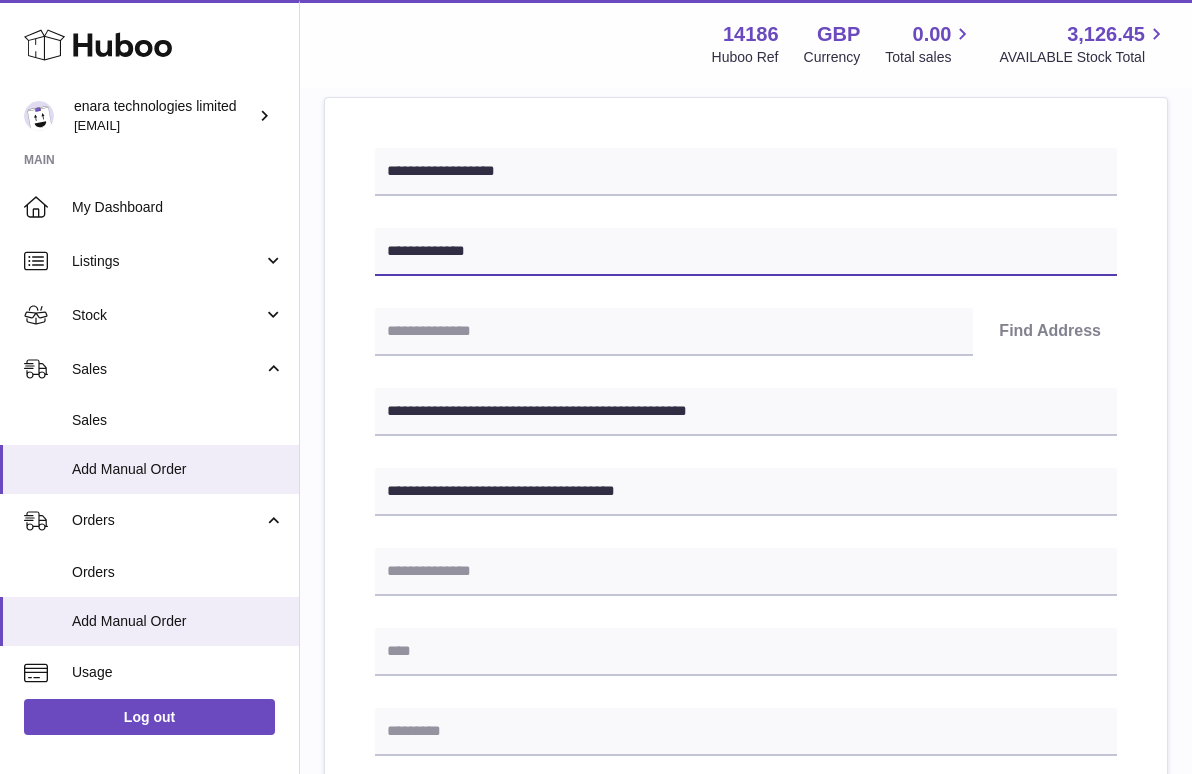 type on "**********" 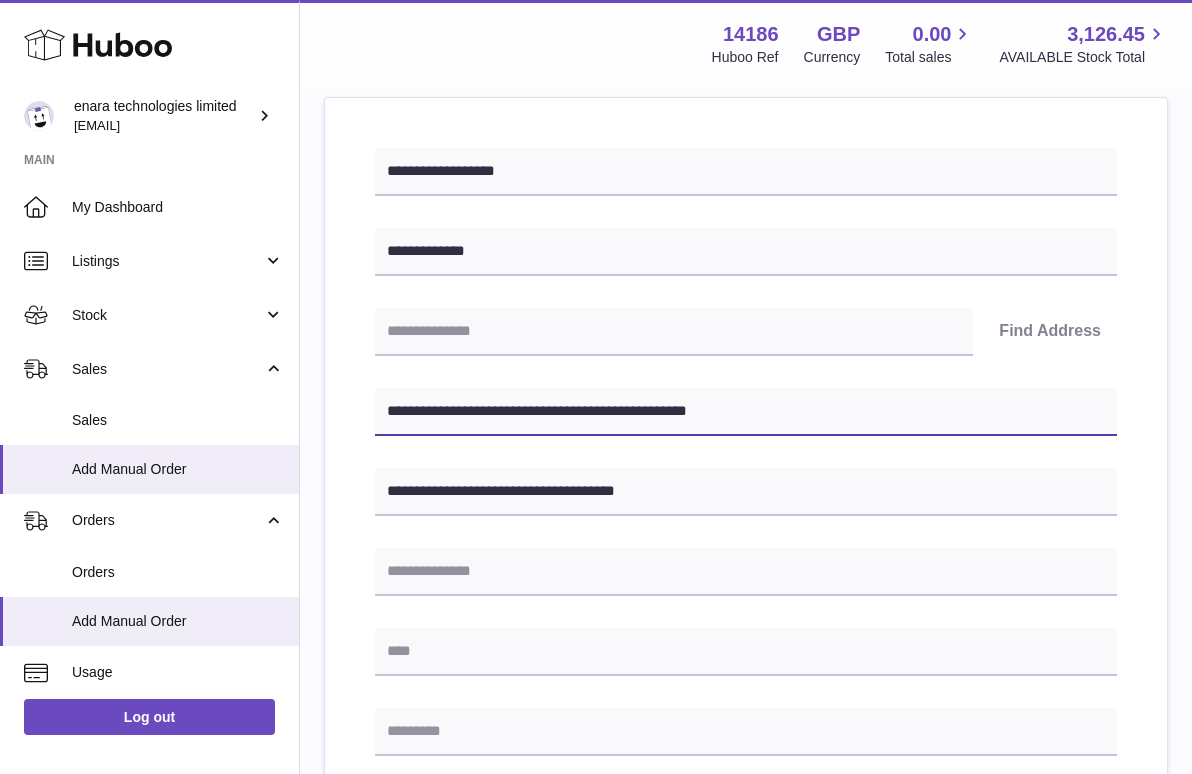click on "**********" at bounding box center (746, 412) 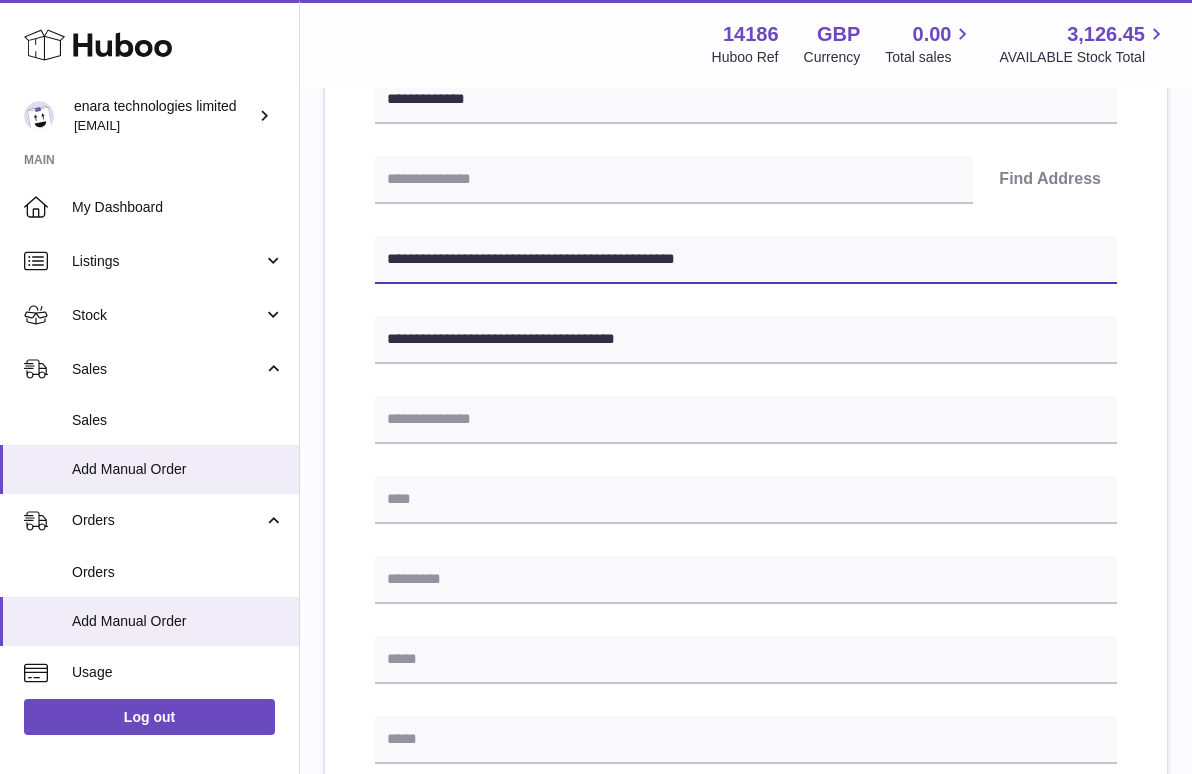 scroll, scrollTop: 403, scrollLeft: 0, axis: vertical 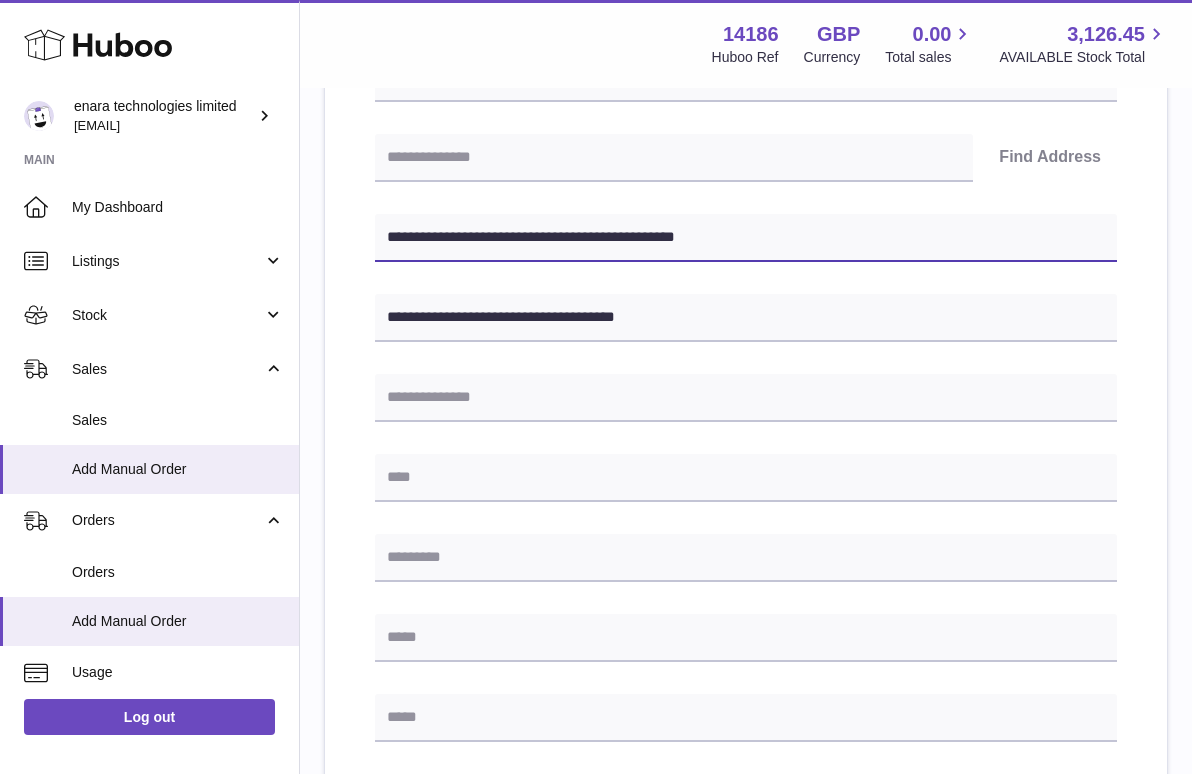 type on "**********" 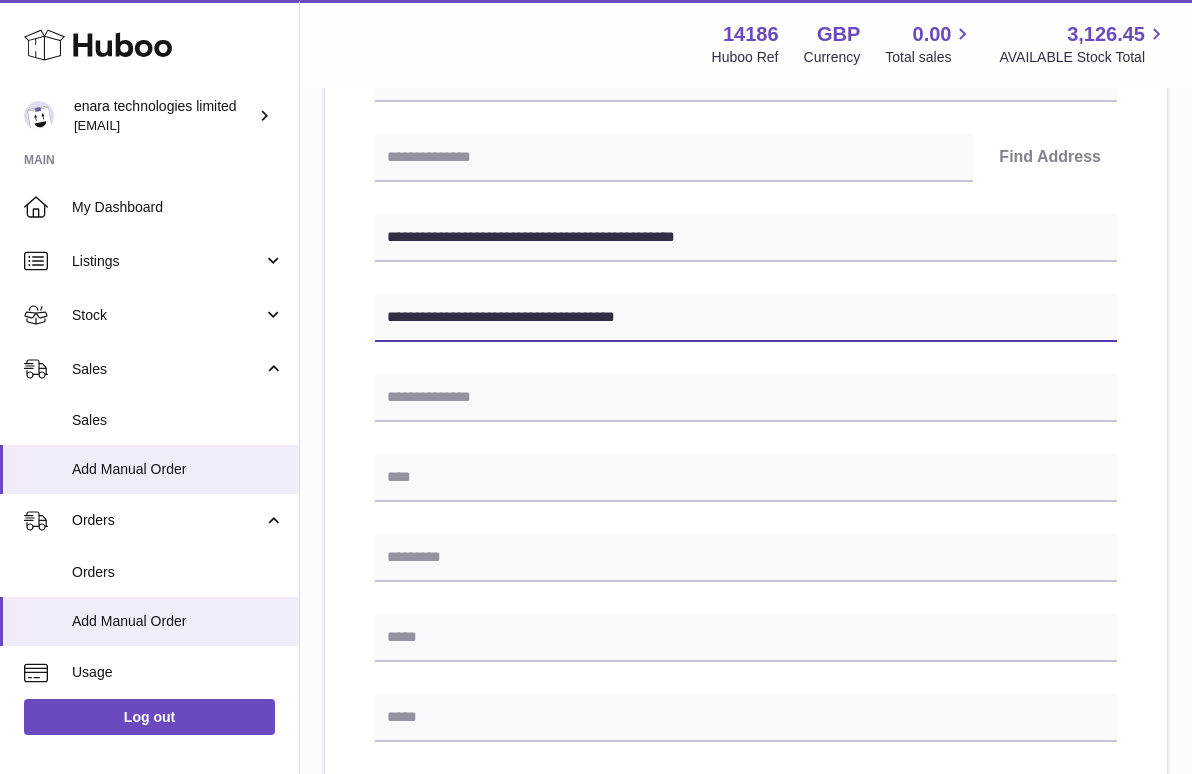 drag, startPoint x: 569, startPoint y: 312, endPoint x: 507, endPoint y: 312, distance: 62 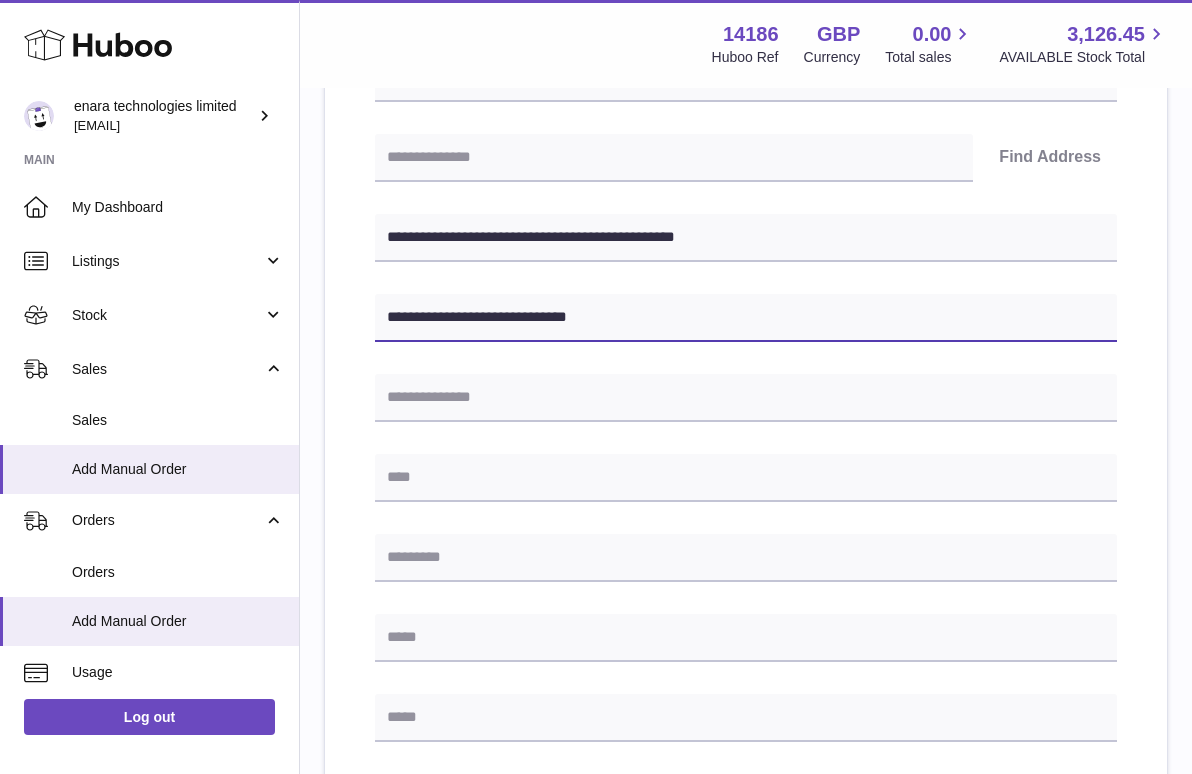type on "**********" 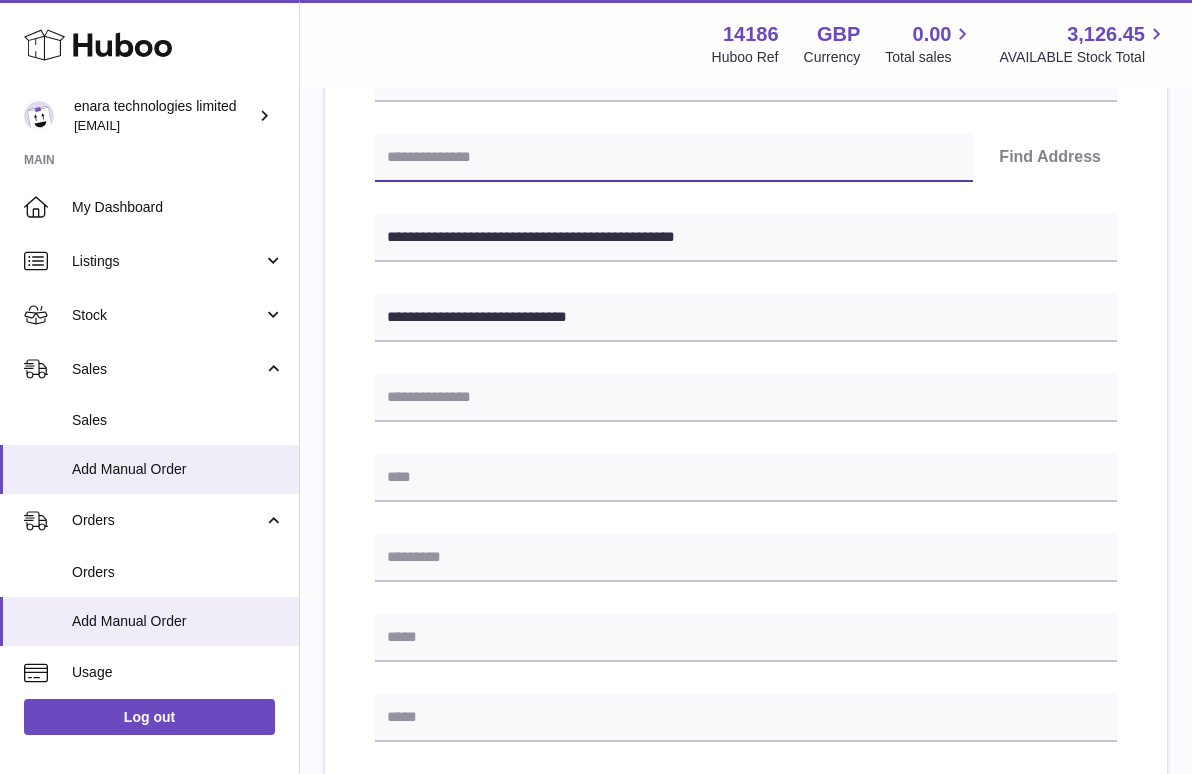 paste on "*******" 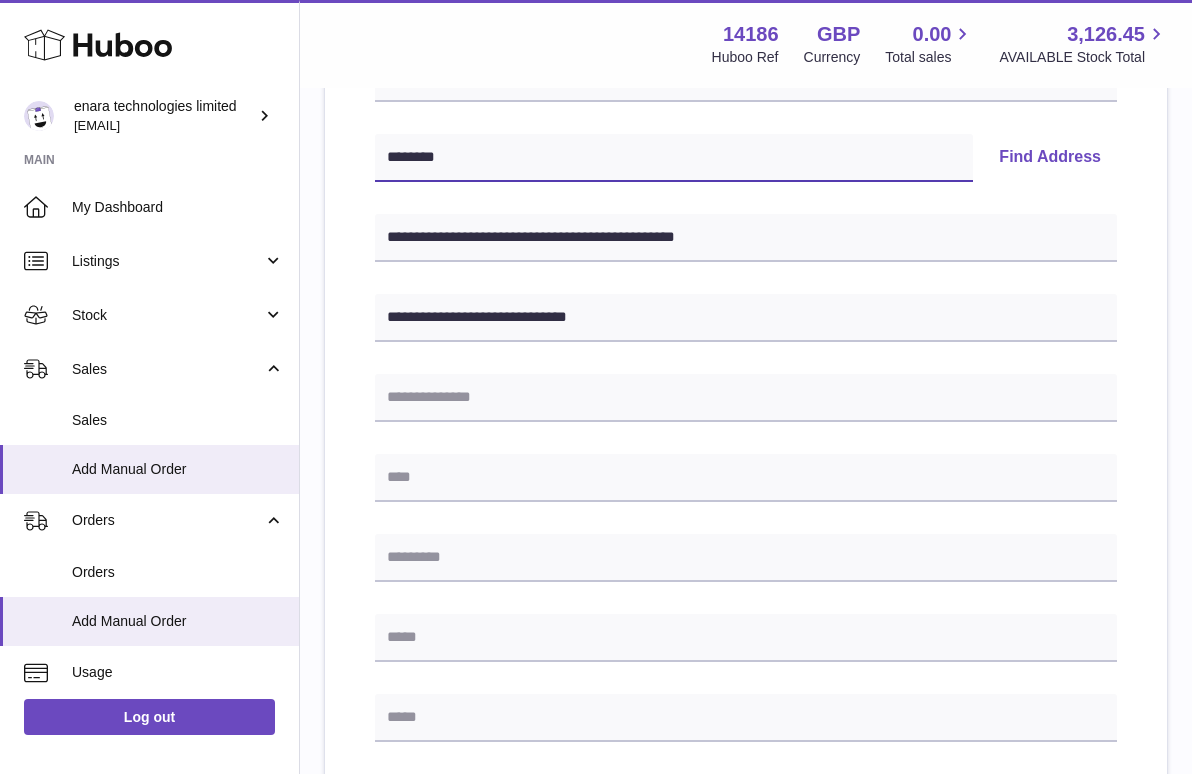 type on "*******" 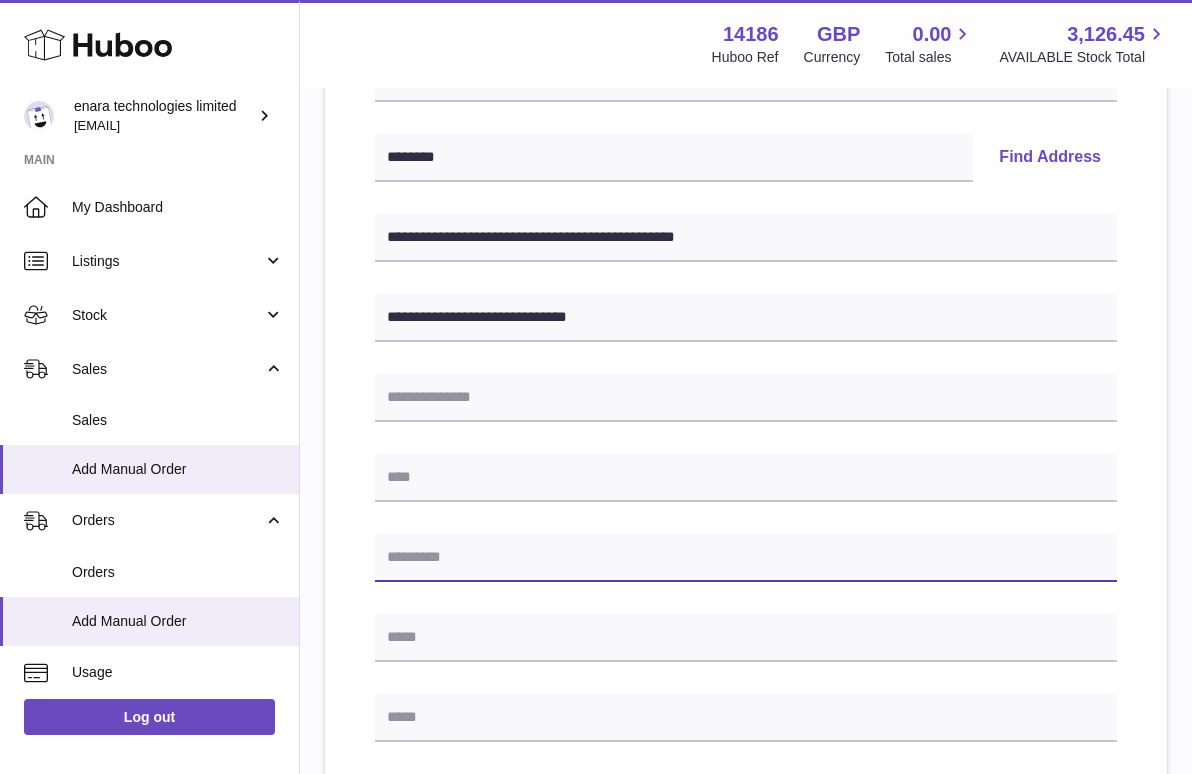 paste on "*******" 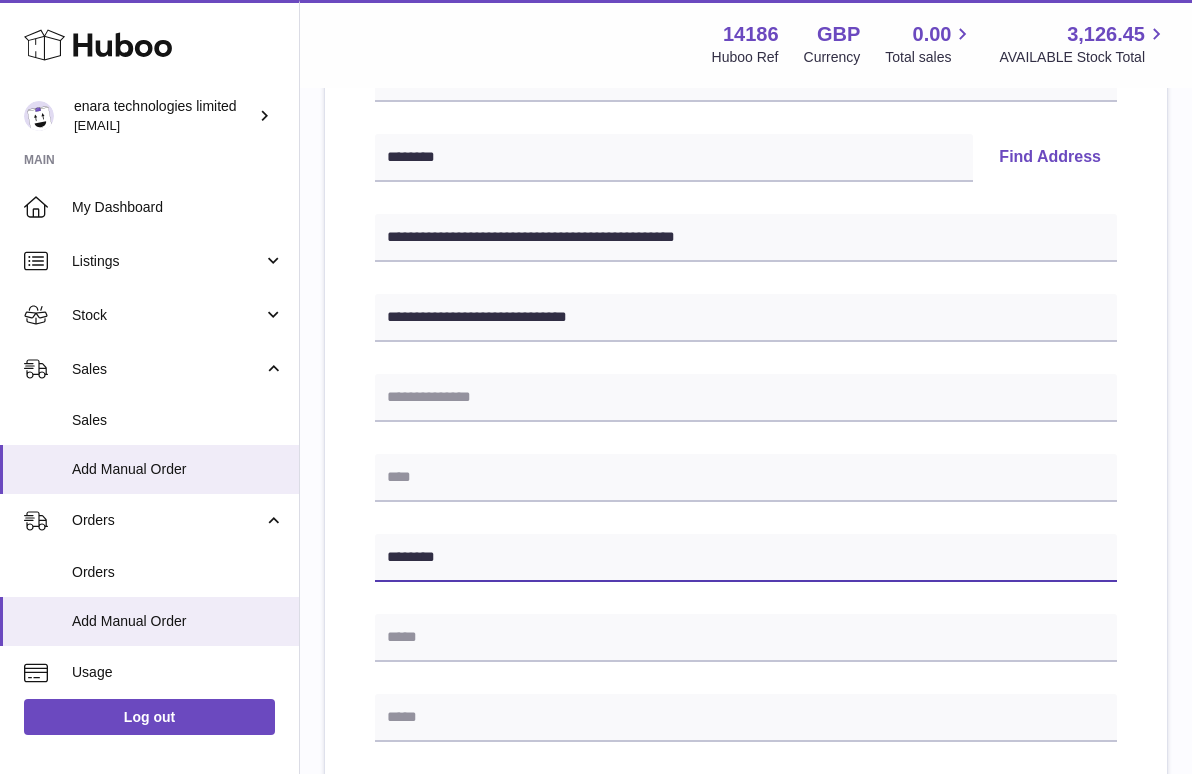 type on "*******" 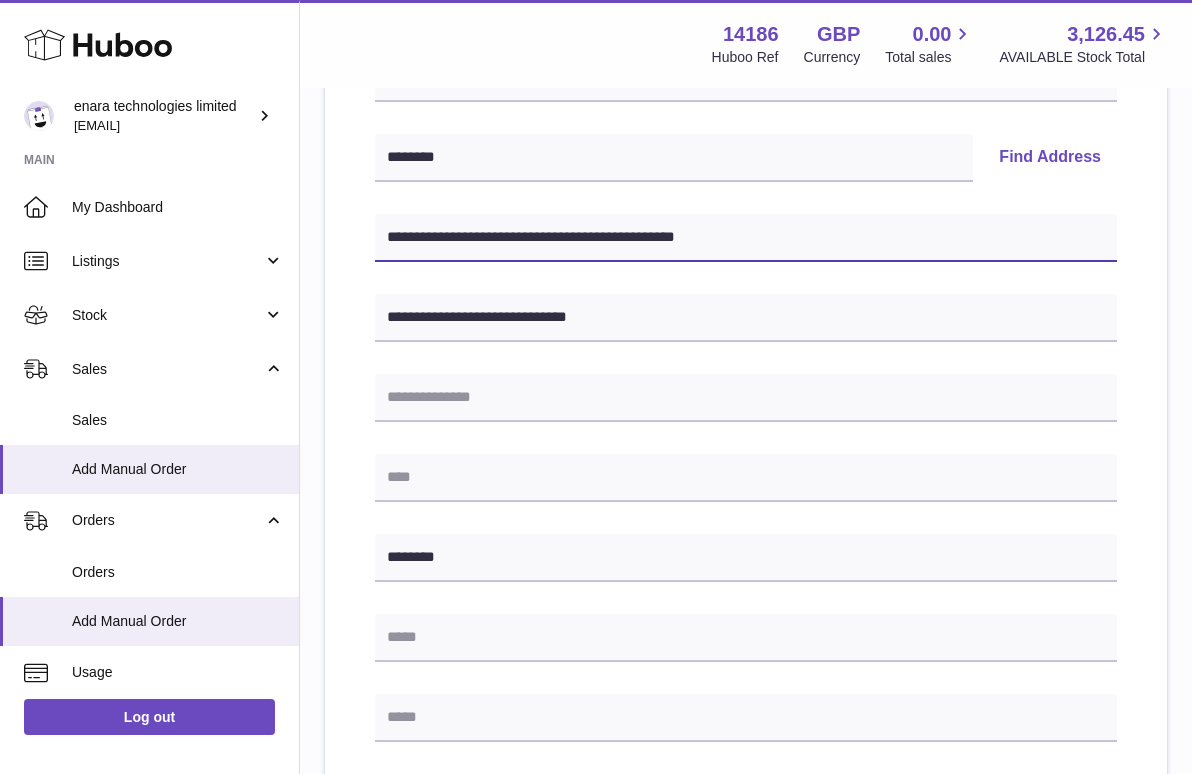 drag, startPoint x: 516, startPoint y: 234, endPoint x: 327, endPoint y: 202, distance: 191.68985 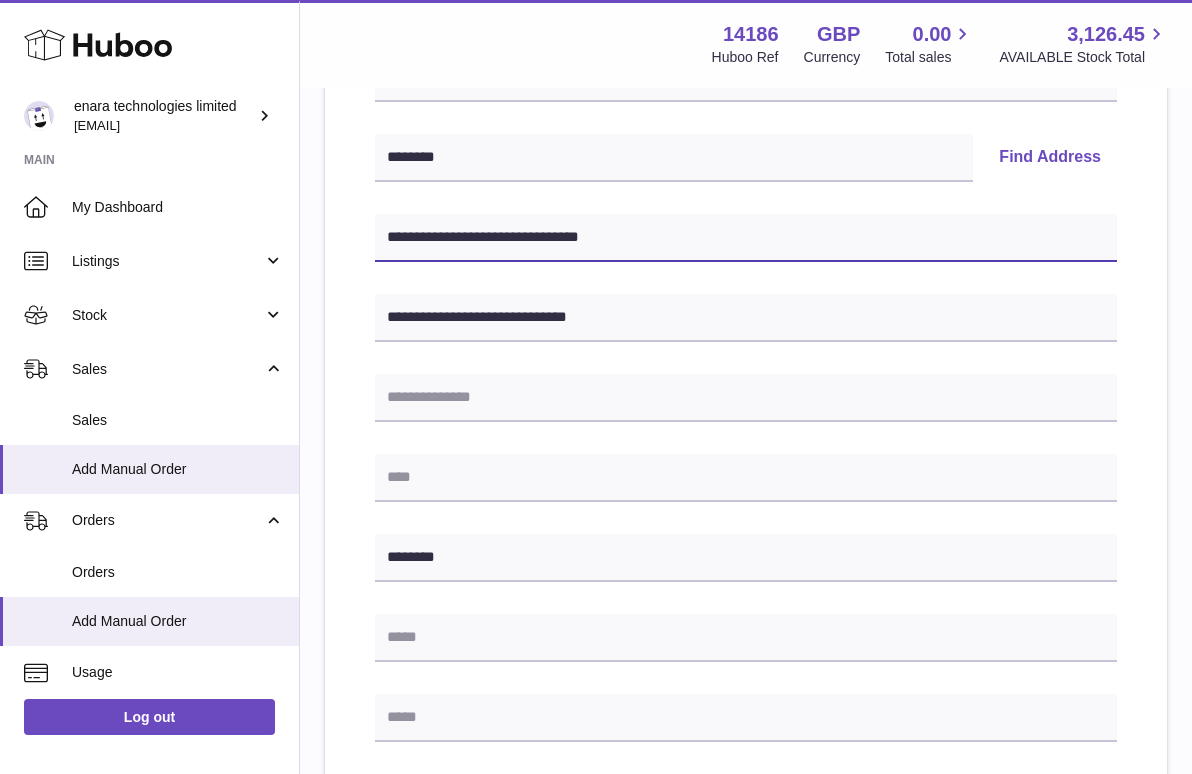 type on "**********" 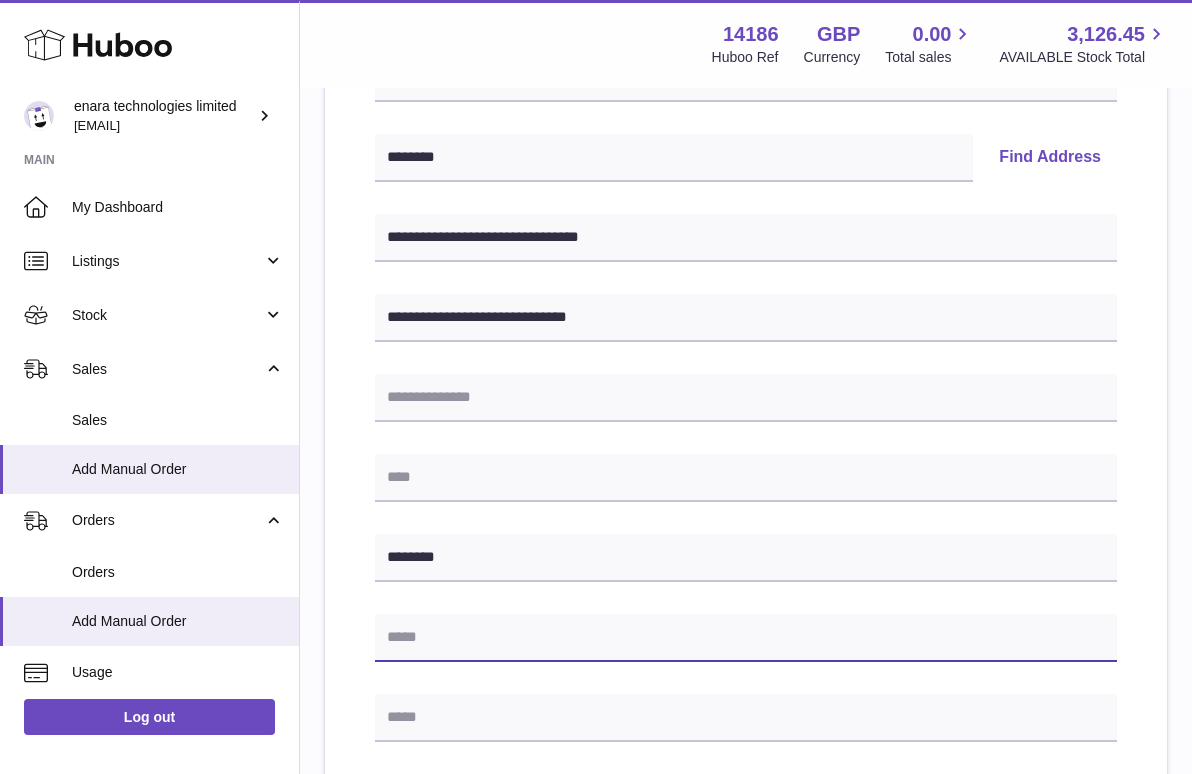 paste on "**********" 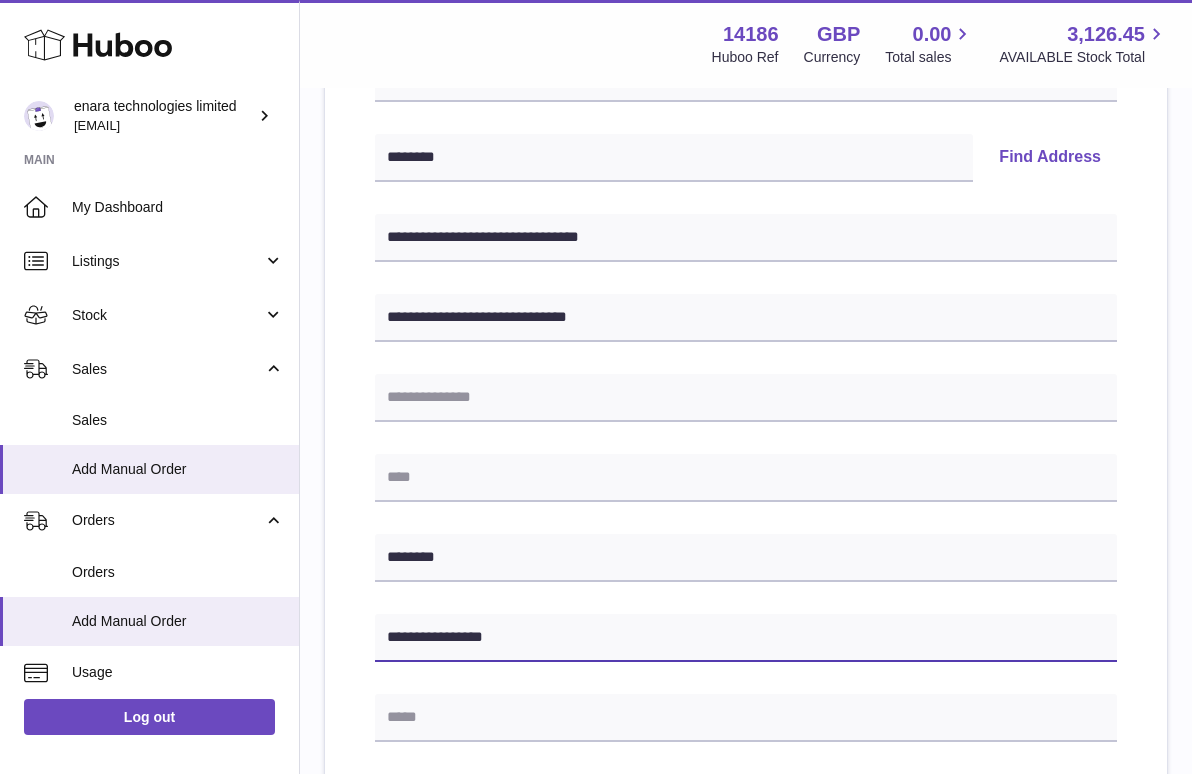type on "**********" 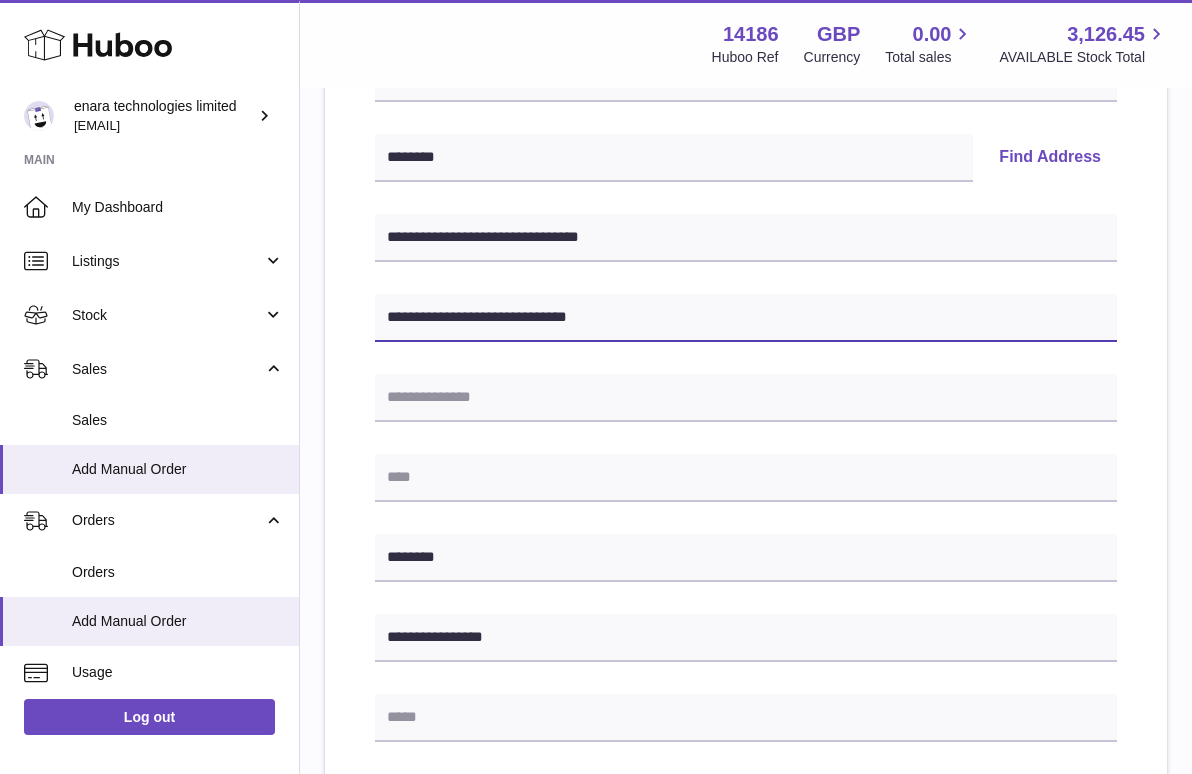 click on "**********" at bounding box center (746, 318) 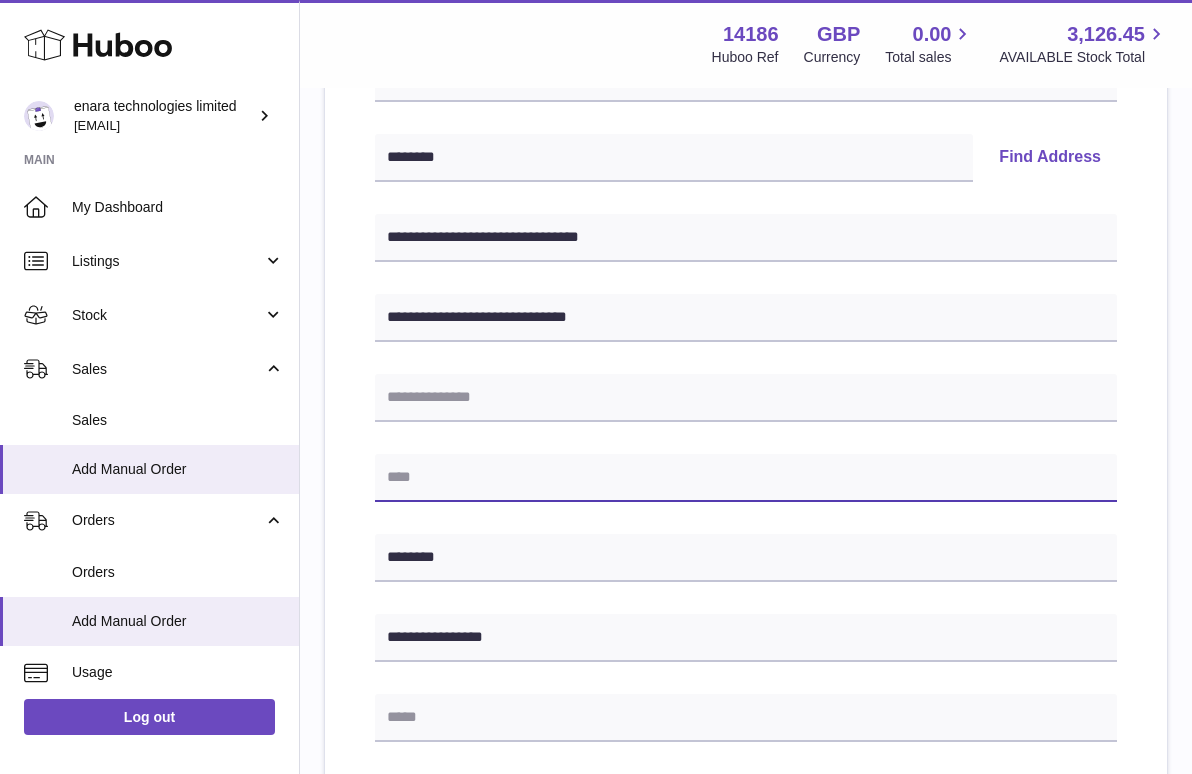click at bounding box center (746, 478) 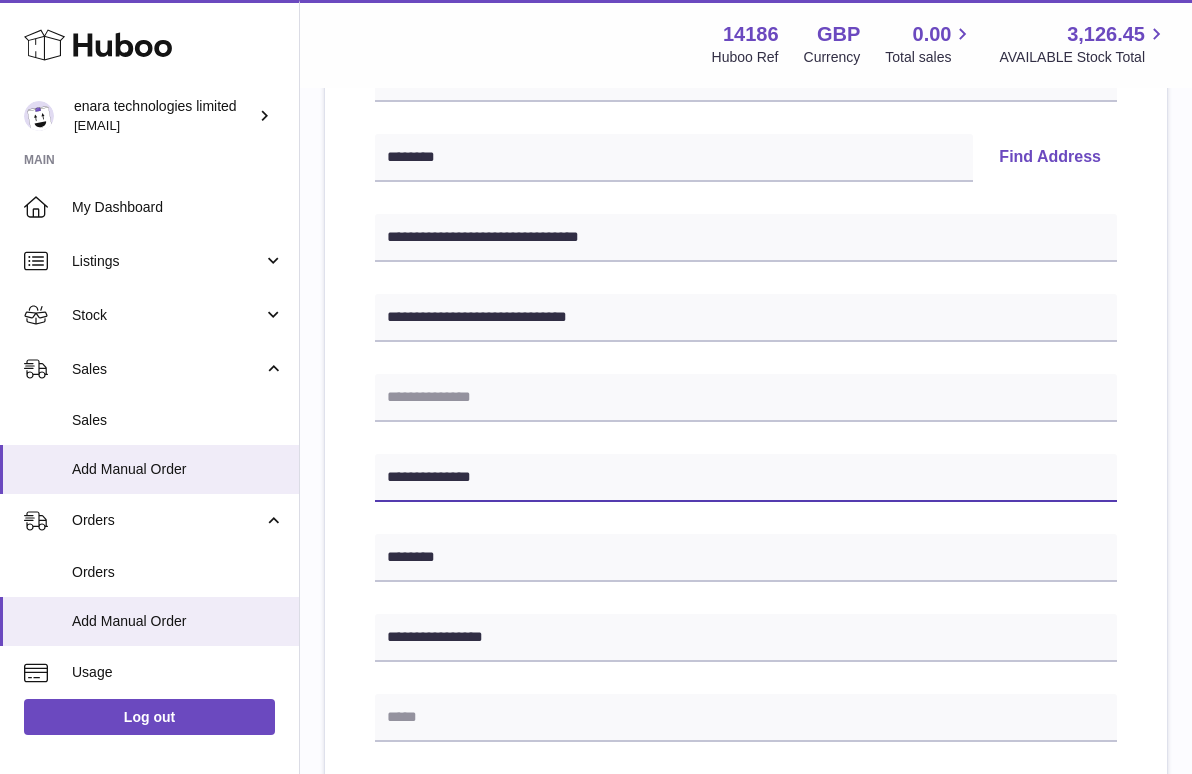 type on "**********" 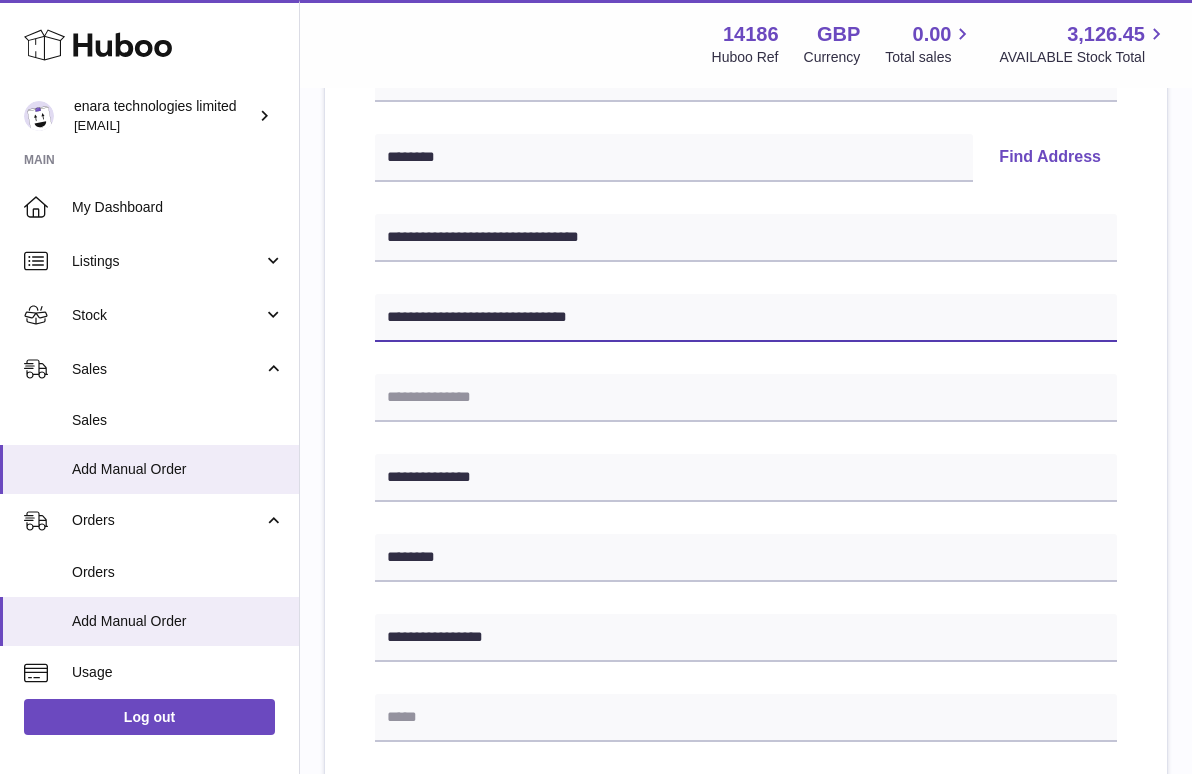 drag, startPoint x: 621, startPoint y: 309, endPoint x: 375, endPoint y: 279, distance: 247.82251 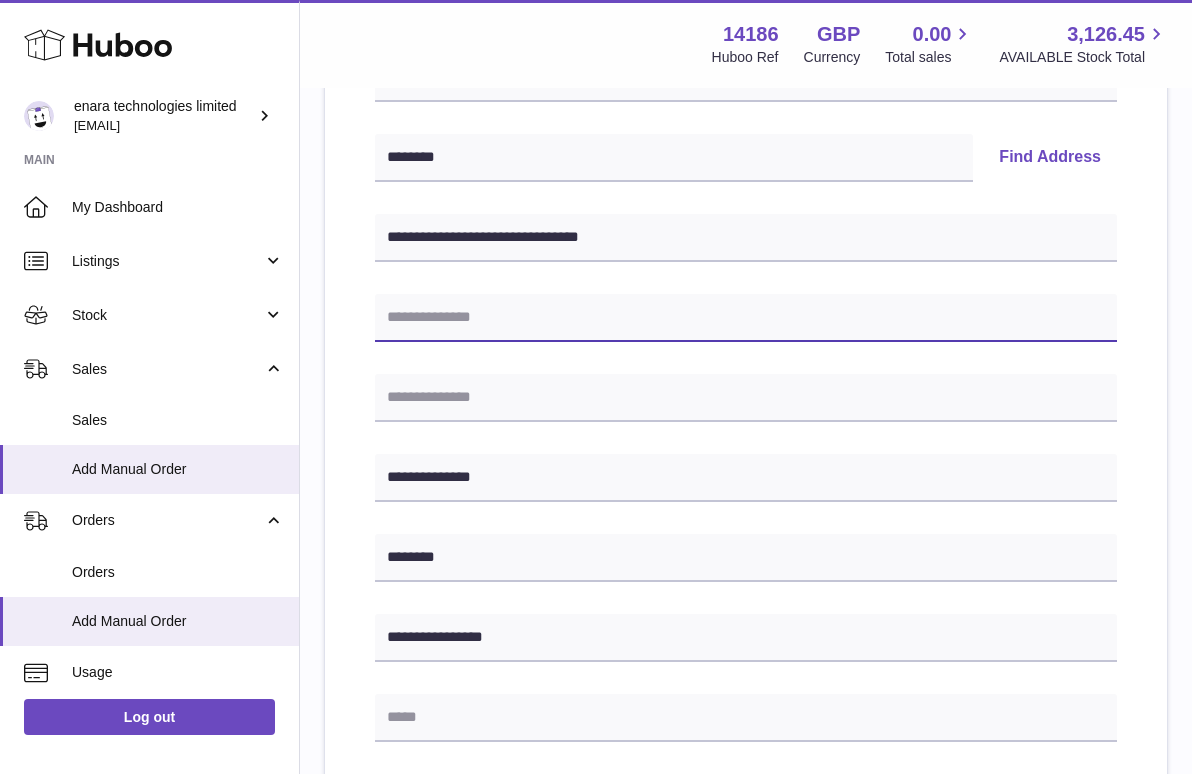 type 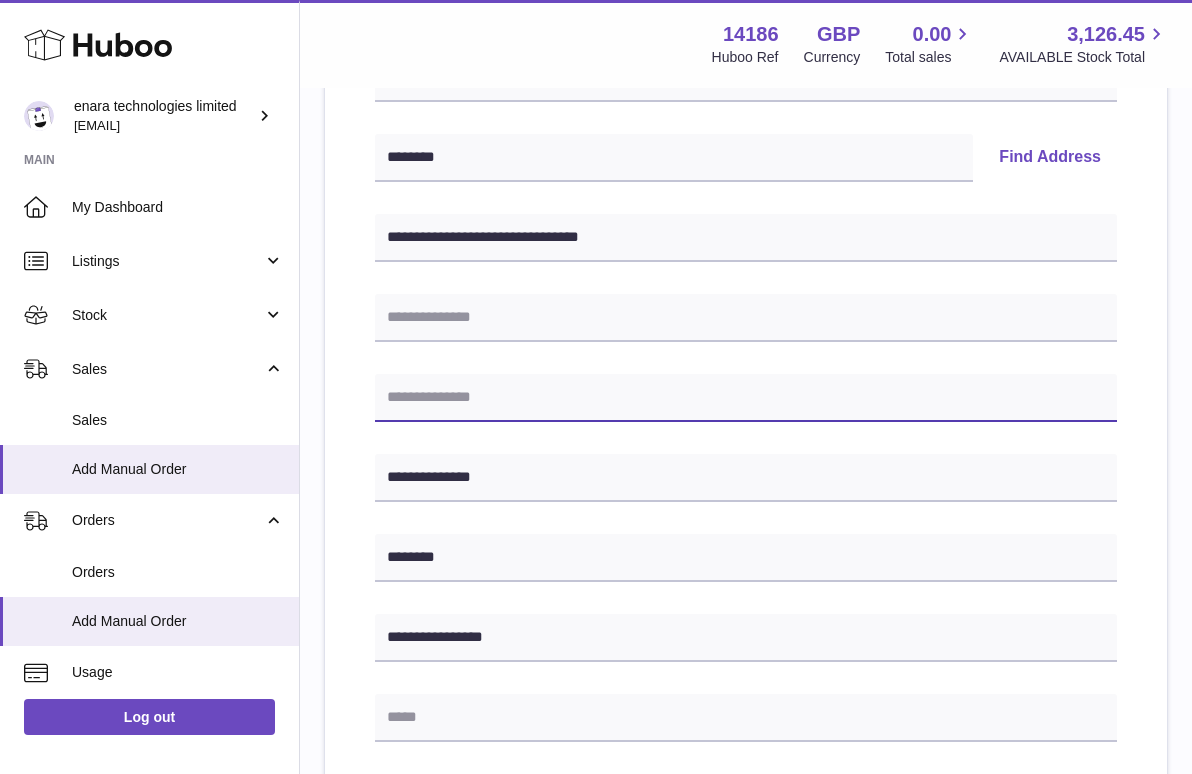 paste on "**********" 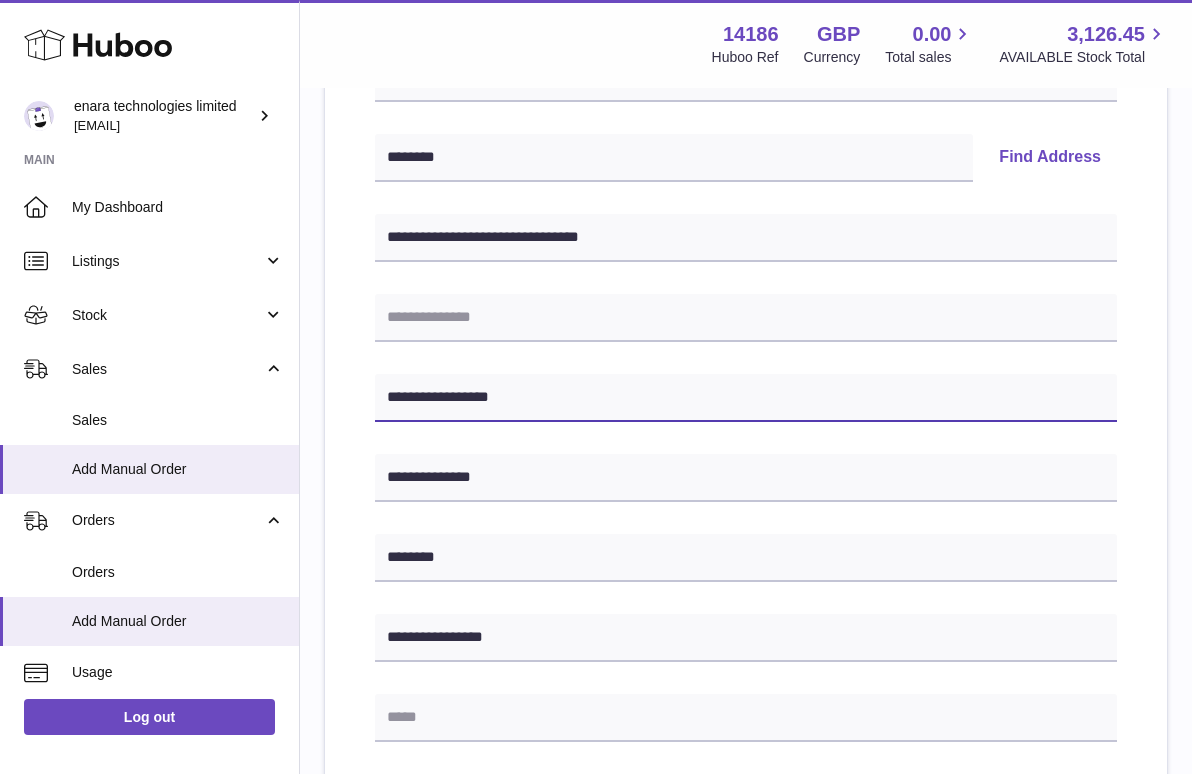 type on "**********" 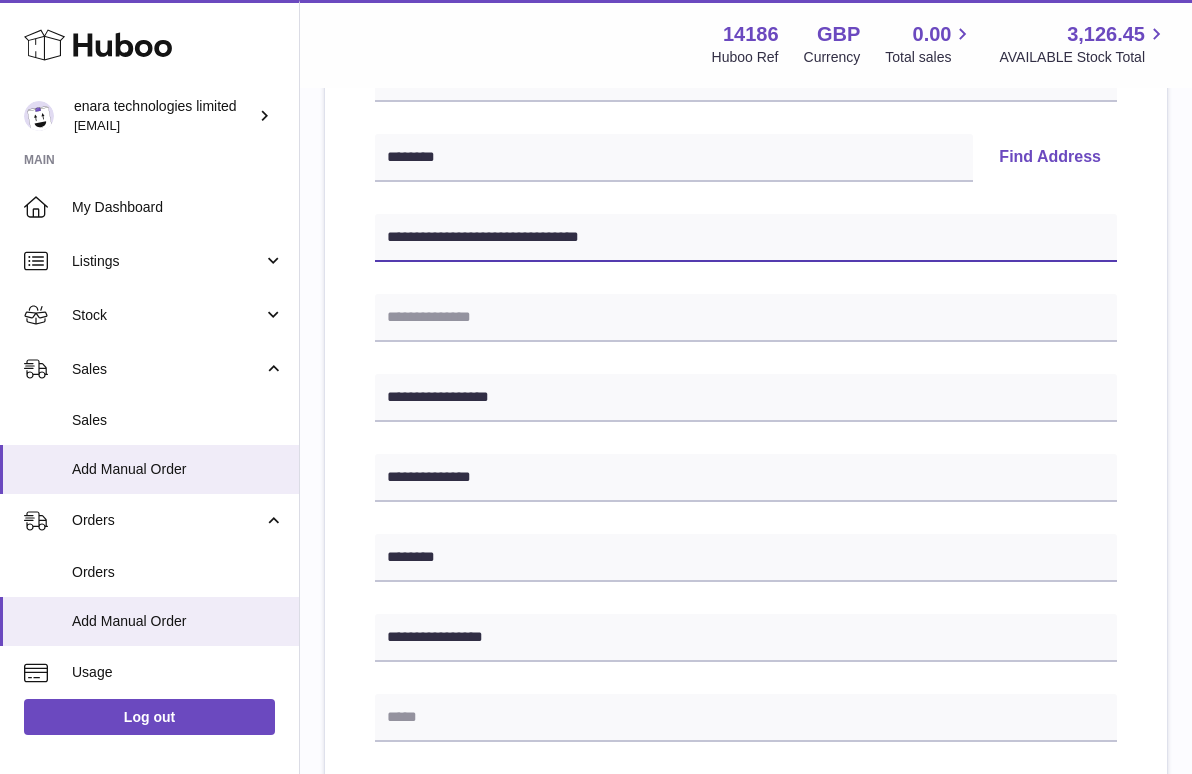 drag, startPoint x: 449, startPoint y: 231, endPoint x: 652, endPoint y: 272, distance: 207.09901 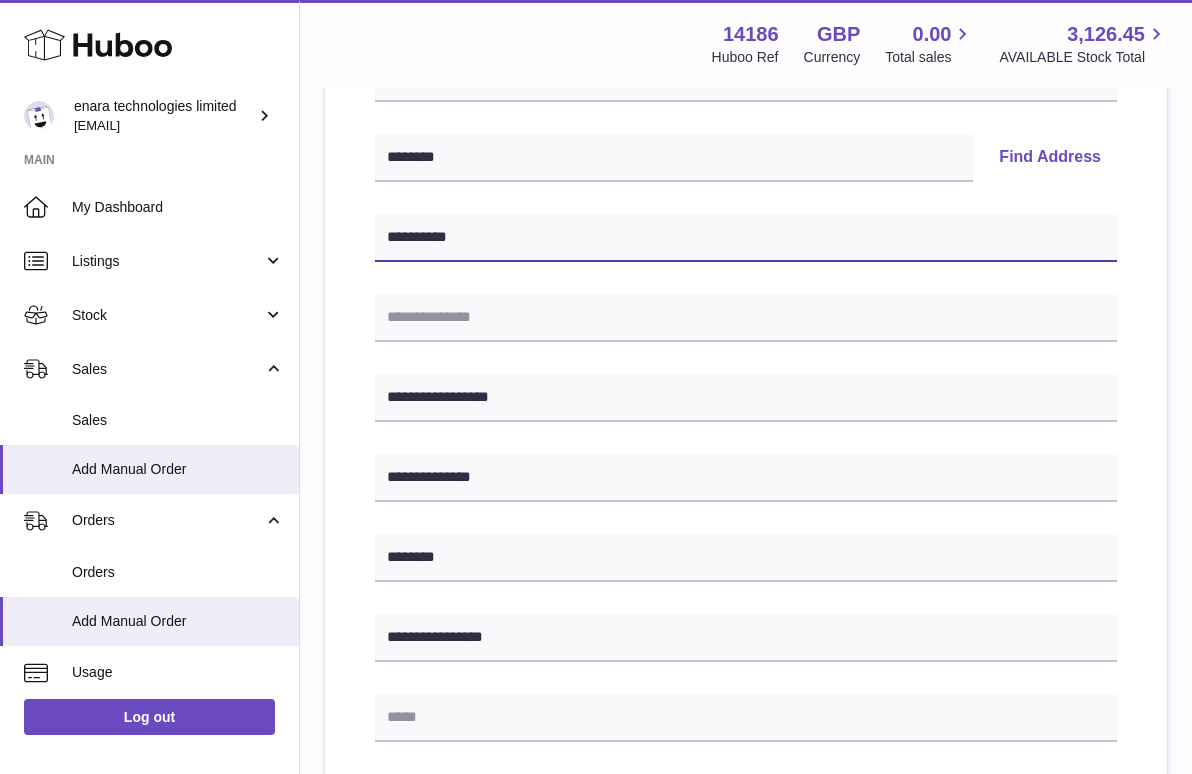 type on "*******" 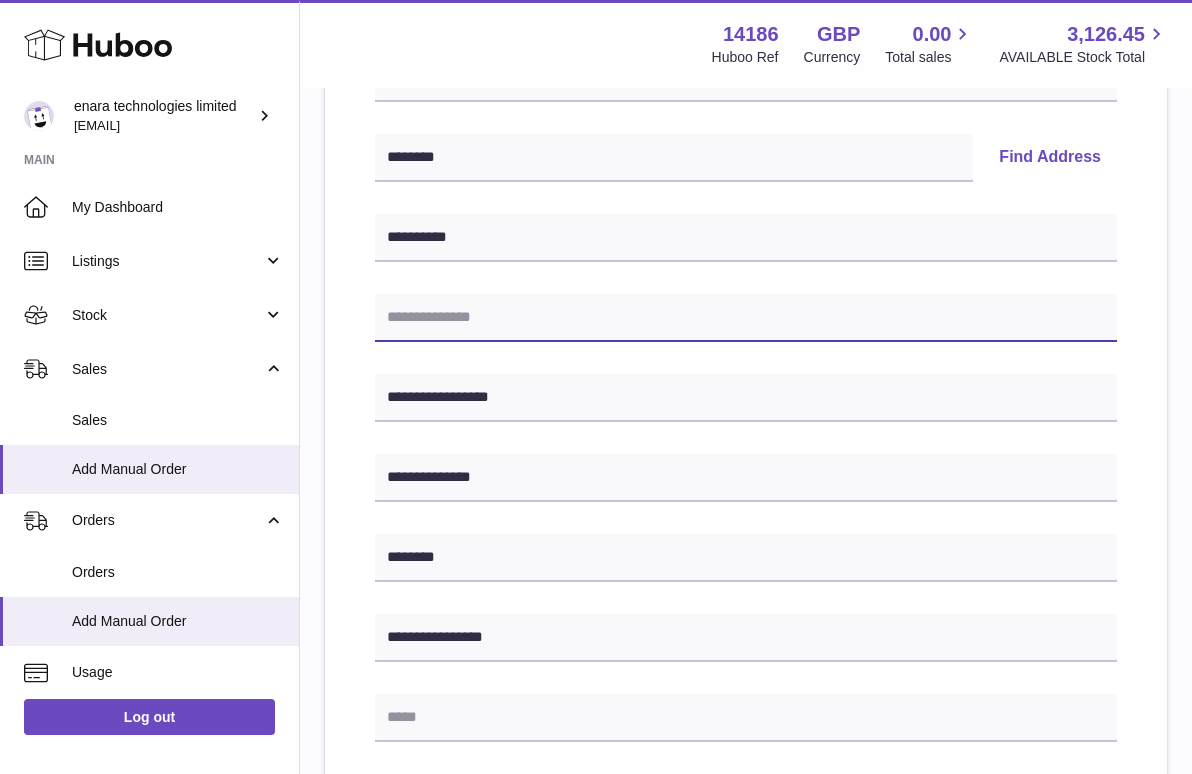 click at bounding box center [746, 318] 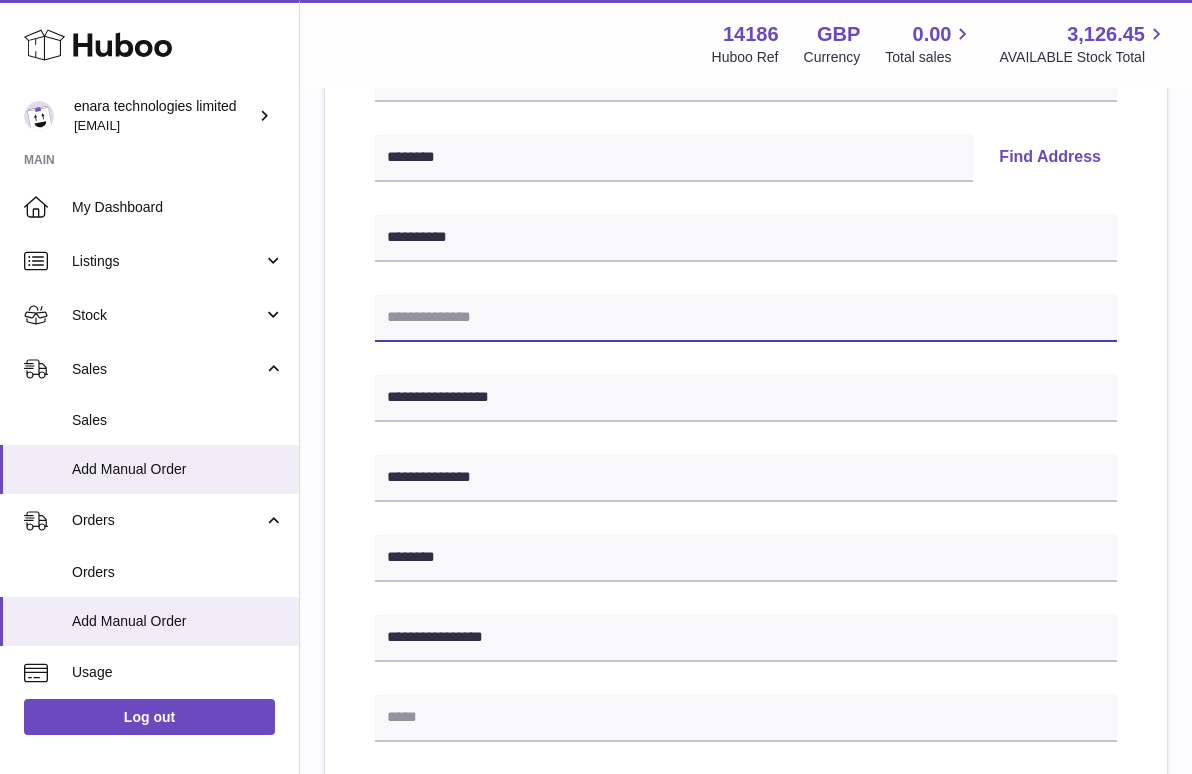 paste on "**********" 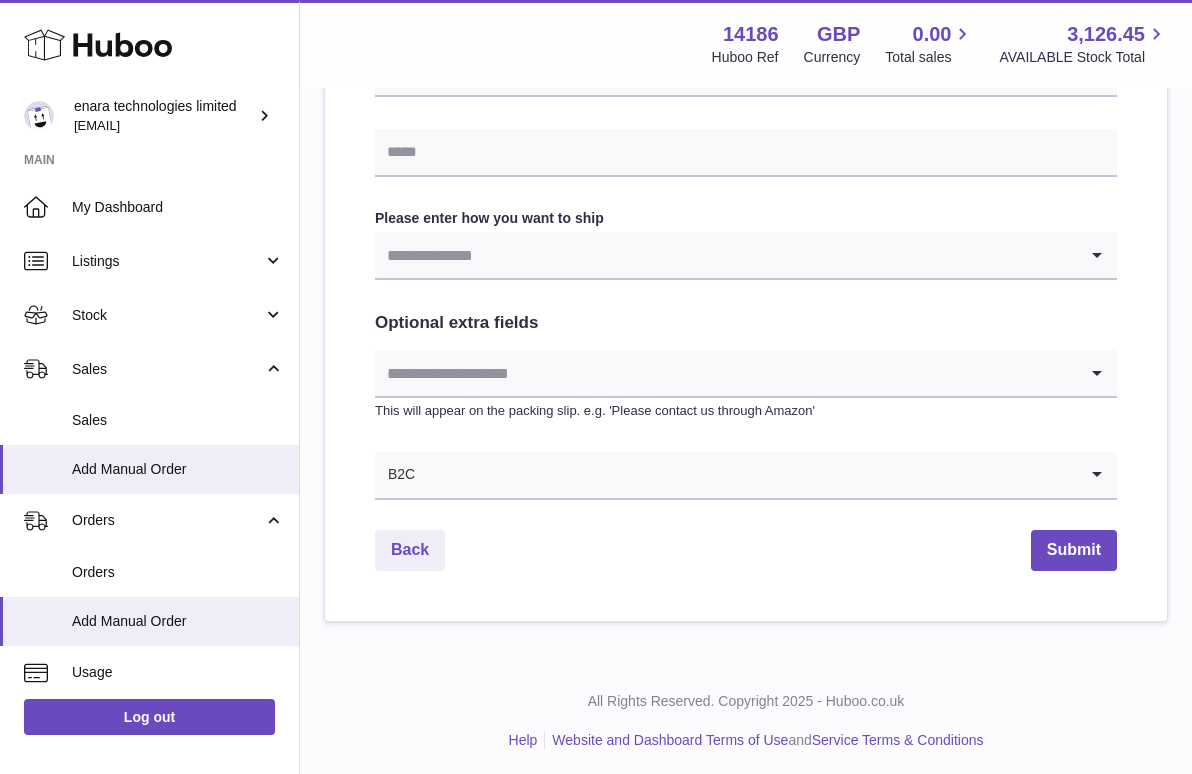 scroll, scrollTop: 967, scrollLeft: 0, axis: vertical 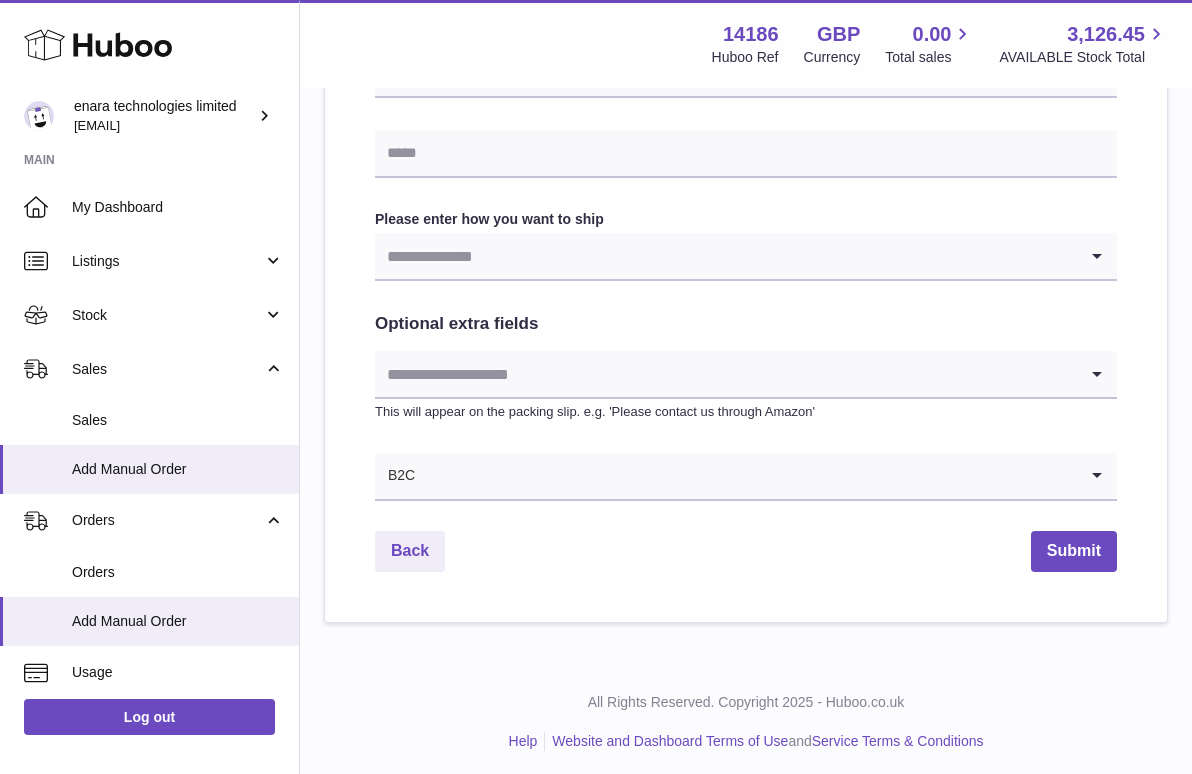 type on "**********" 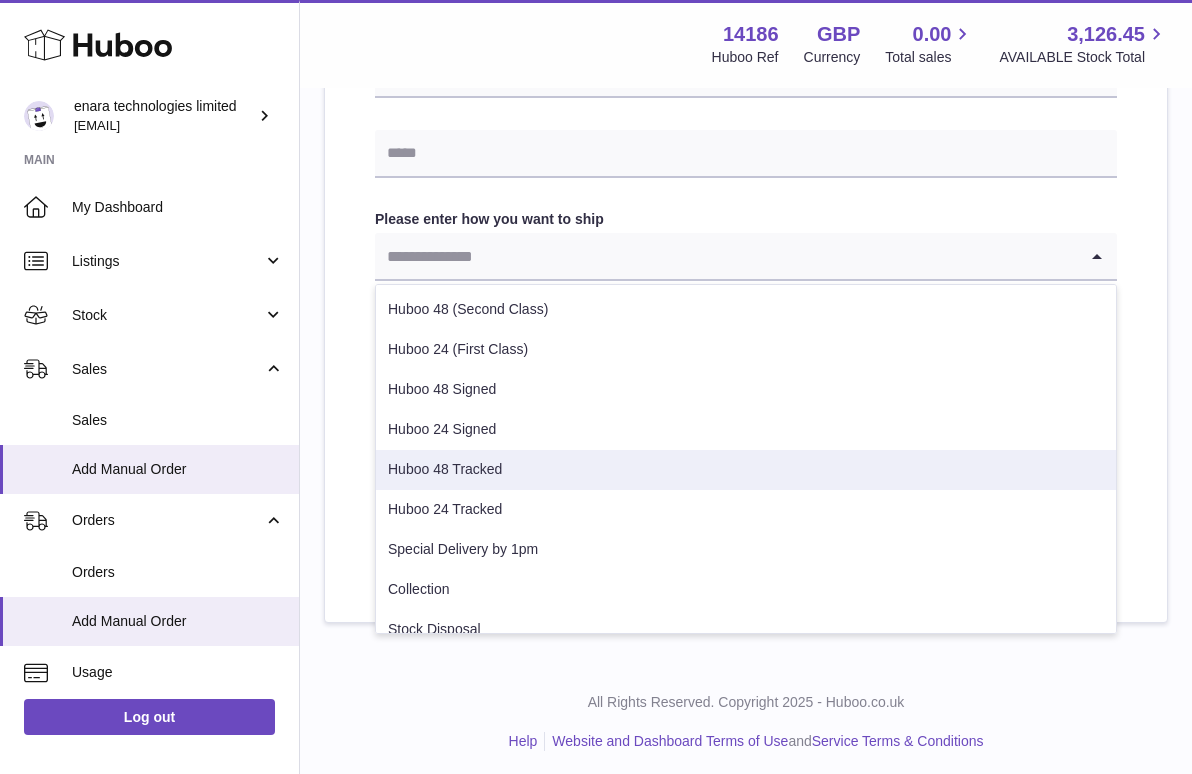 click on "Huboo 48 Tracked" at bounding box center [746, 470] 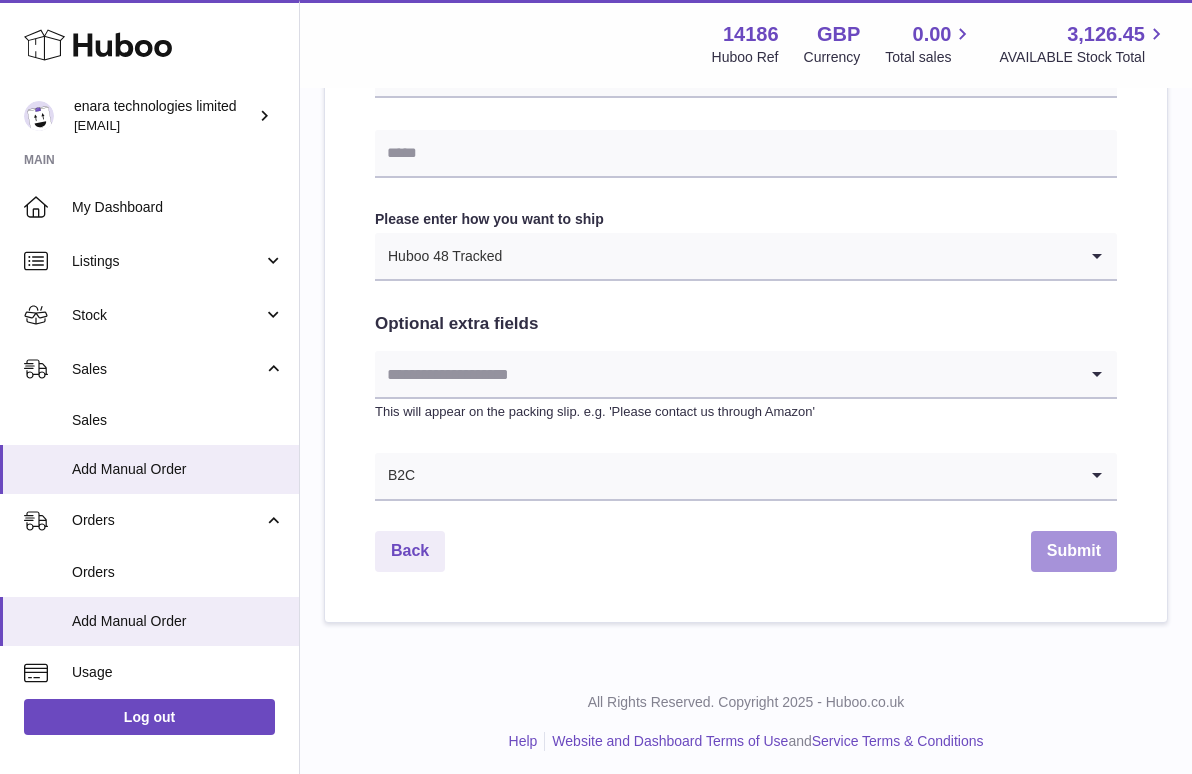 click on "Submit" at bounding box center [1074, 551] 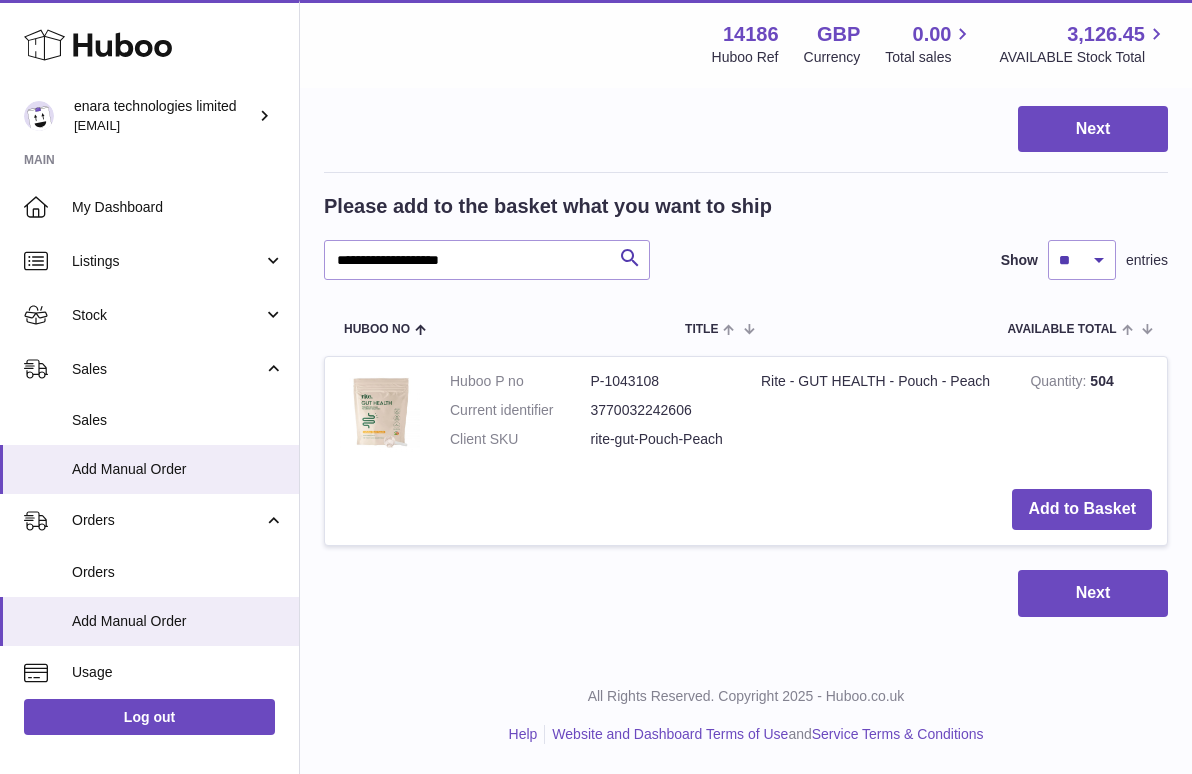 scroll, scrollTop: 0, scrollLeft: 0, axis: both 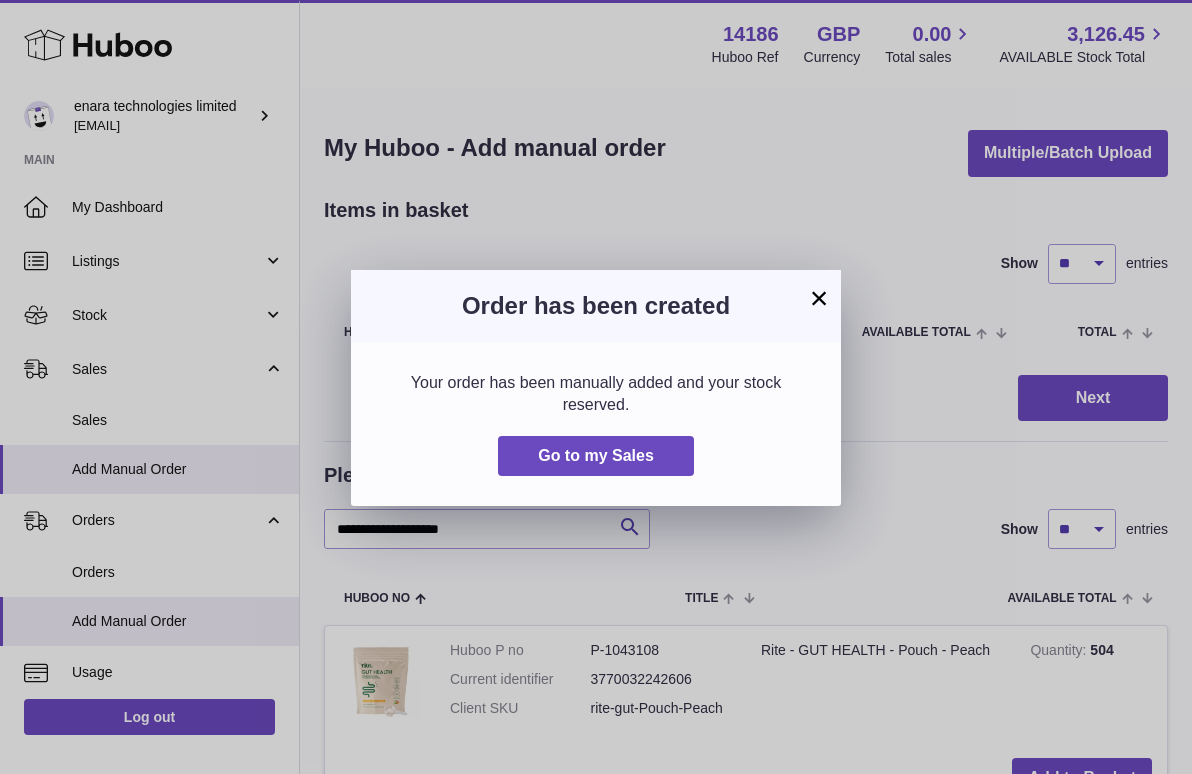 click on "×" at bounding box center [819, 298] 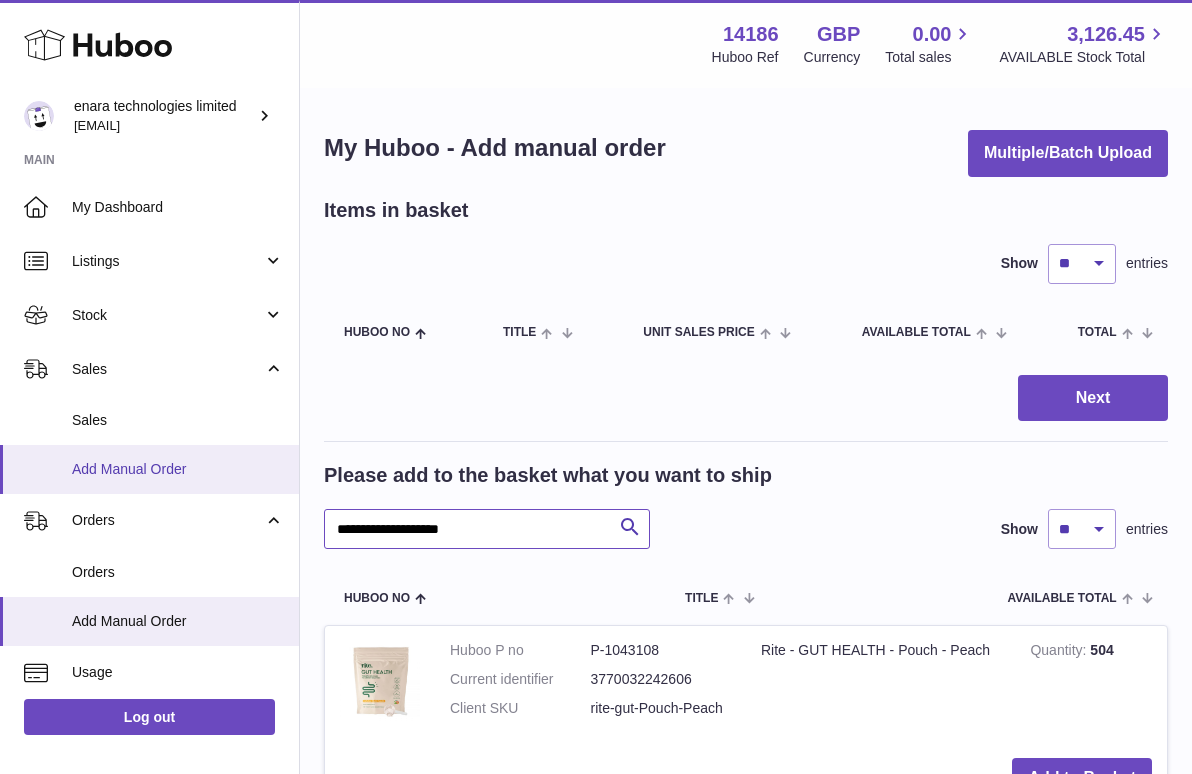 drag, startPoint x: 499, startPoint y: 543, endPoint x: 261, endPoint y: 478, distance: 246.71643 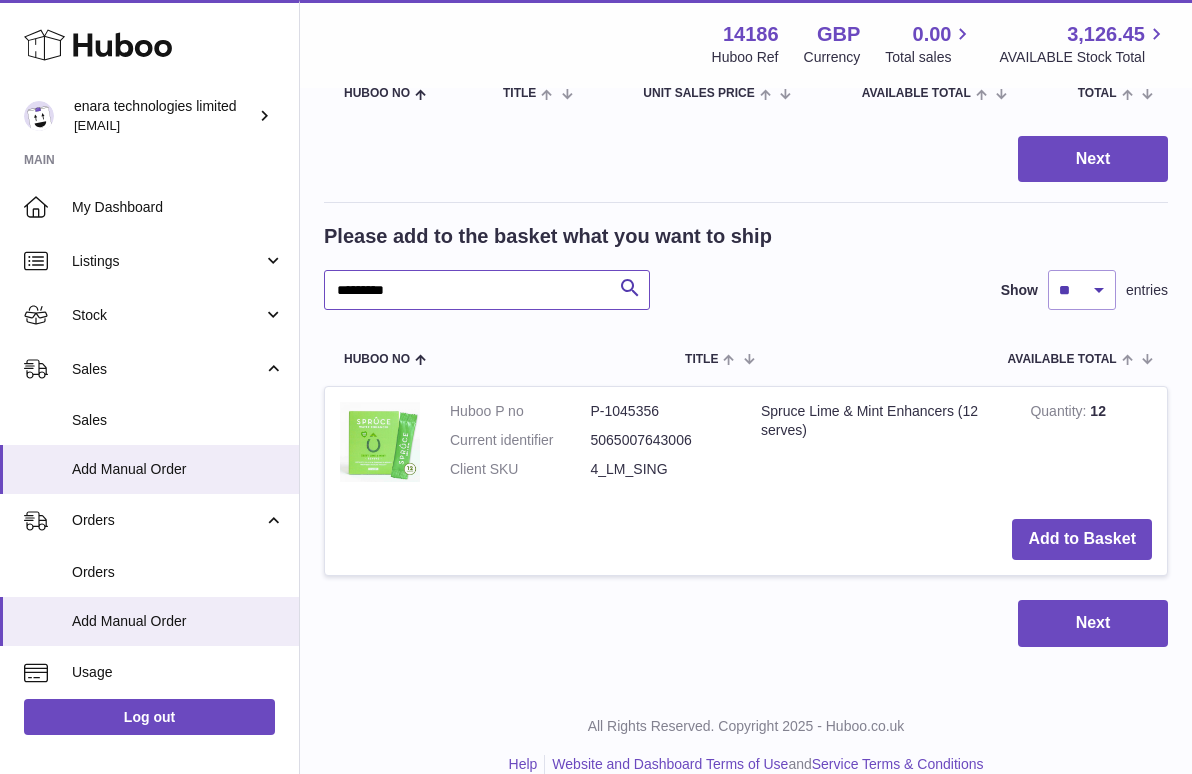 scroll, scrollTop: 249, scrollLeft: 0, axis: vertical 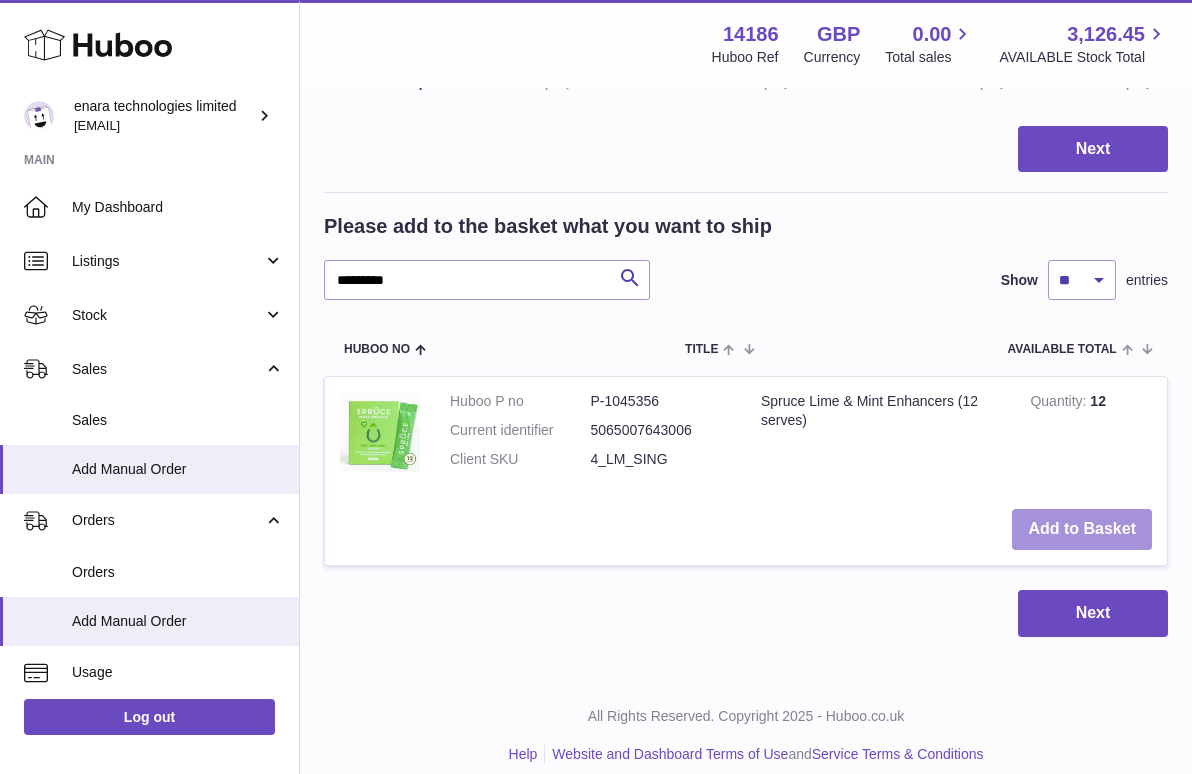 click on "Add to Basket" at bounding box center [1082, 529] 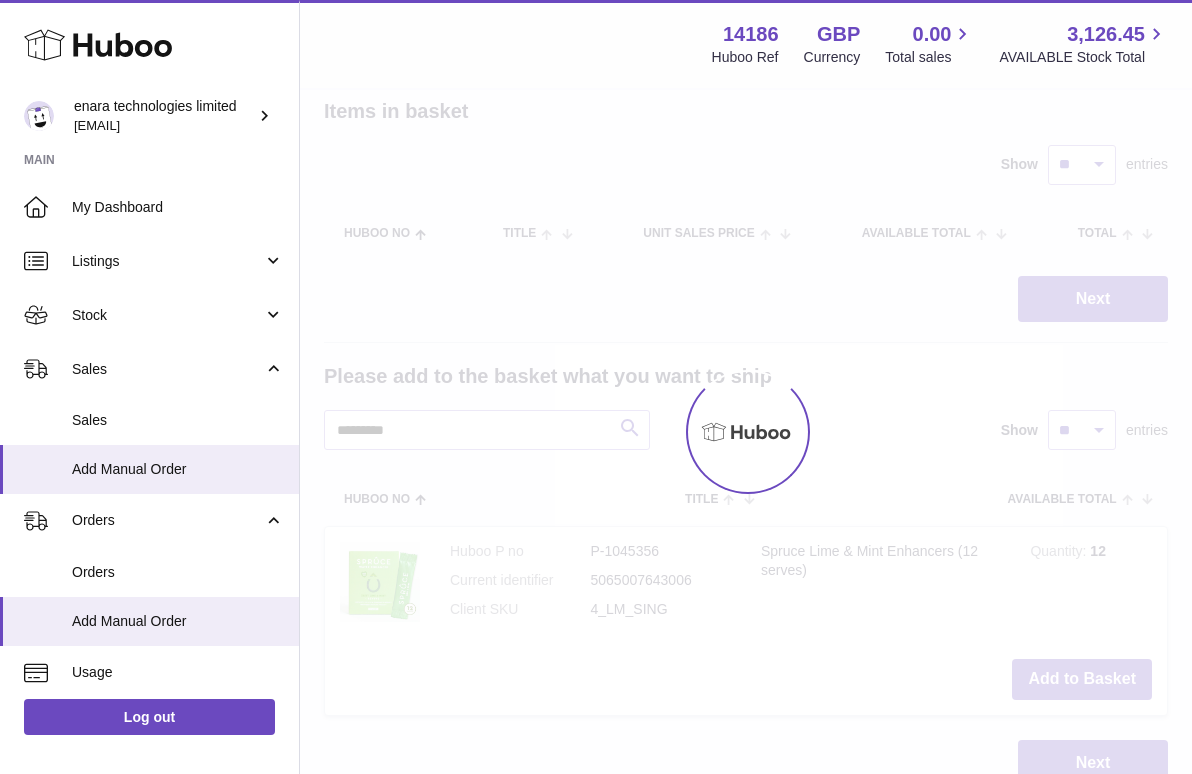 scroll, scrollTop: 77, scrollLeft: 0, axis: vertical 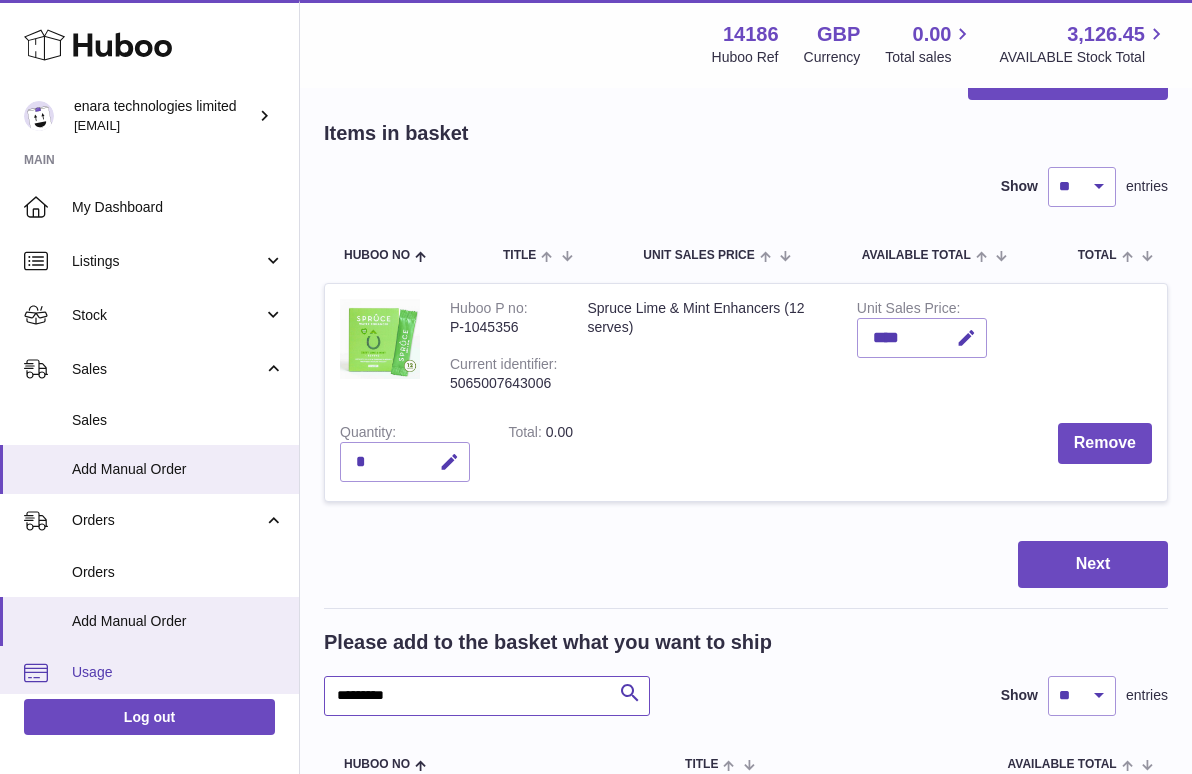 drag, startPoint x: 502, startPoint y: 693, endPoint x: 258, endPoint y: 640, distance: 249.6898 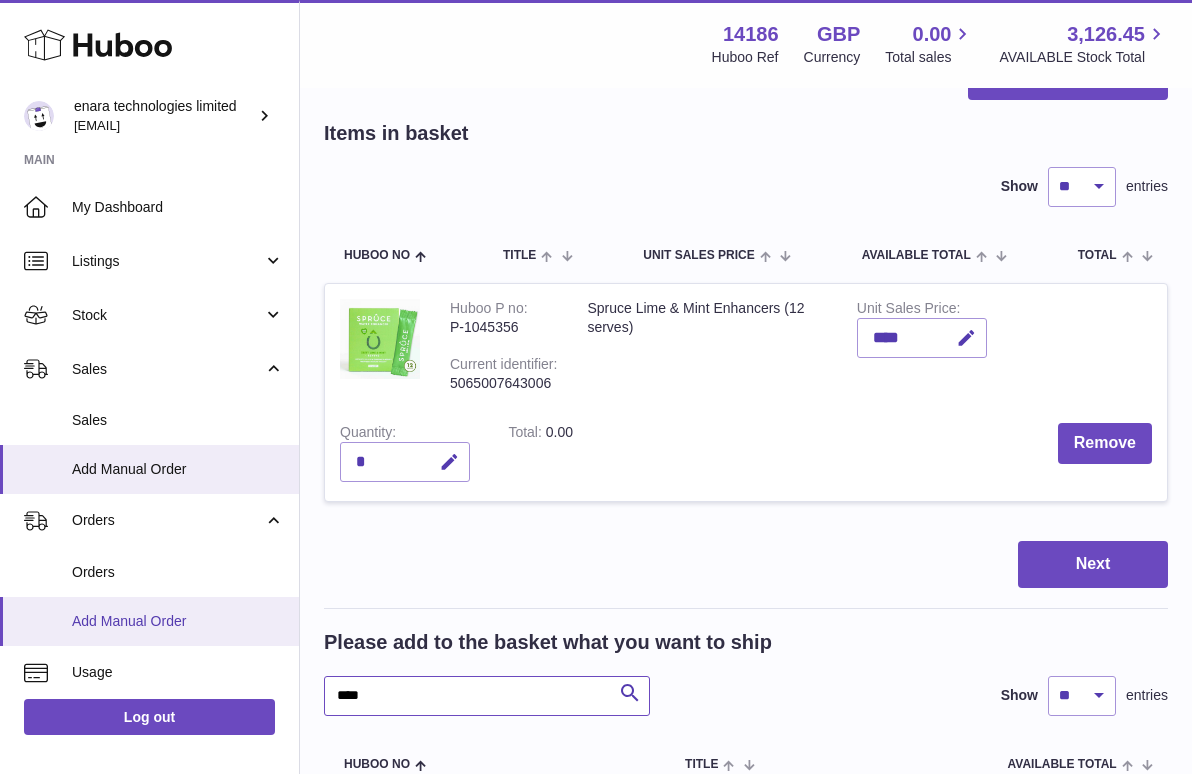 type on "****" 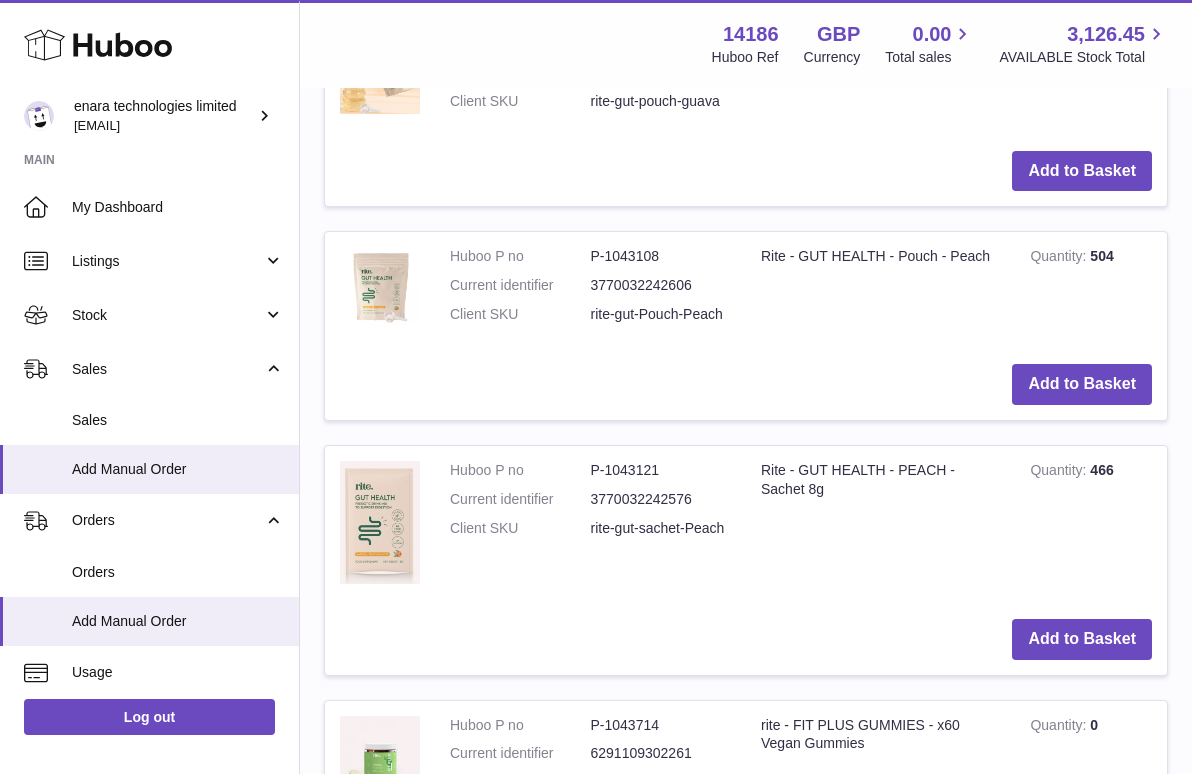 scroll, scrollTop: 1104, scrollLeft: 0, axis: vertical 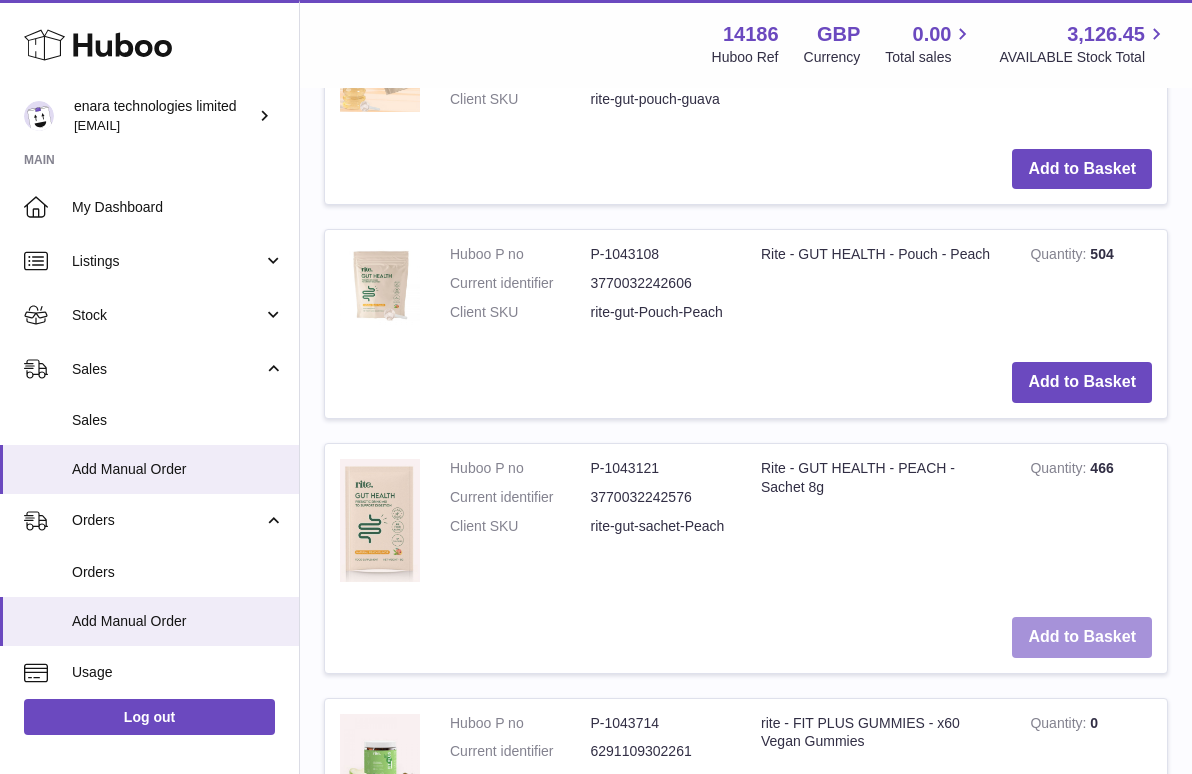 click on "Add to Basket" at bounding box center (1082, 637) 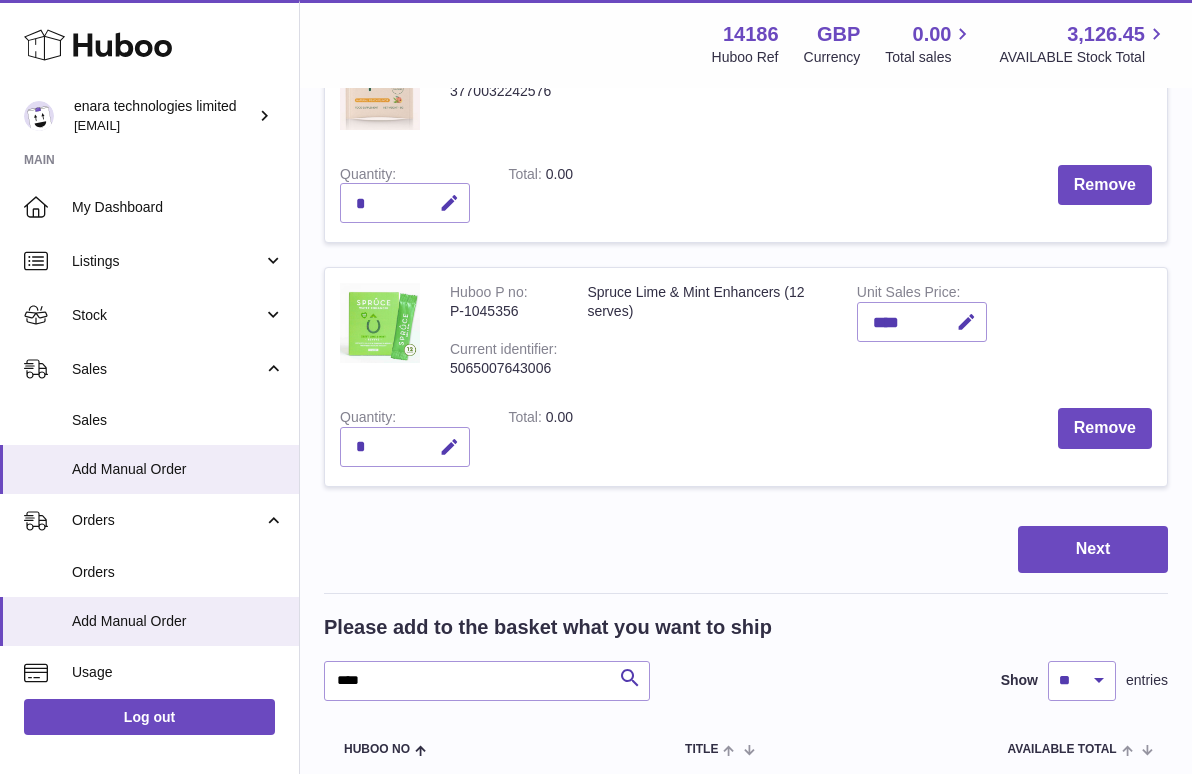 scroll, scrollTop: 400, scrollLeft: 0, axis: vertical 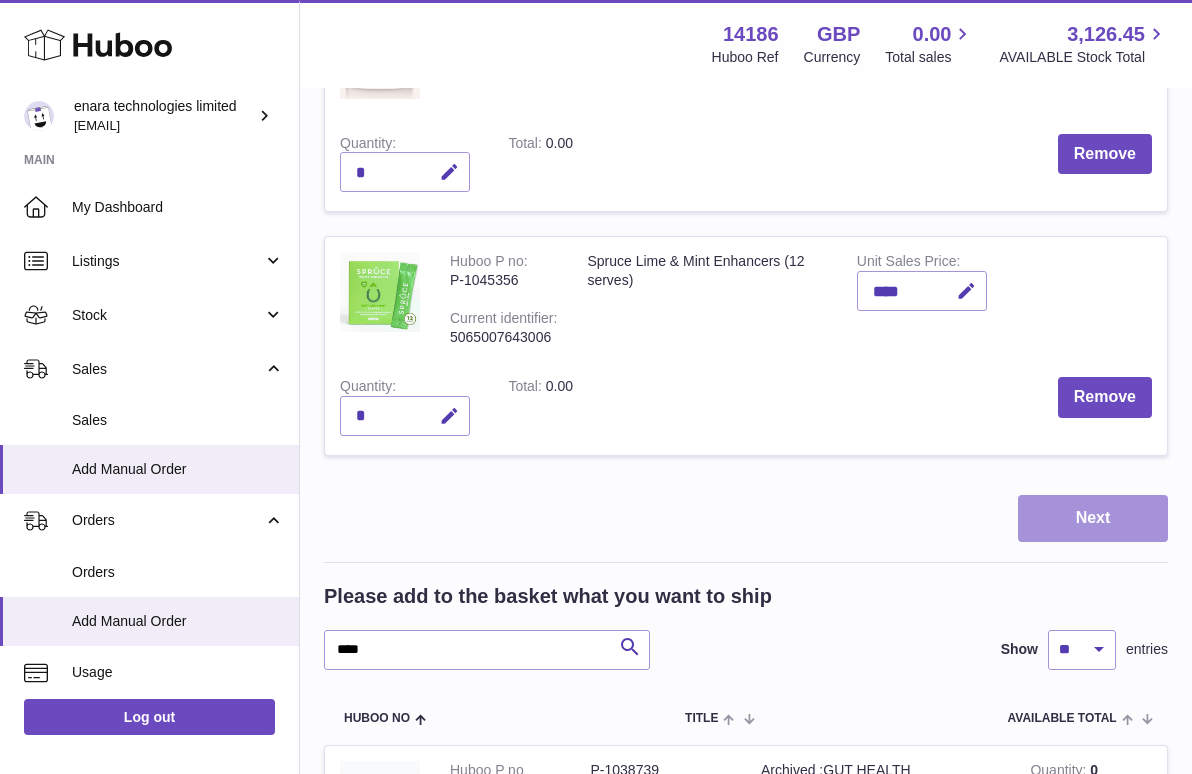 click on "Next" at bounding box center [1093, 518] 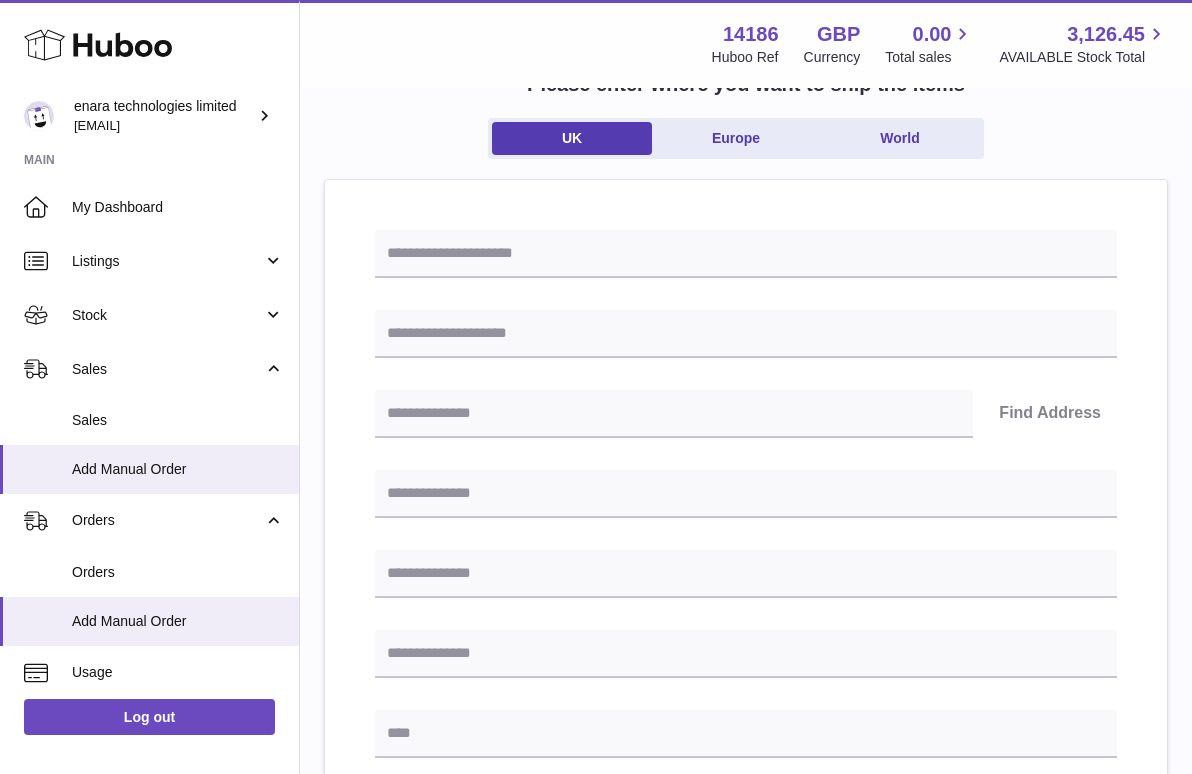 scroll, scrollTop: 122, scrollLeft: 0, axis: vertical 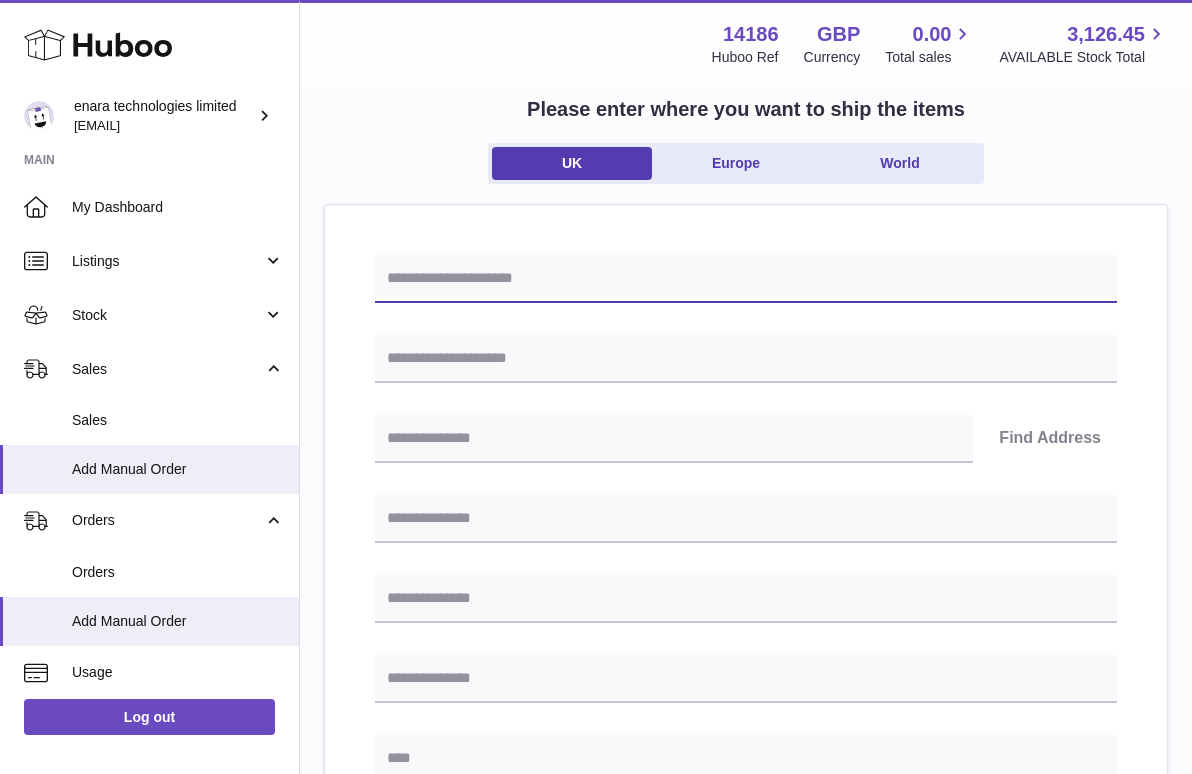 click at bounding box center [746, 279] 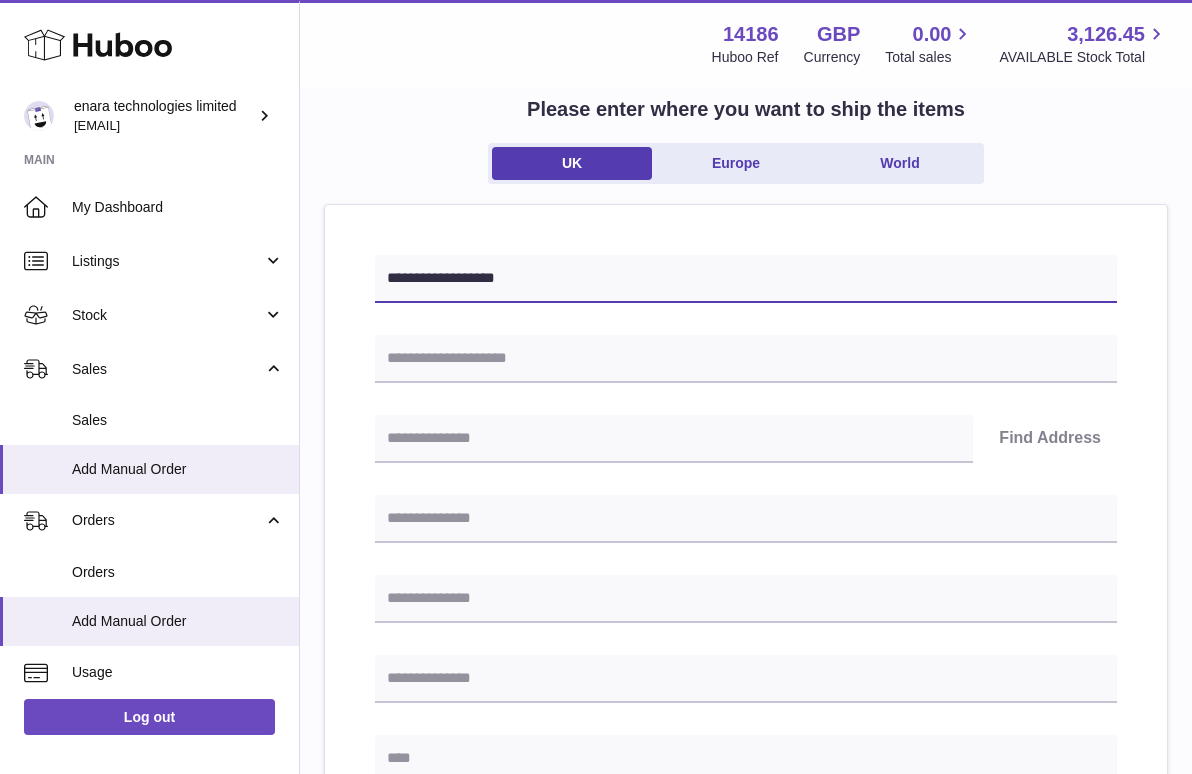 type on "**********" 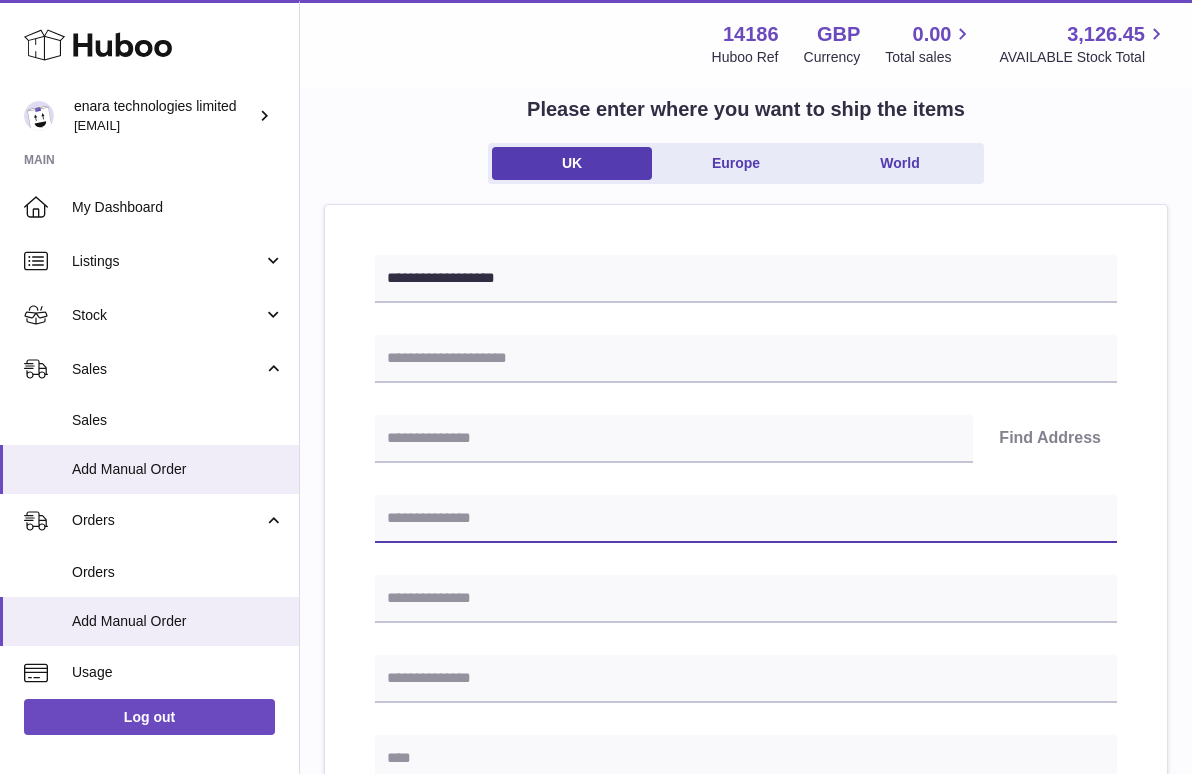 paste on "**********" 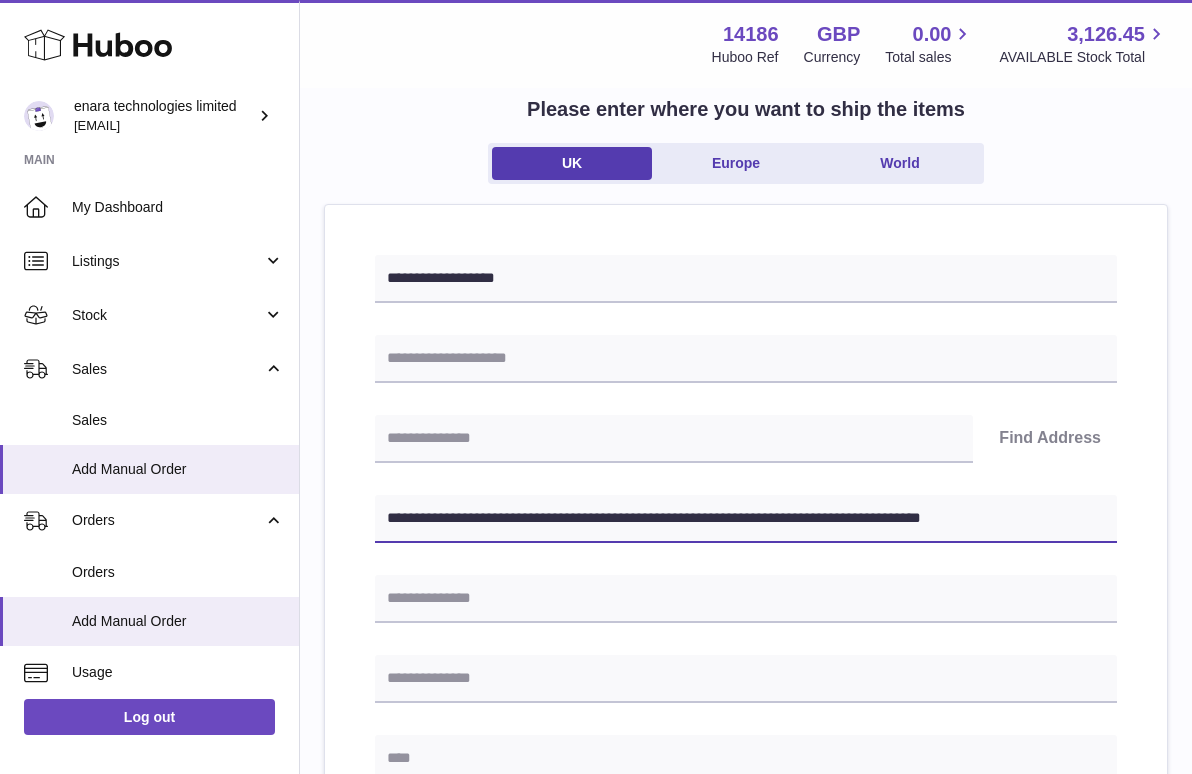 drag, startPoint x: 720, startPoint y: 517, endPoint x: 1168, endPoint y: 541, distance: 448.6424 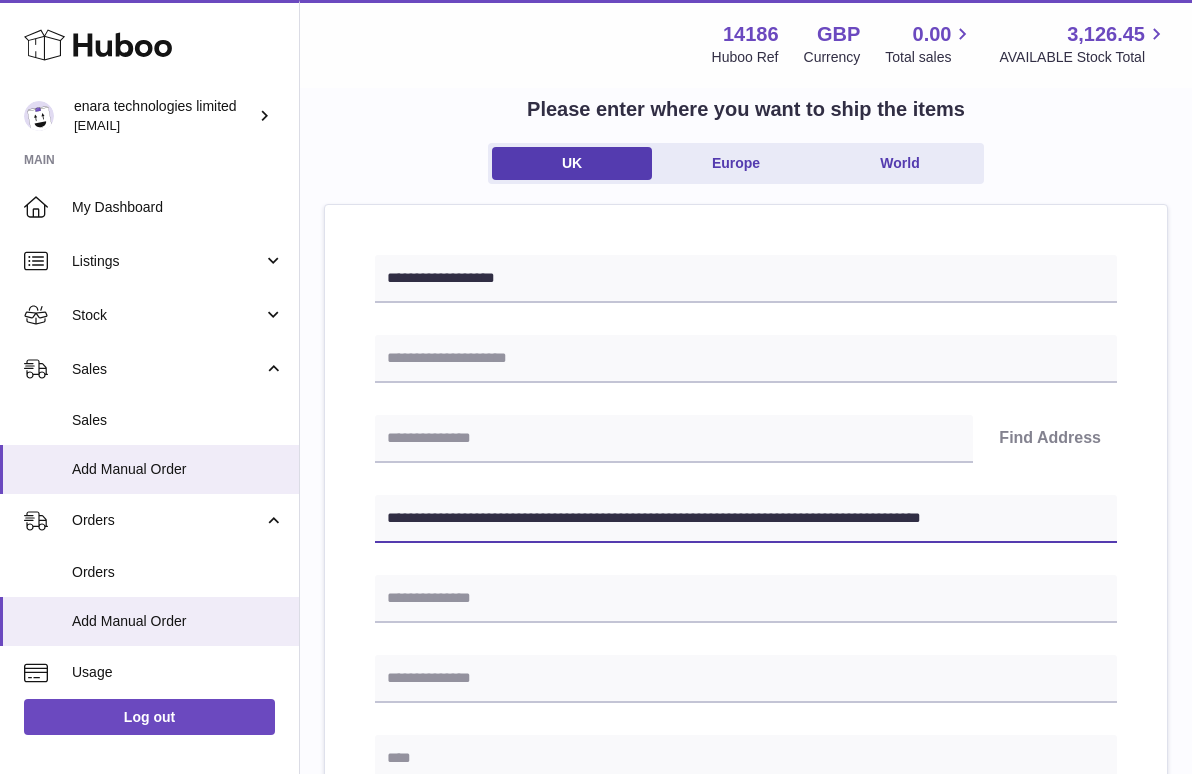 click on "**********" at bounding box center [746, 738] 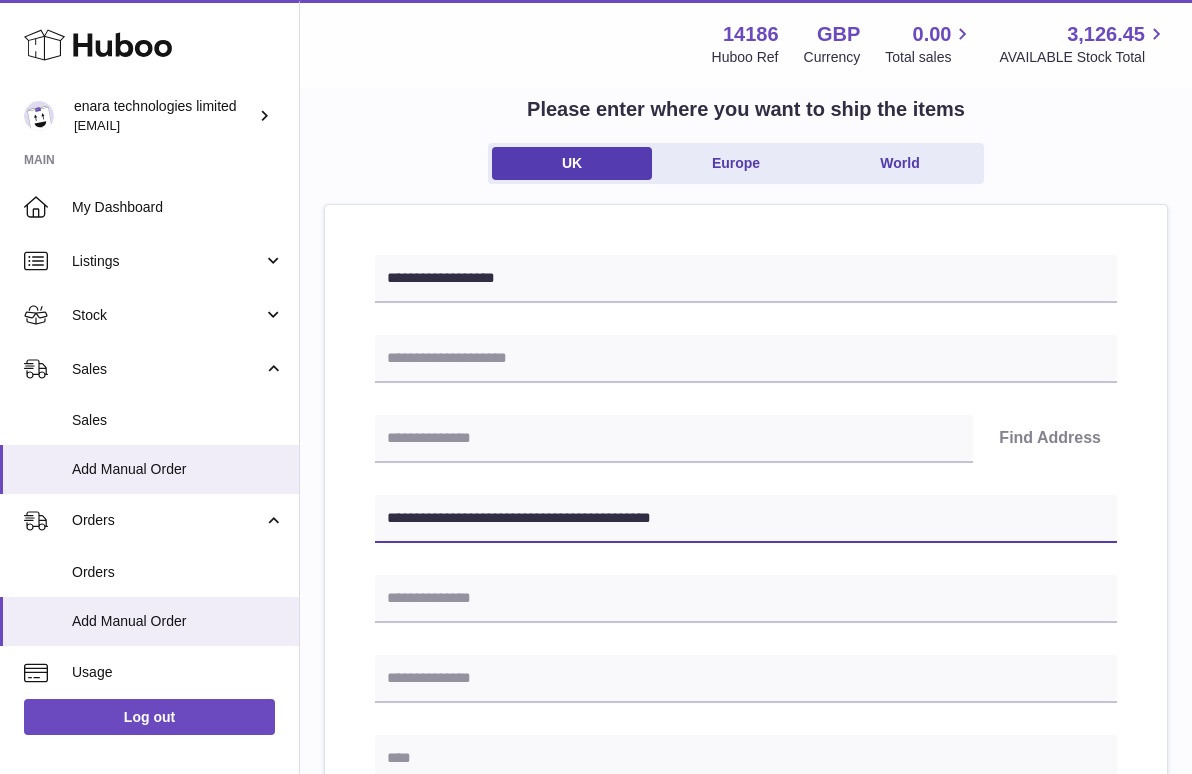 type on "**********" 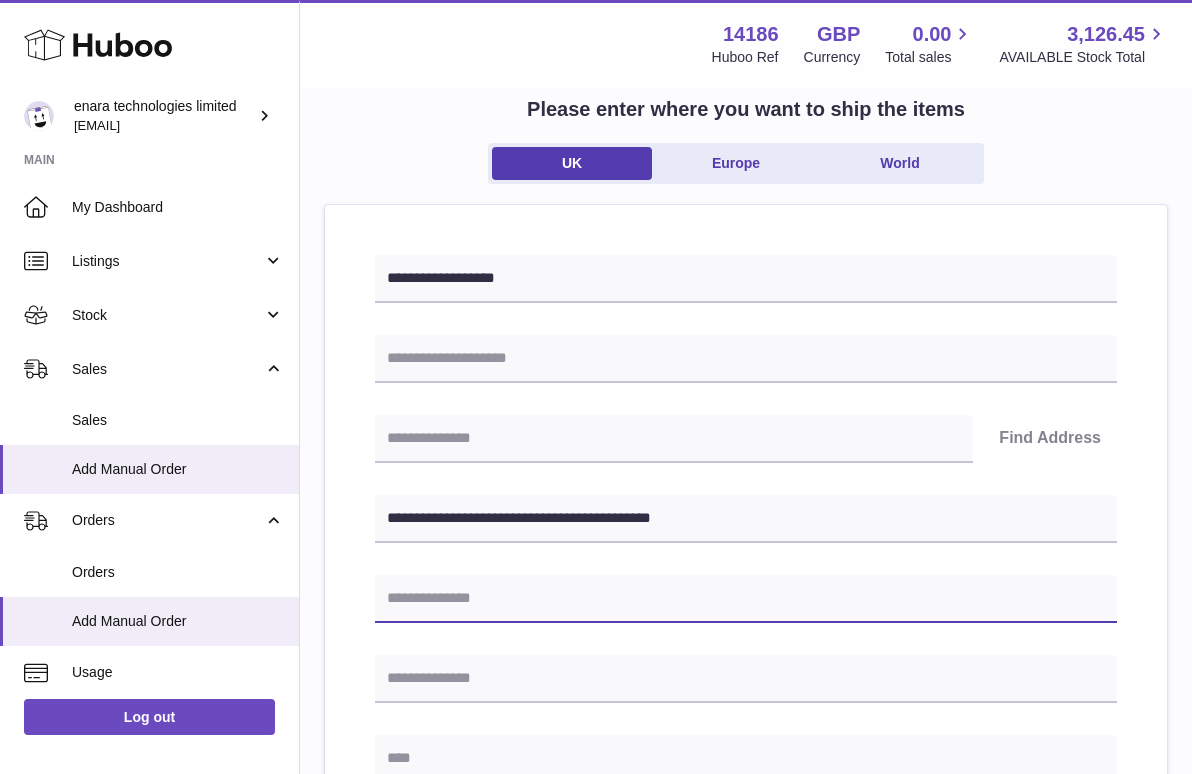 paste on "**********" 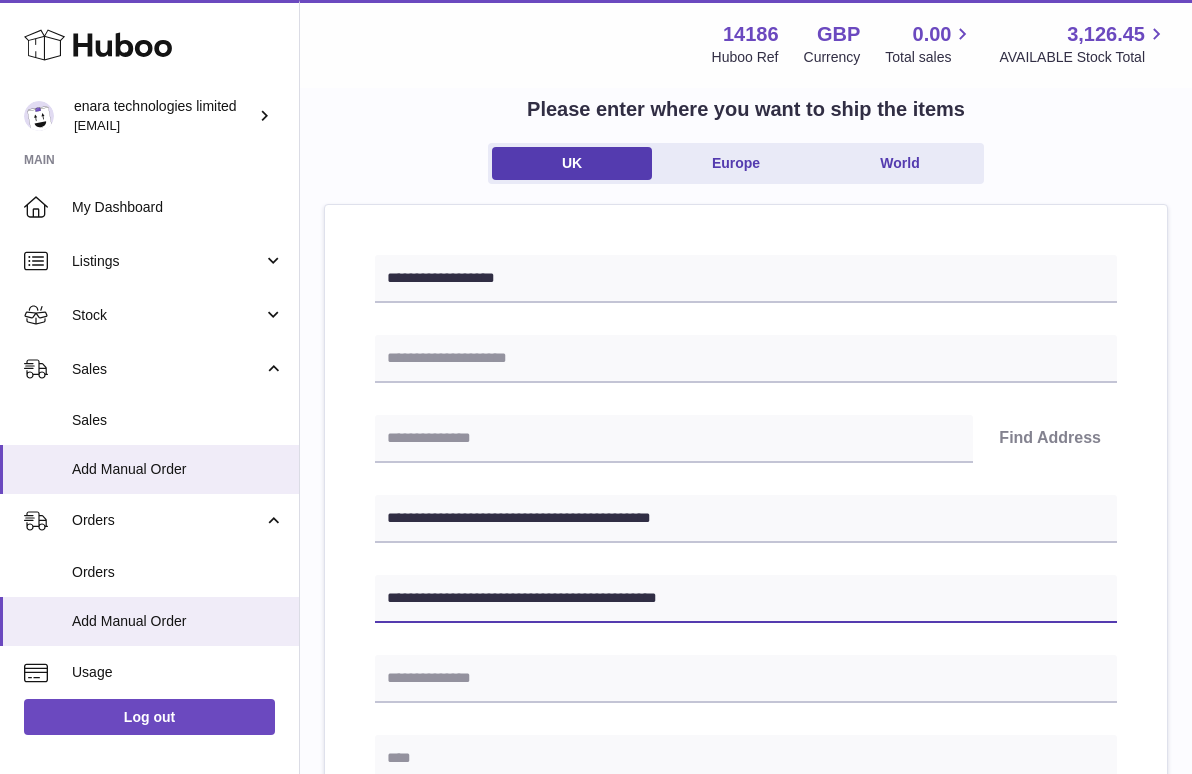 type on "**********" 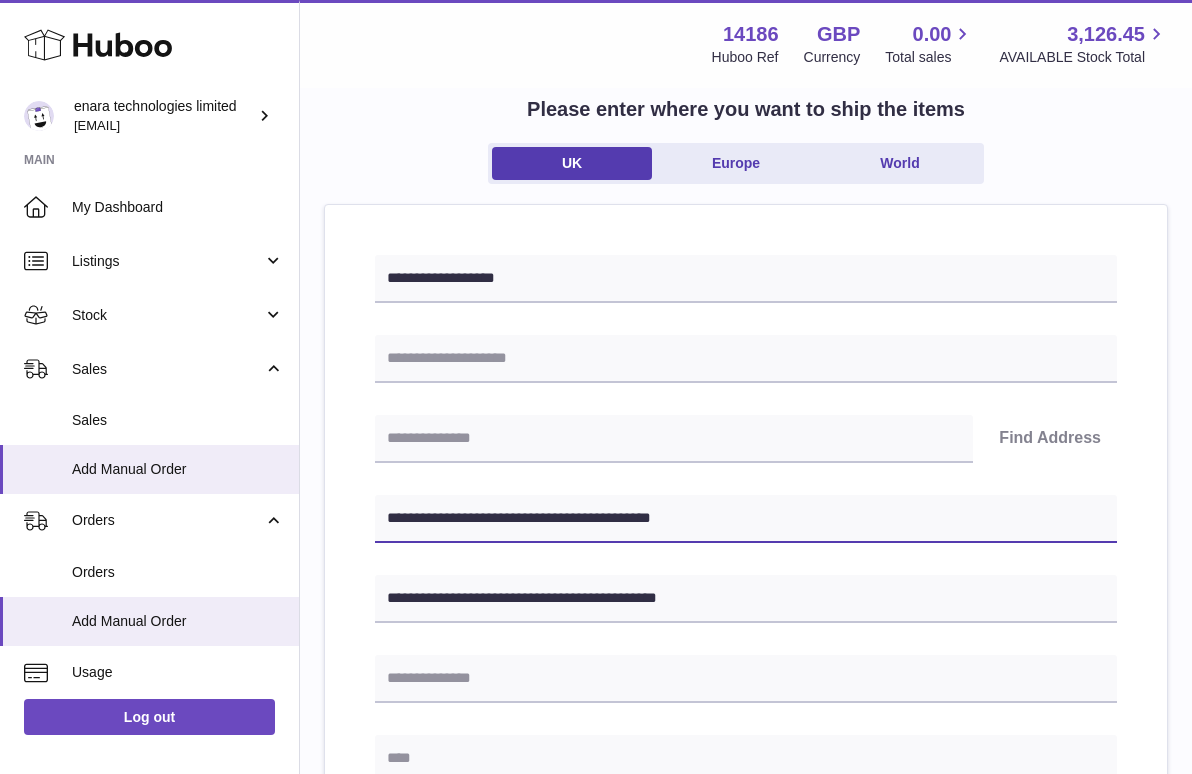 drag, startPoint x: 479, startPoint y: 511, endPoint x: 393, endPoint y: 517, distance: 86.209045 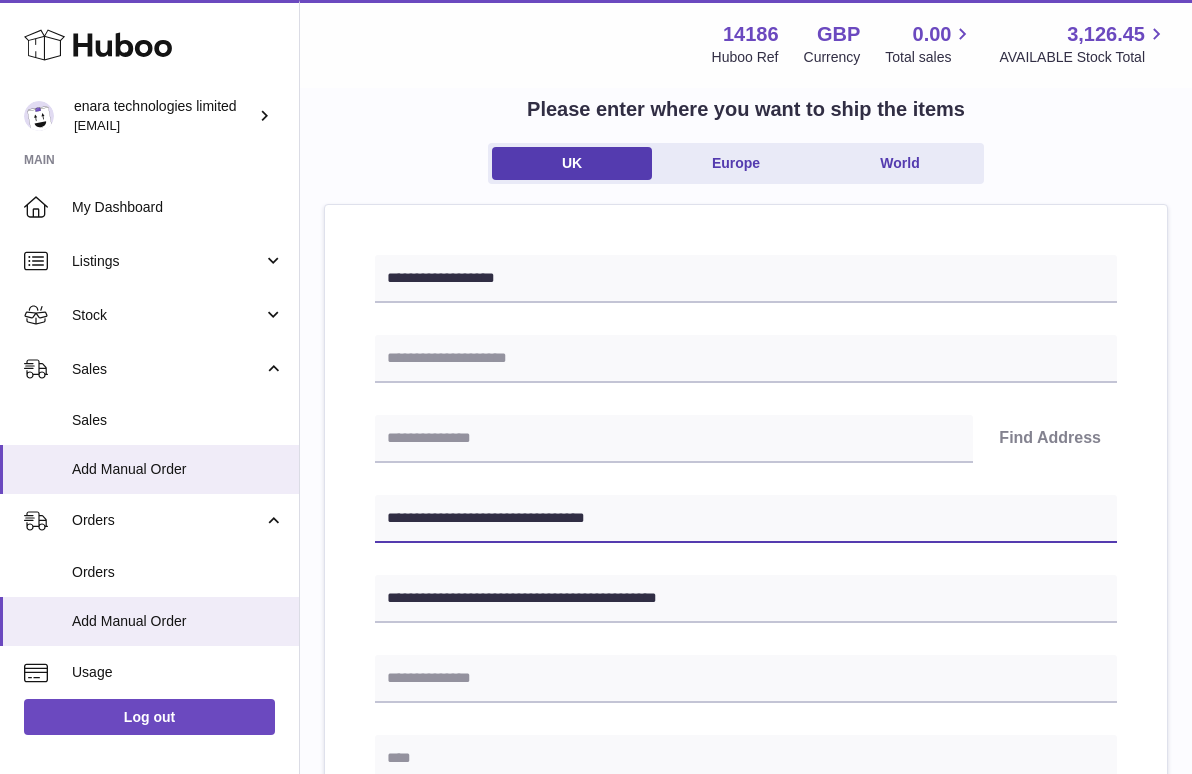 type on "**********" 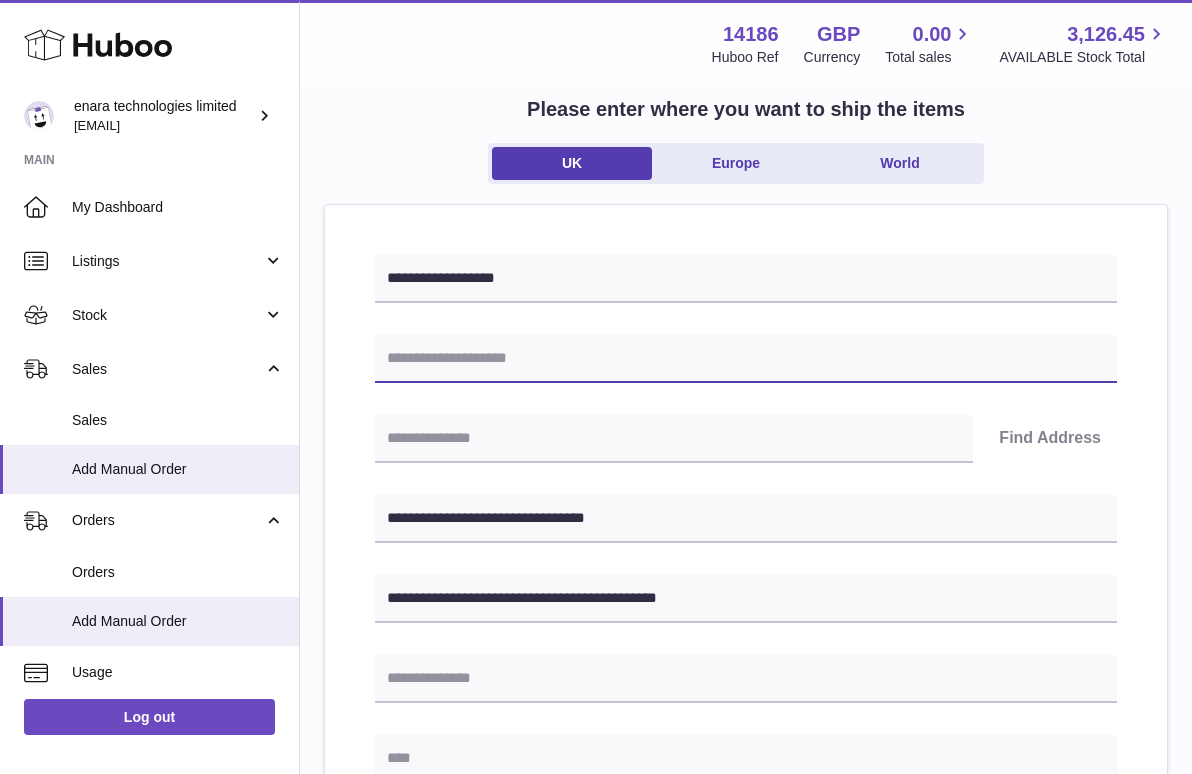 paste on "**********" 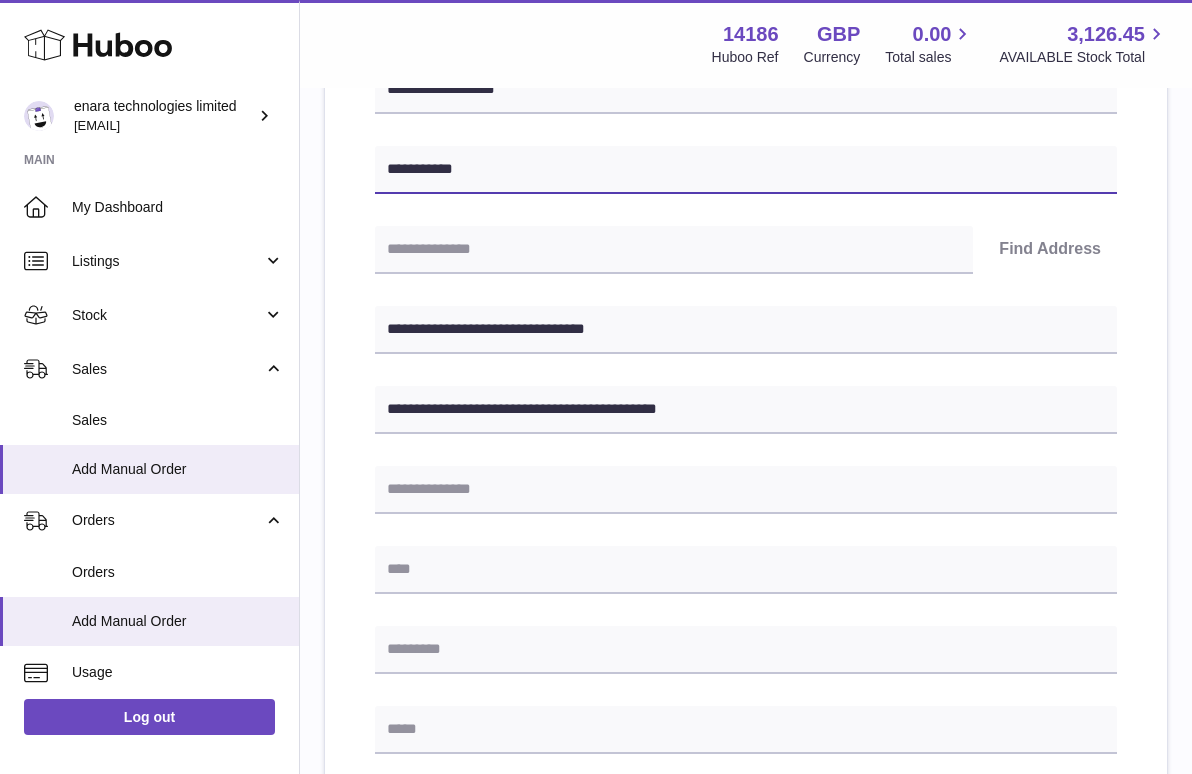 scroll, scrollTop: 313, scrollLeft: 0, axis: vertical 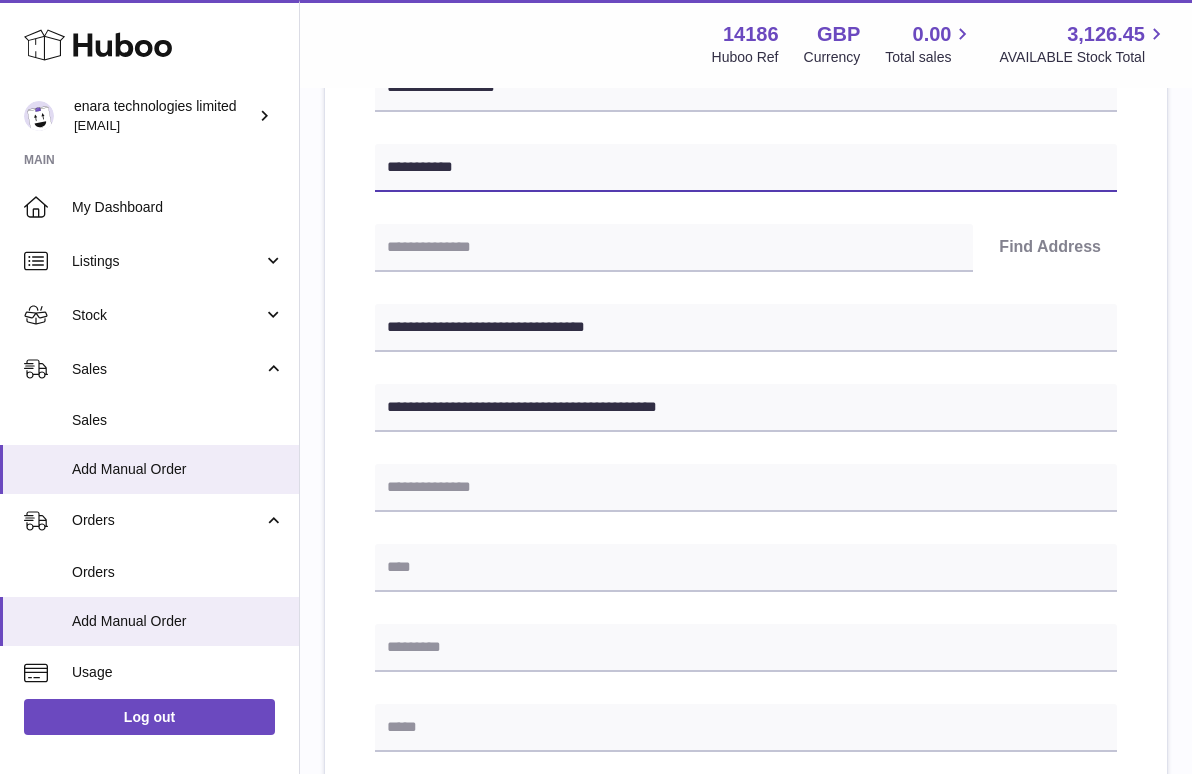 type on "**********" 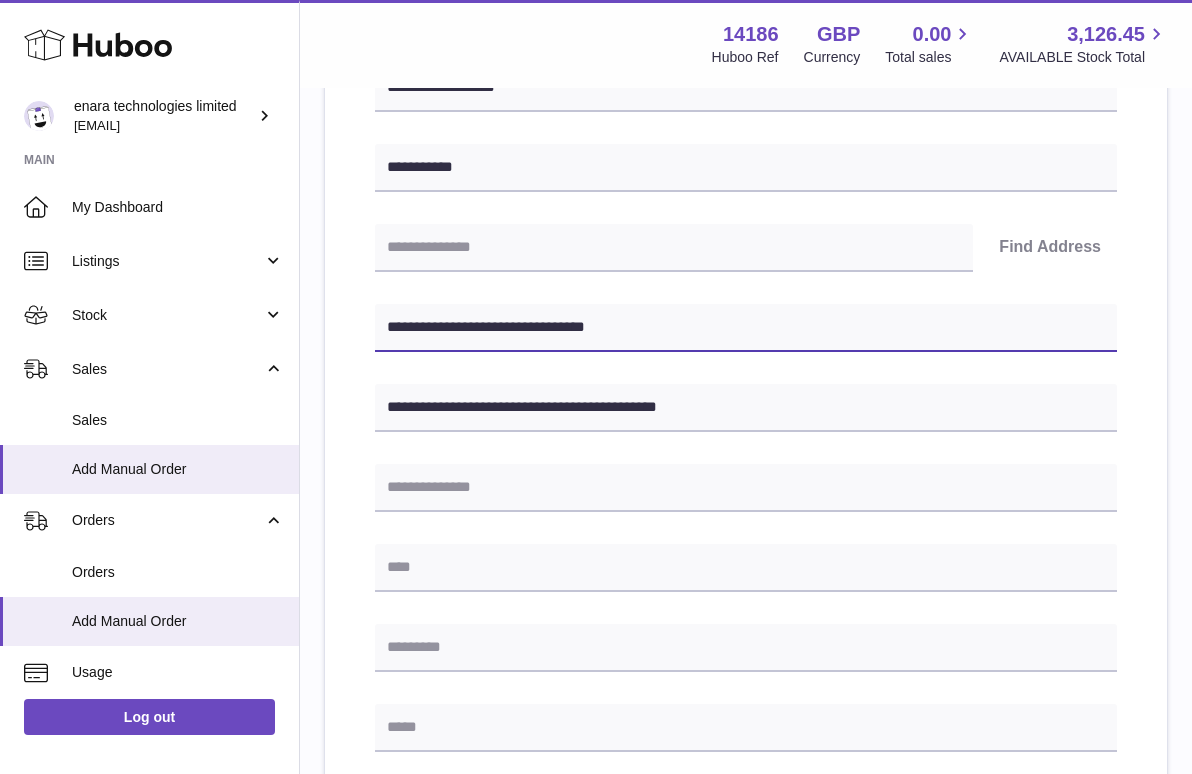 click on "**********" at bounding box center [746, 328] 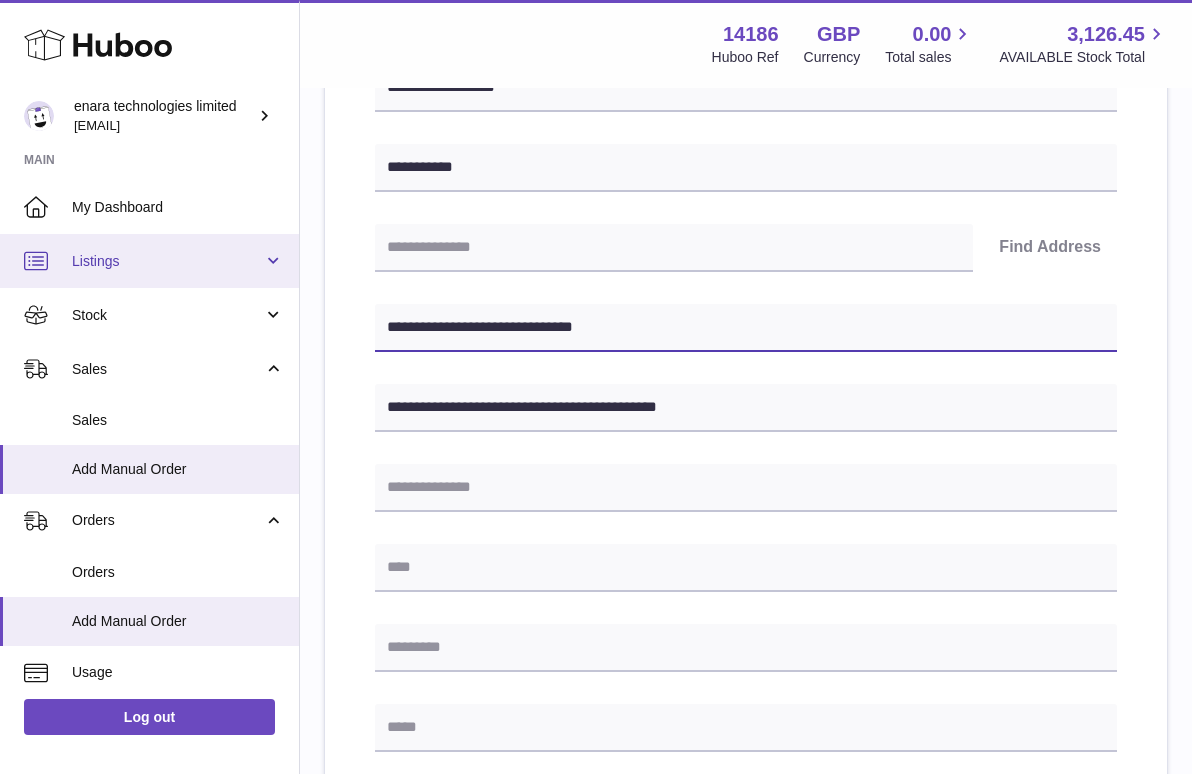 drag, startPoint x: 507, startPoint y: 325, endPoint x: 234, endPoint y: 282, distance: 276.3657 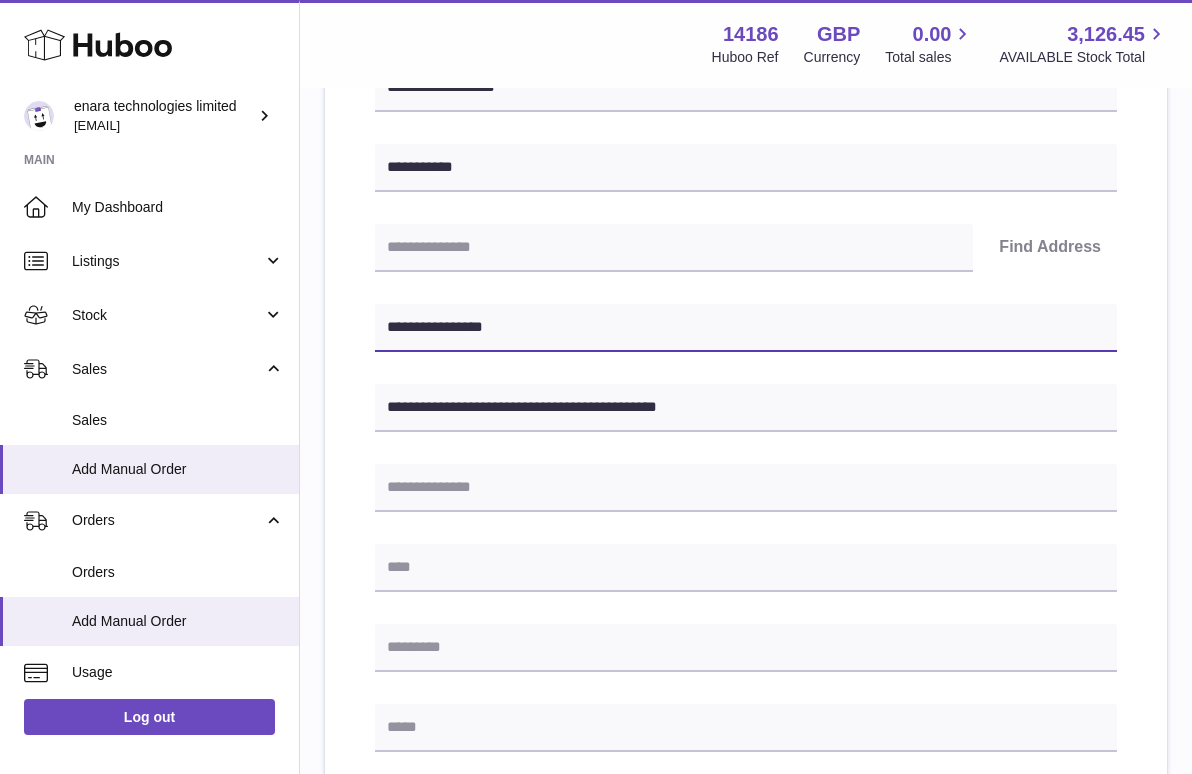 type on "**********" 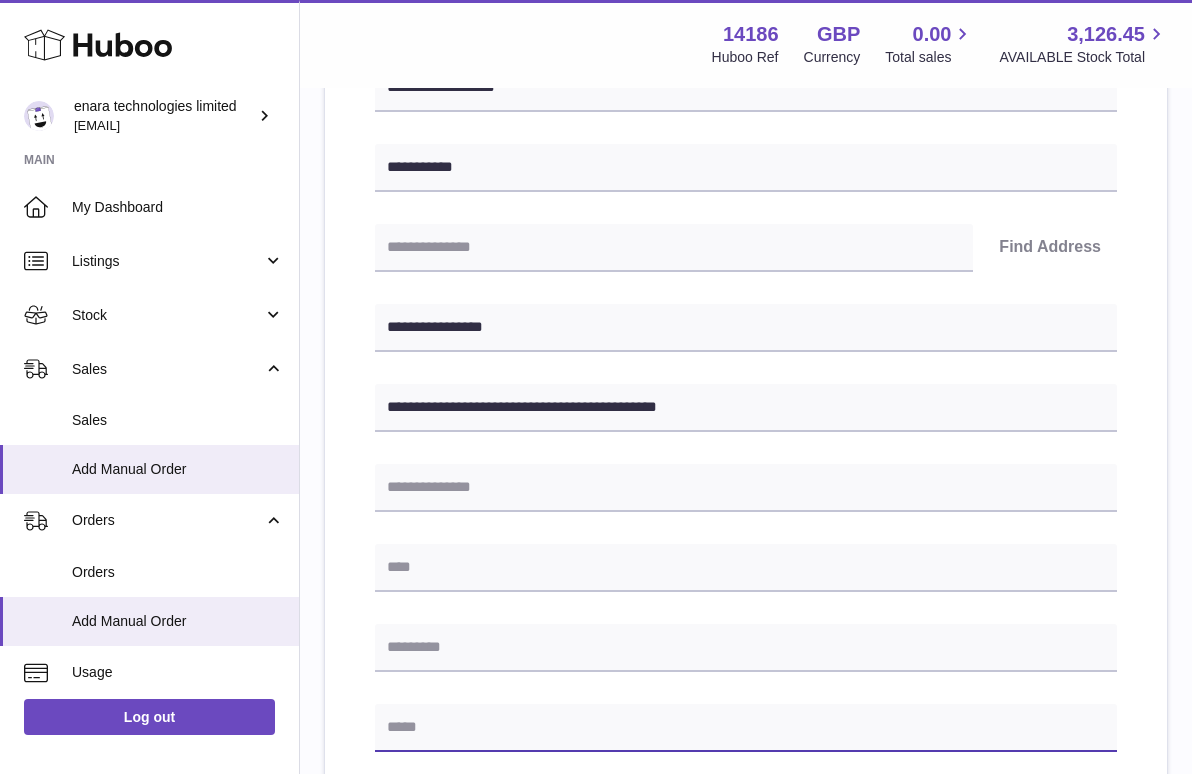 paste on "**********" 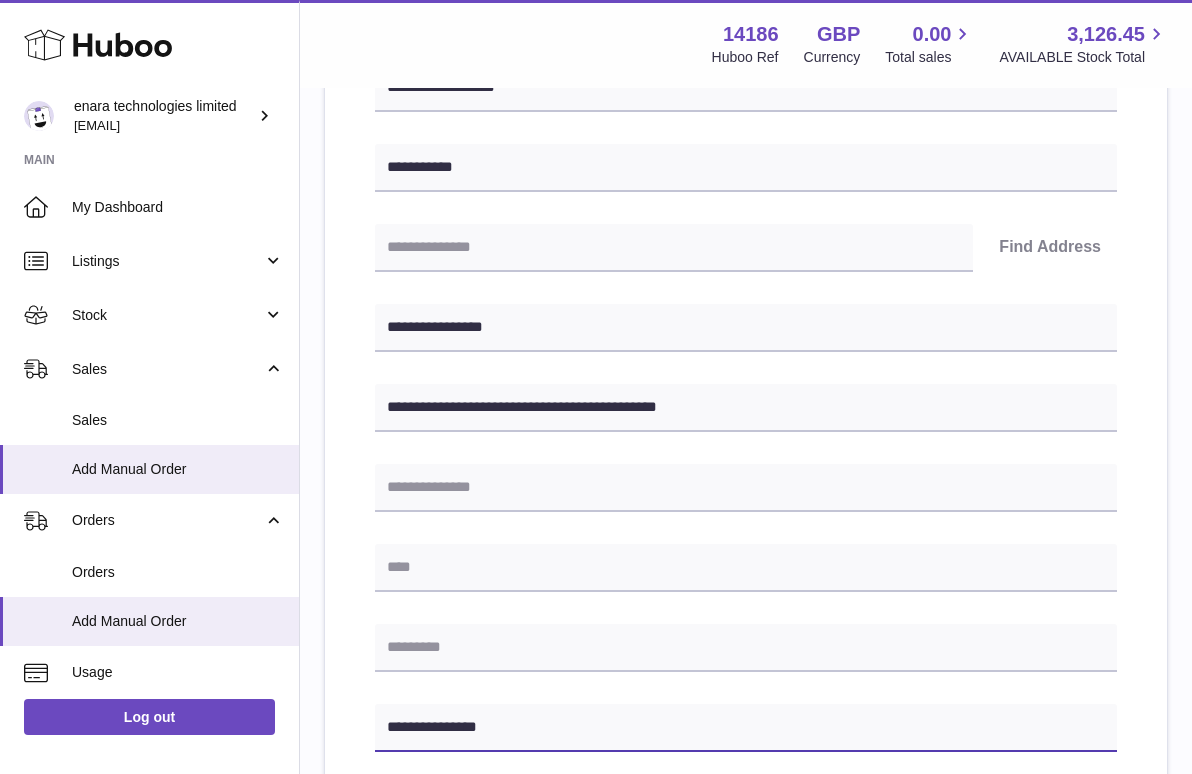 type on "**********" 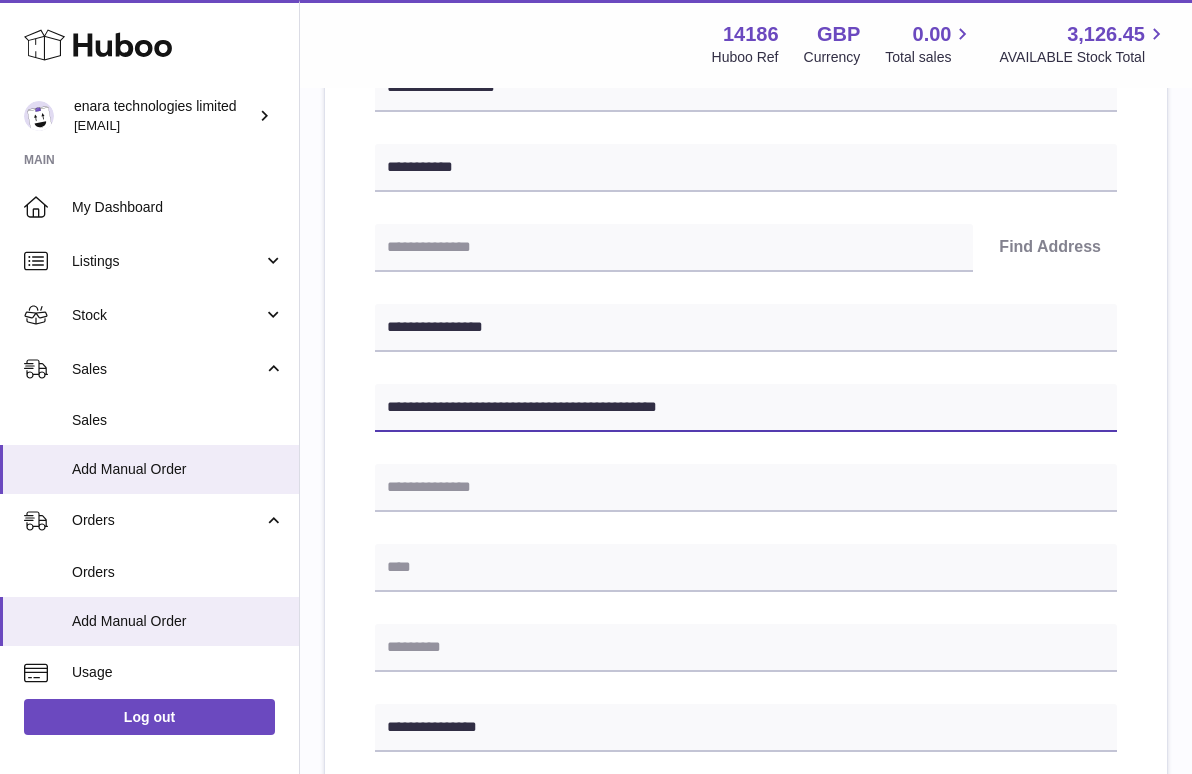 drag, startPoint x: 614, startPoint y: 410, endPoint x: 547, endPoint y: 407, distance: 67.06713 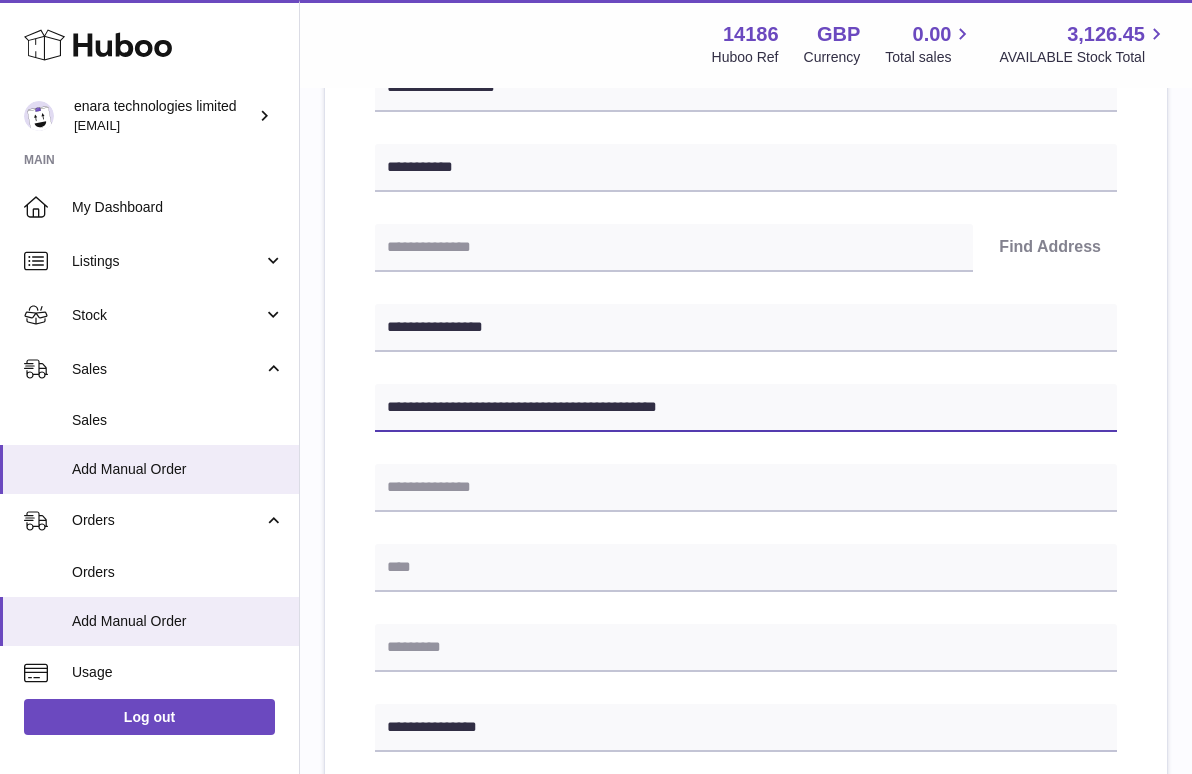 click on "**********" at bounding box center [746, 408] 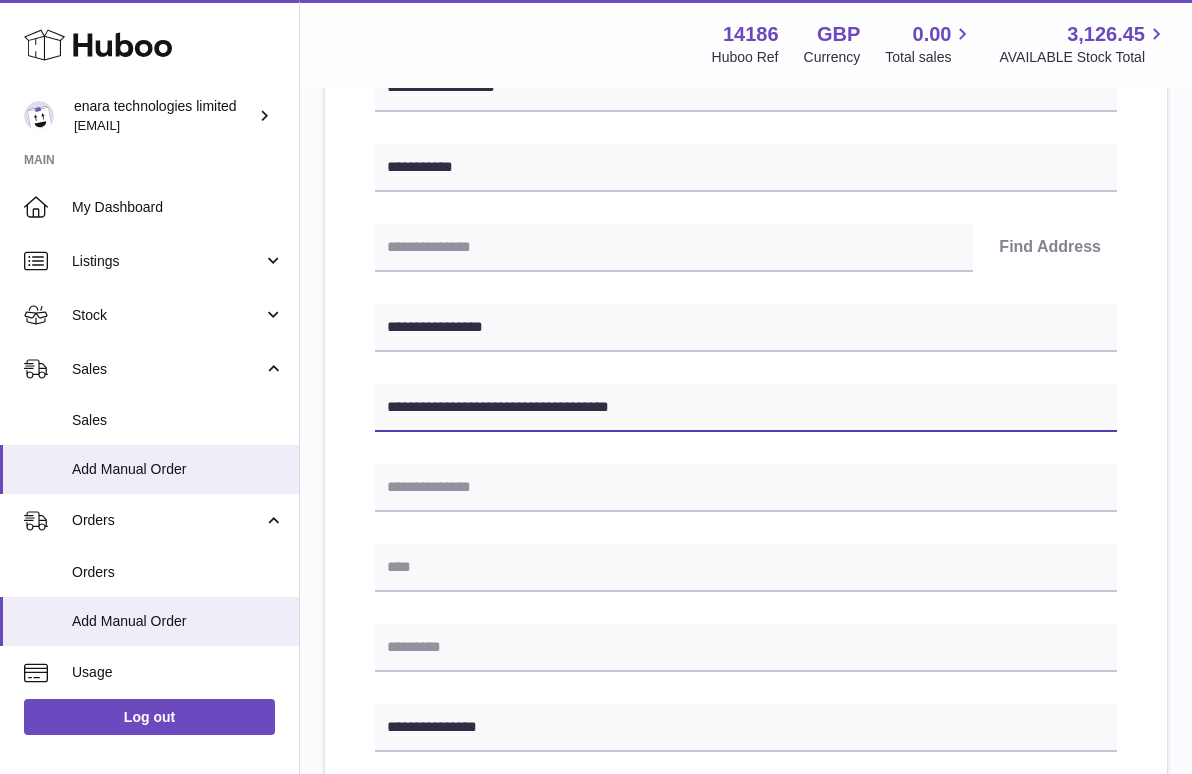 type on "**********" 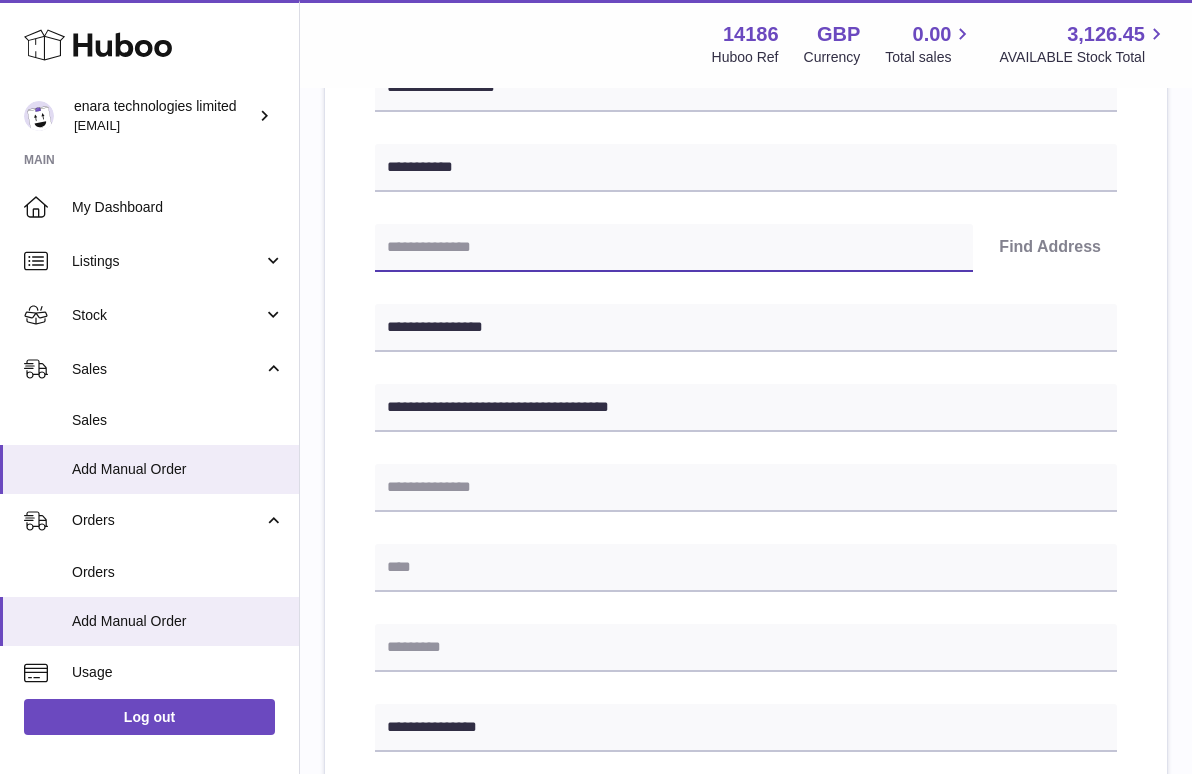 type on "*" 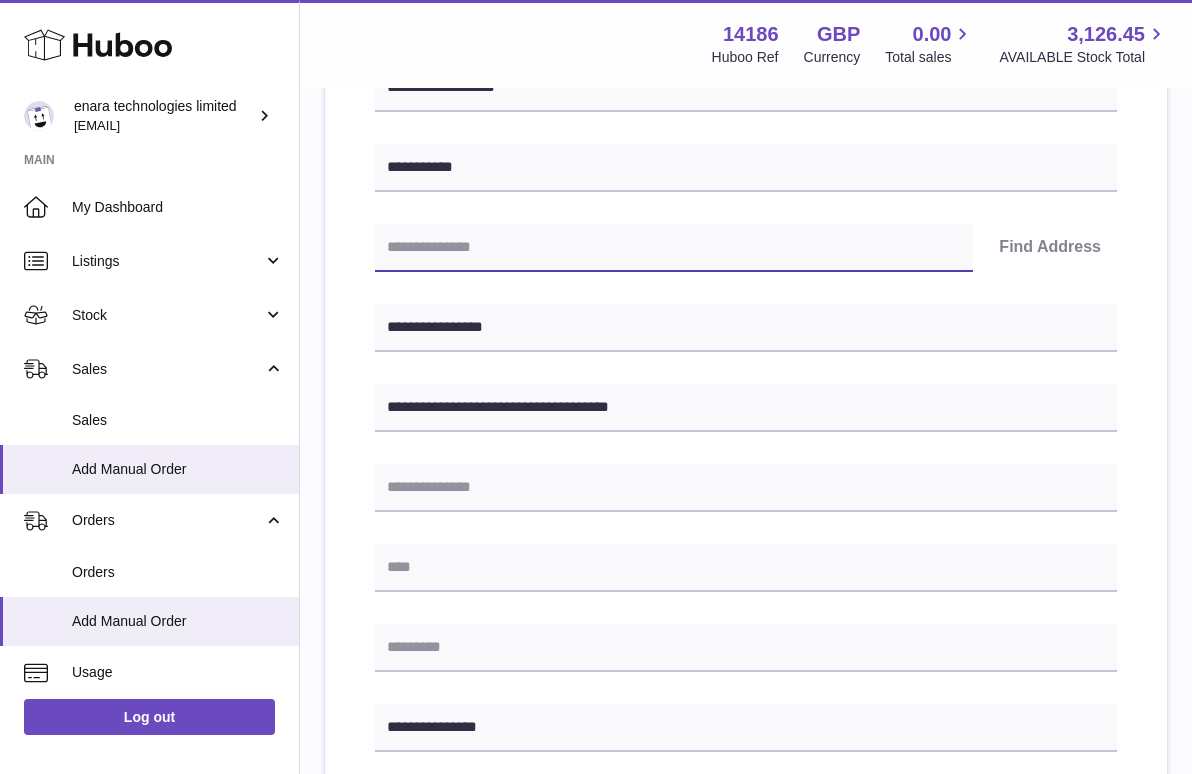 paste on "********" 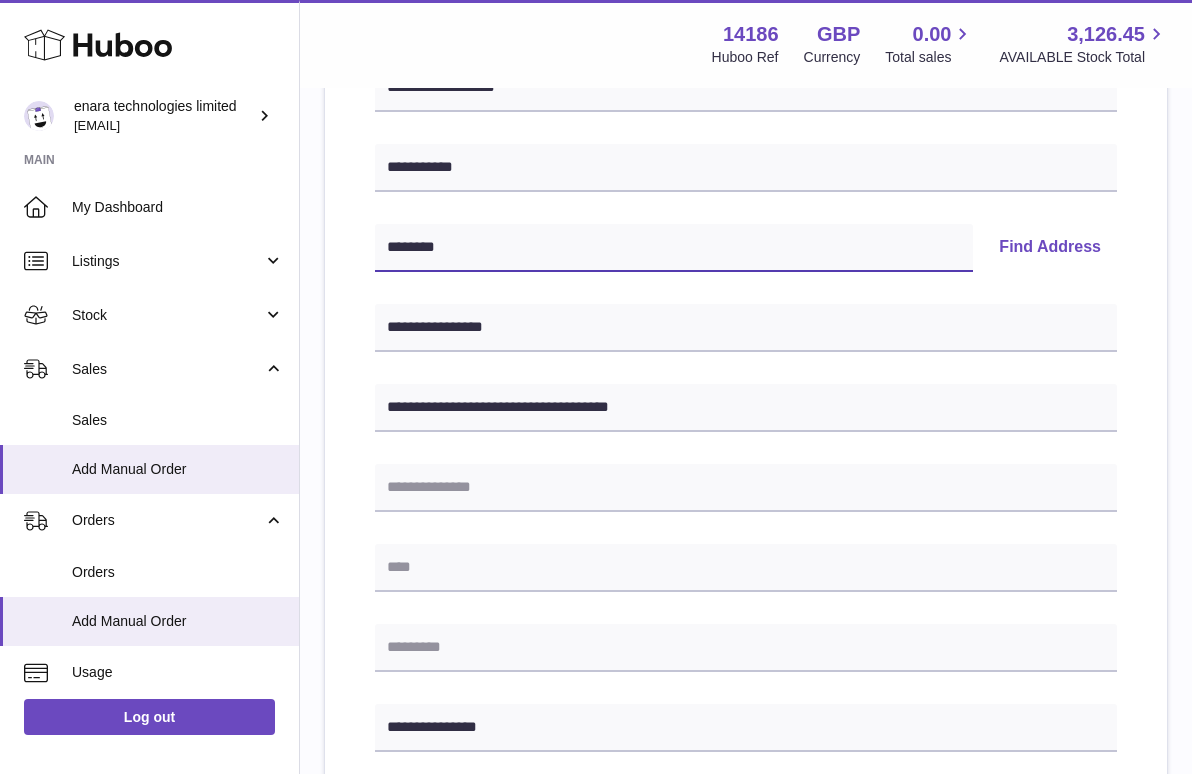type on "********" 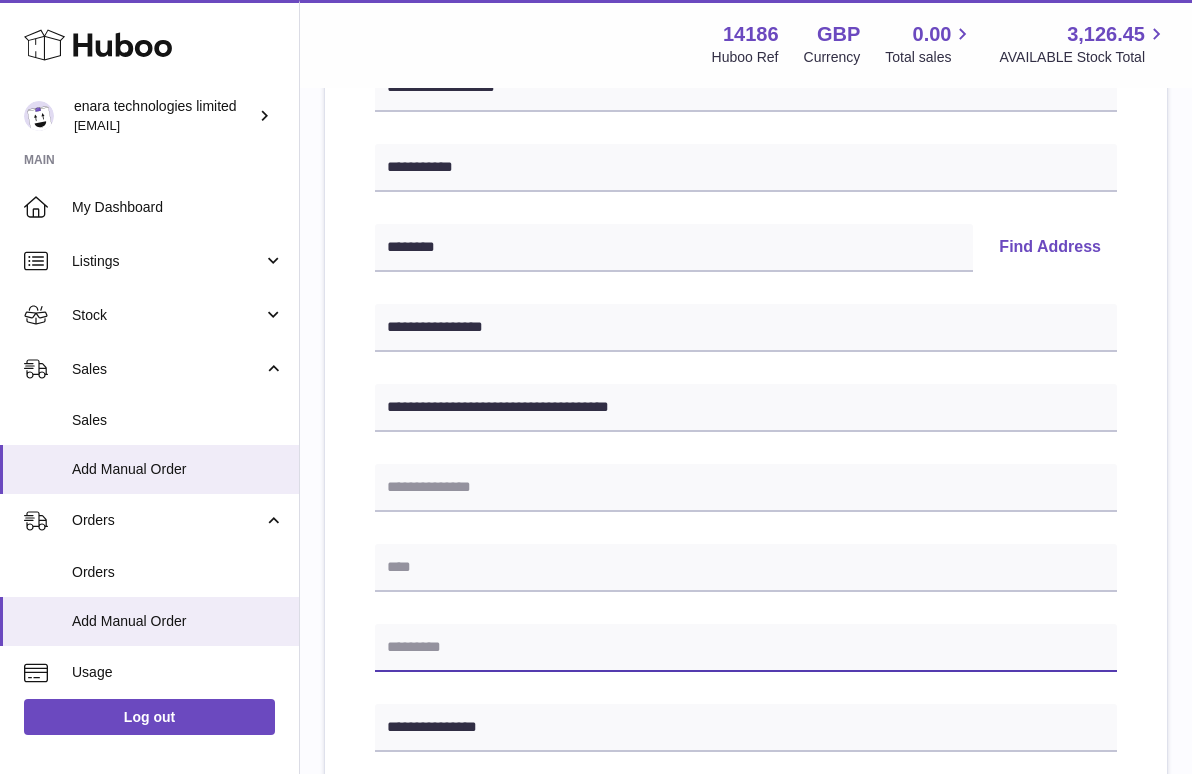 paste on "********" 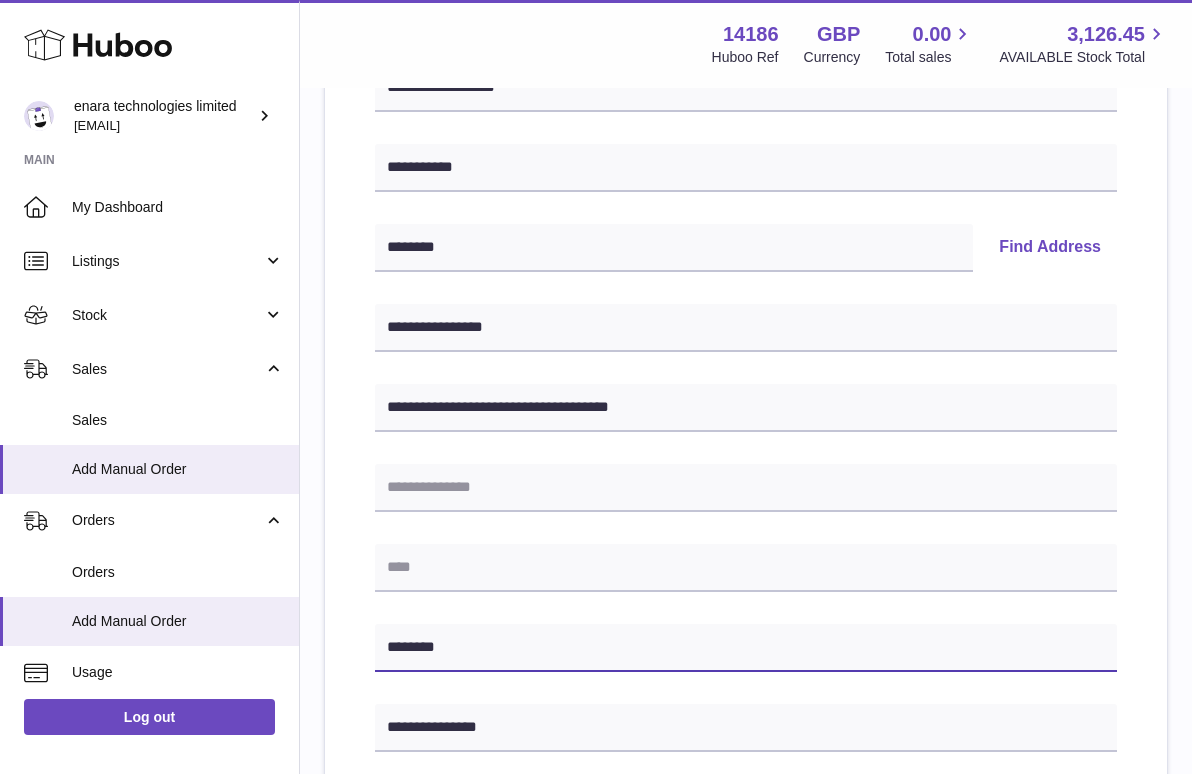 type on "********" 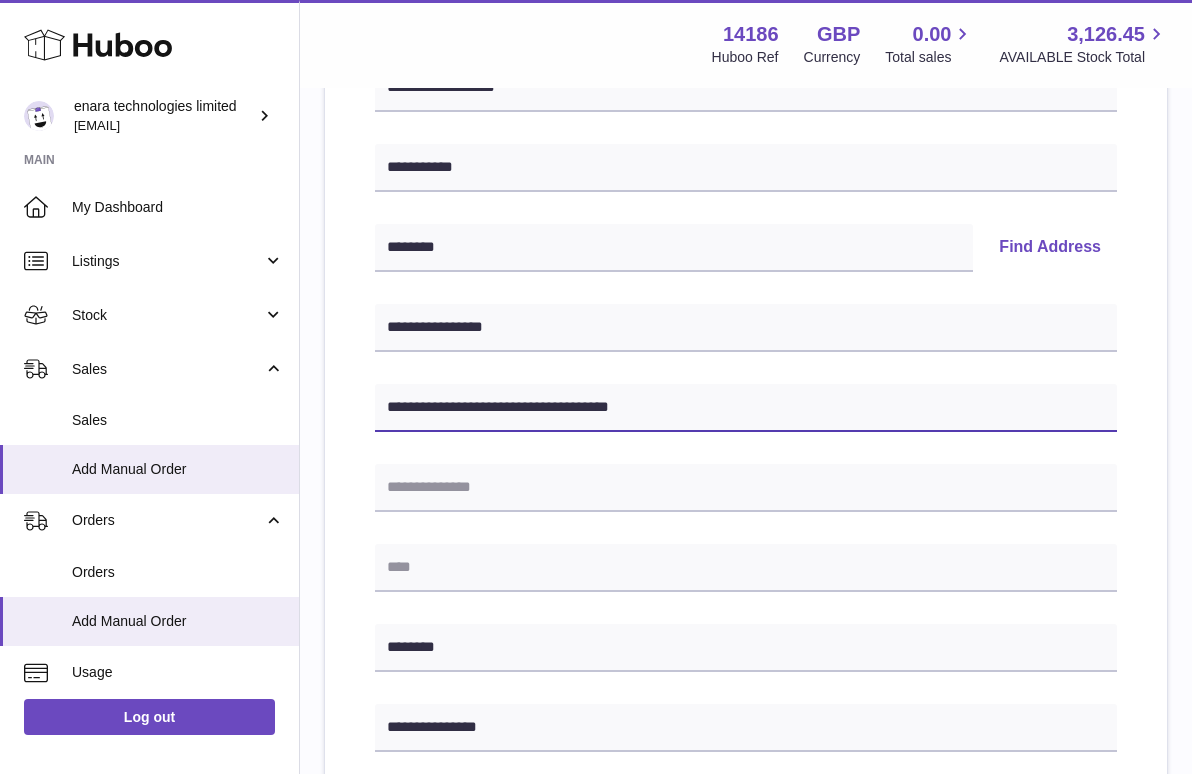 drag, startPoint x: 555, startPoint y: 405, endPoint x: 696, endPoint y: 411, distance: 141.12761 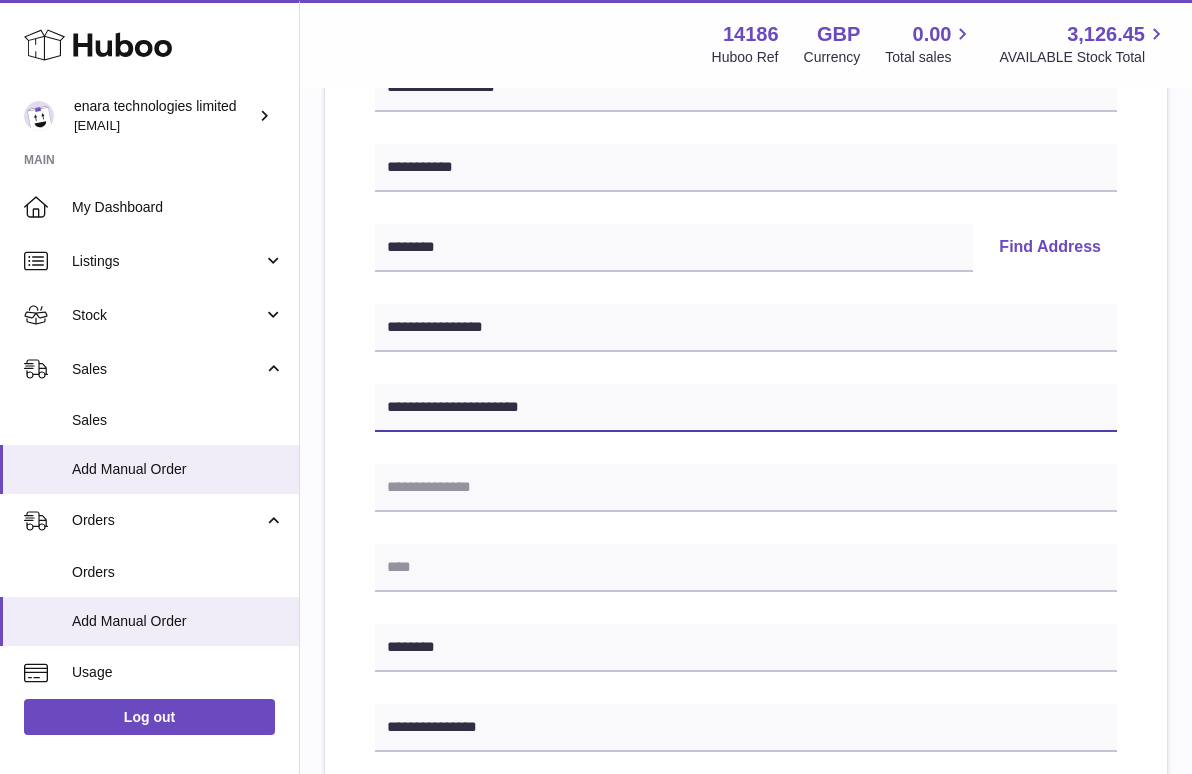 type on "**********" 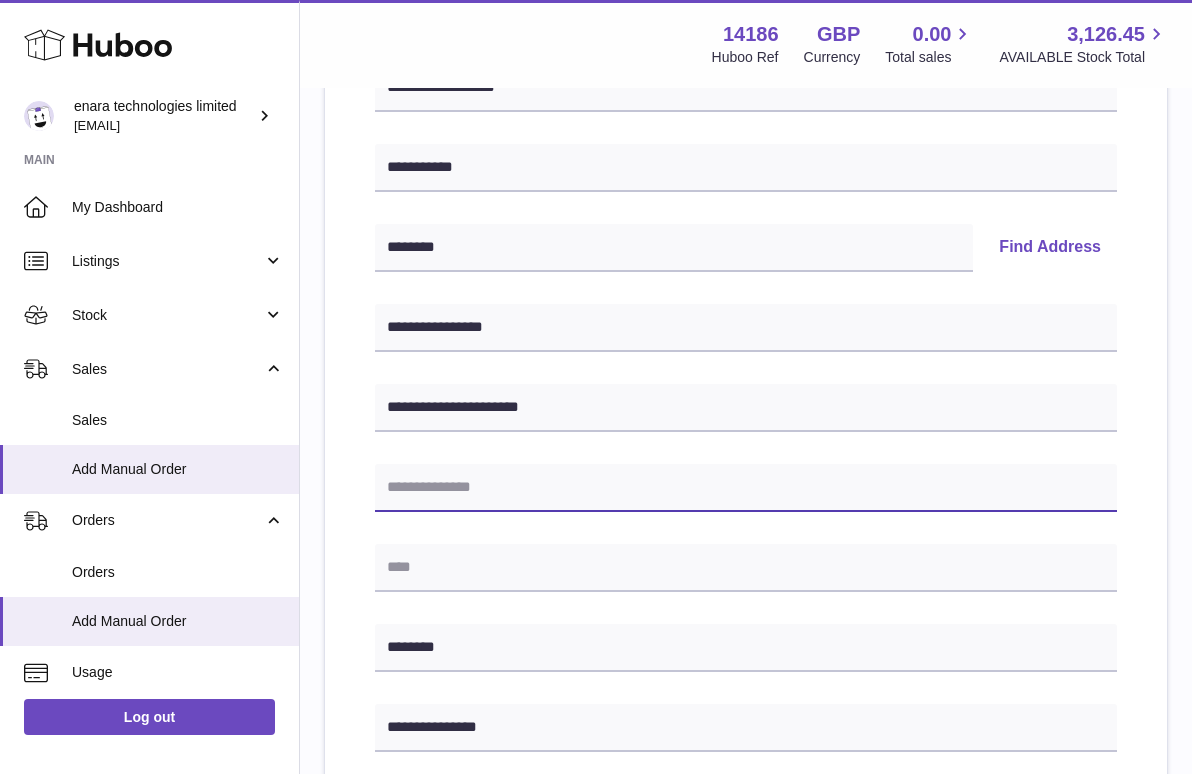 paste on "**********" 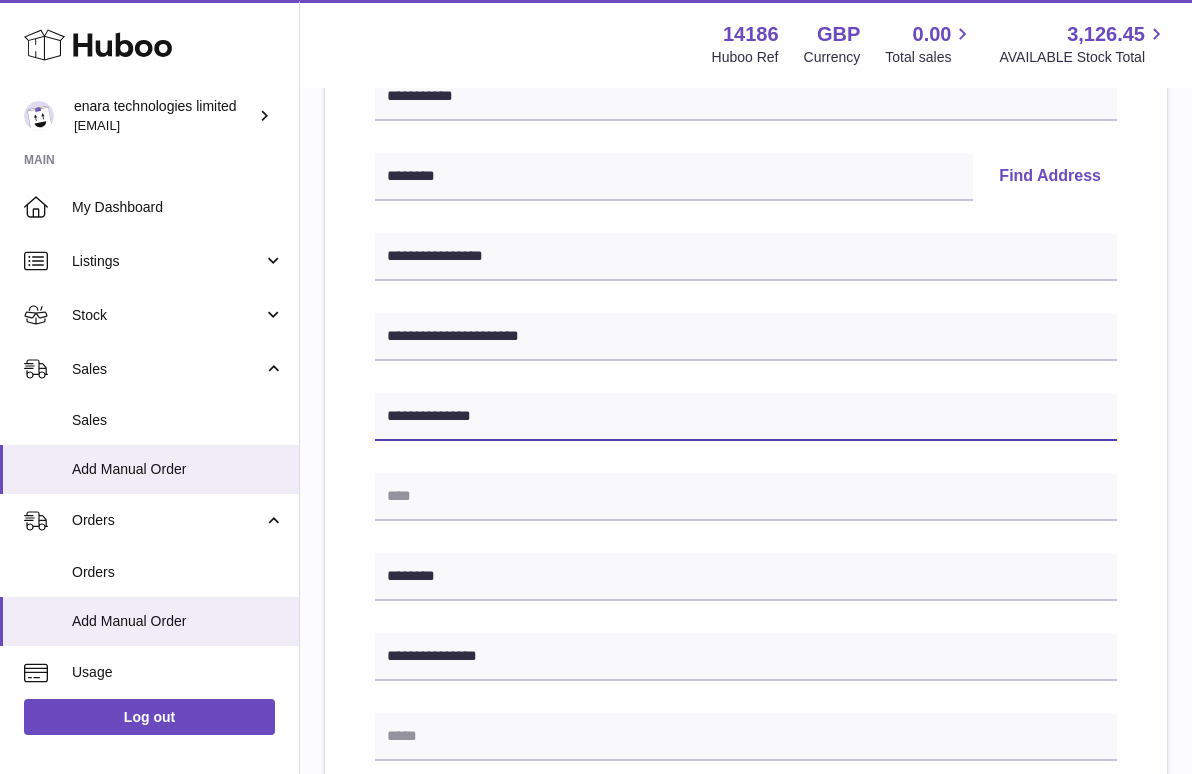 scroll, scrollTop: 382, scrollLeft: 0, axis: vertical 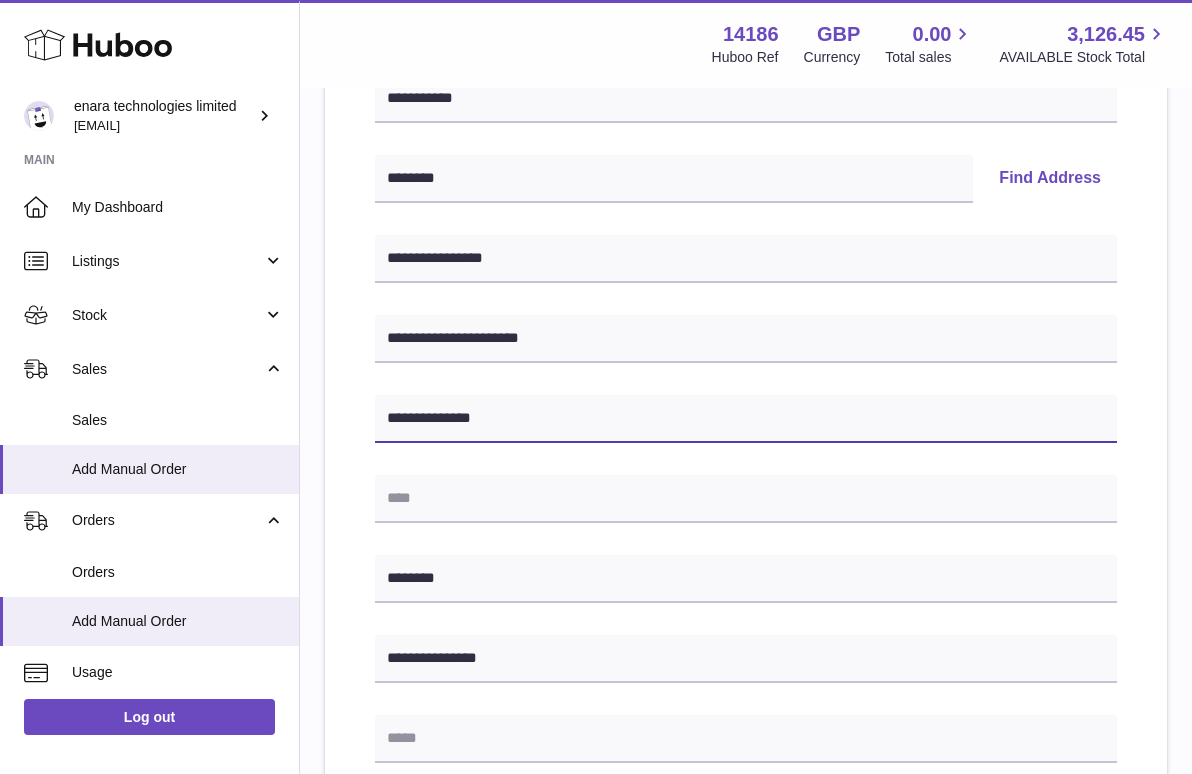 type on "**********" 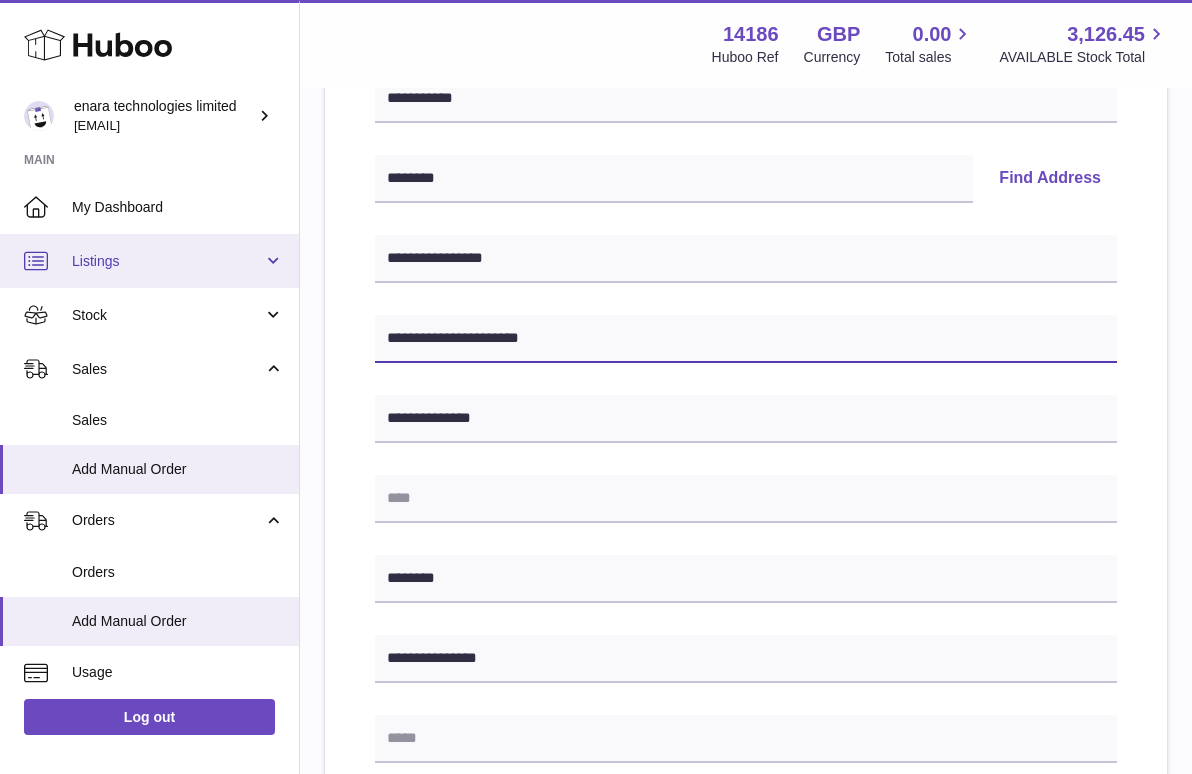 drag, startPoint x: 559, startPoint y: 341, endPoint x: 270, endPoint y: 268, distance: 298.07718 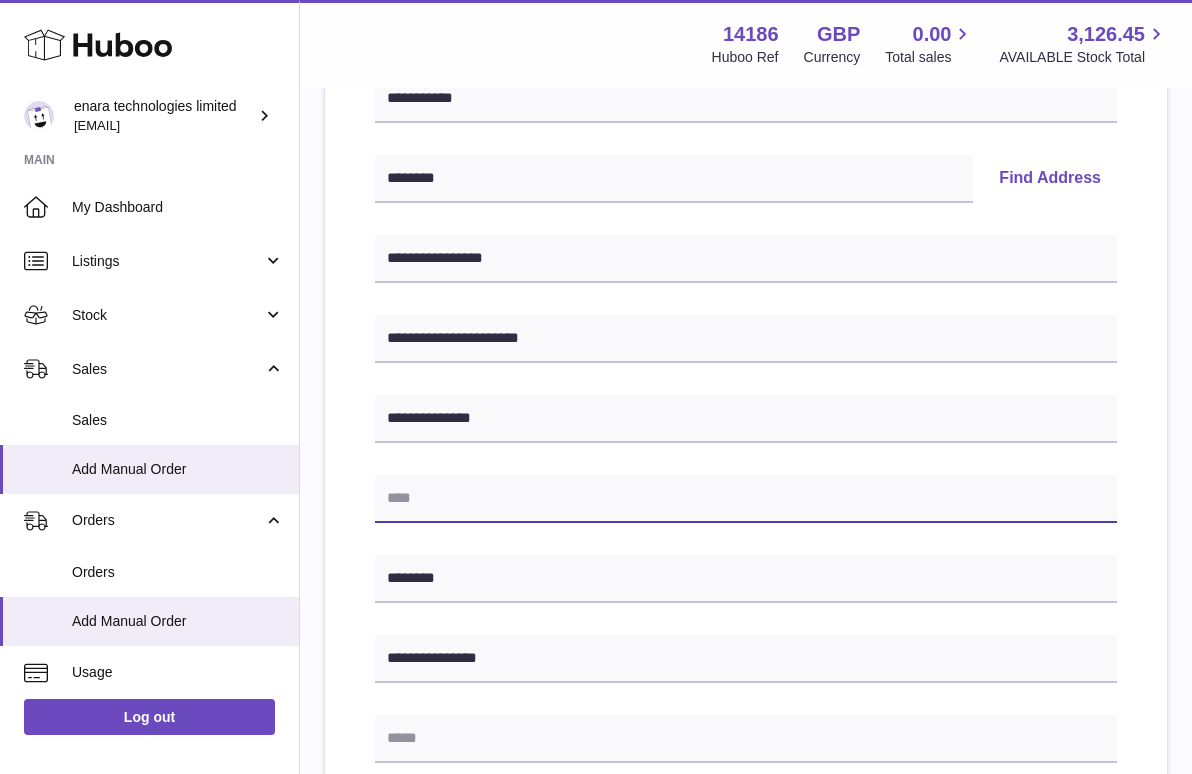 click at bounding box center [746, 499] 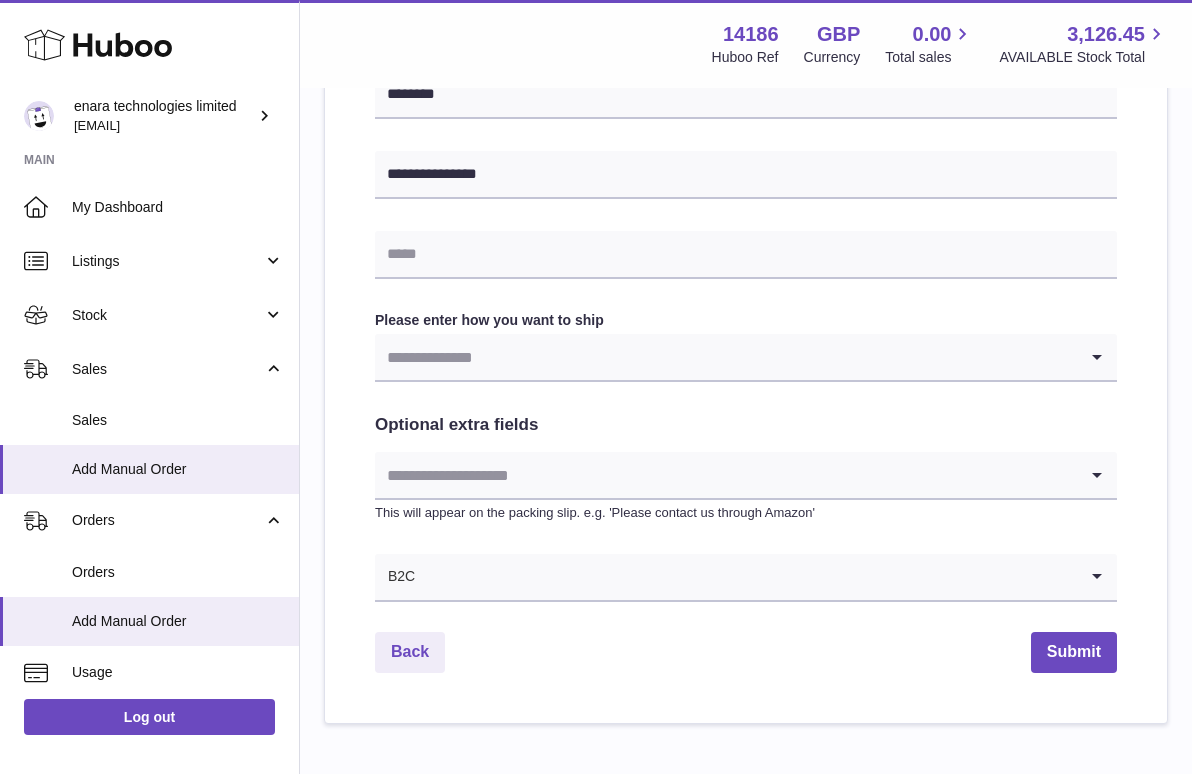 scroll, scrollTop: 882, scrollLeft: 0, axis: vertical 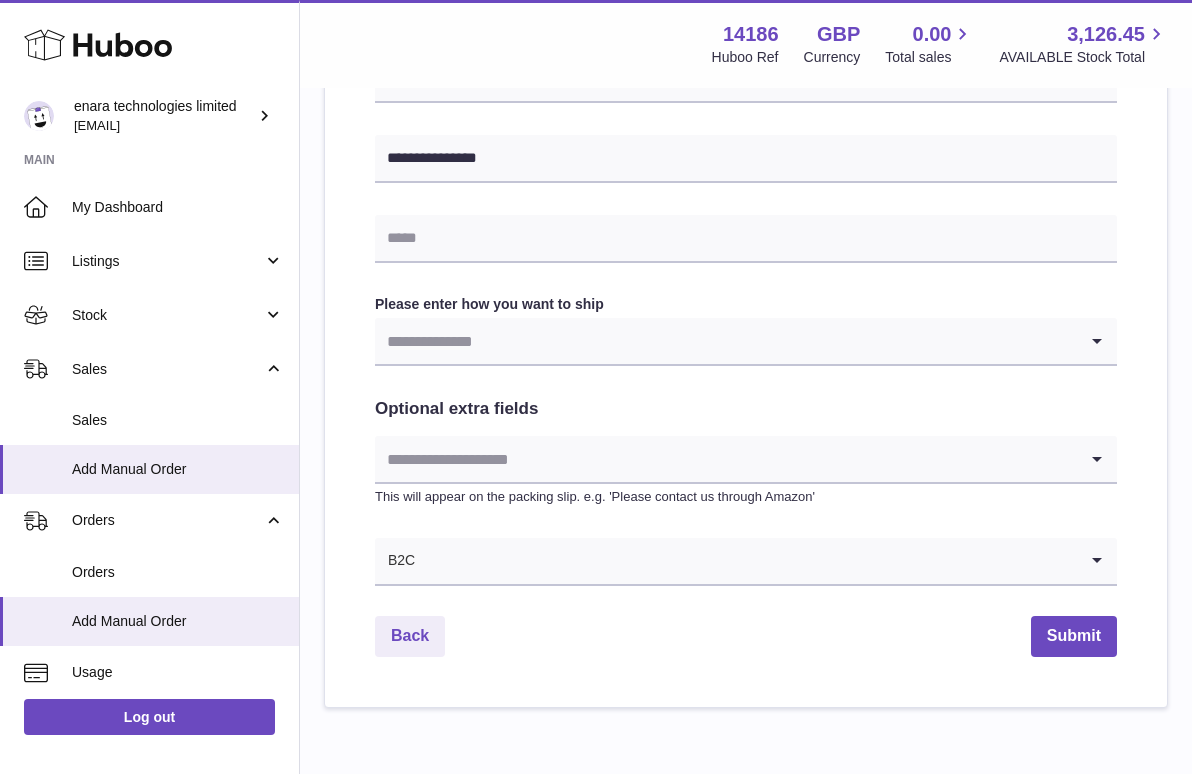 type on "**********" 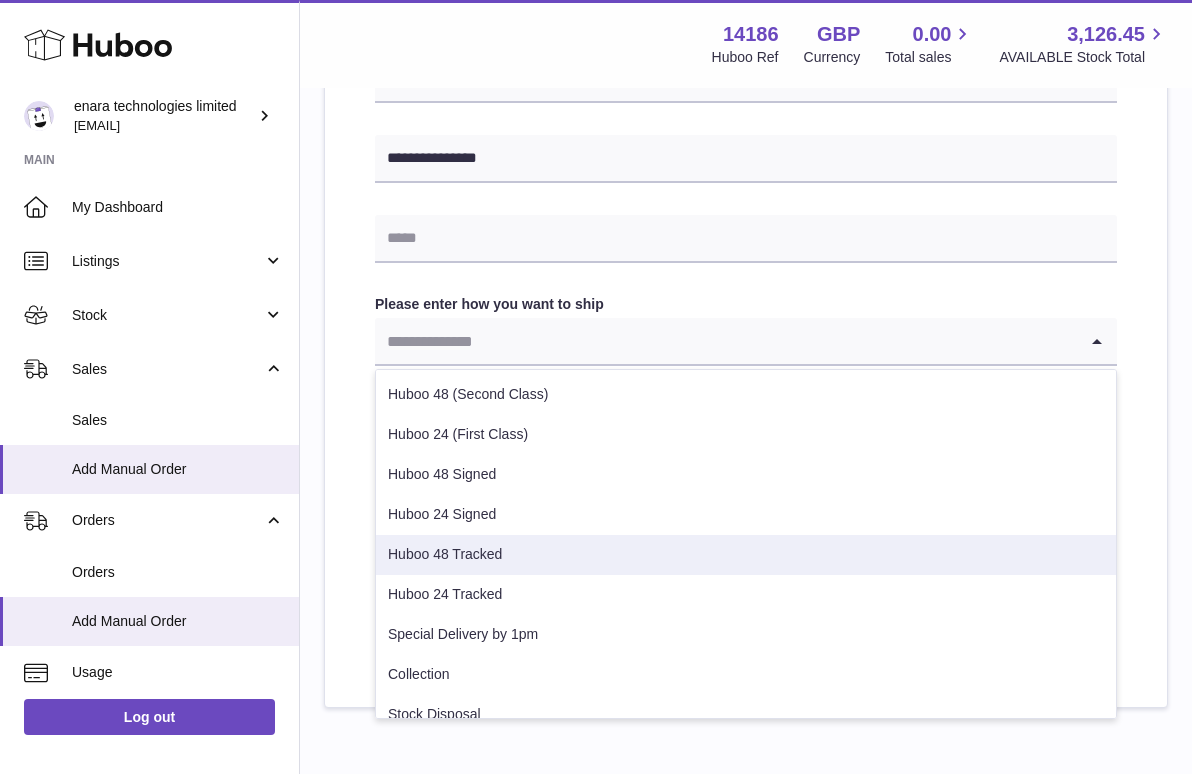 click on "Huboo 48 Tracked" at bounding box center (746, 555) 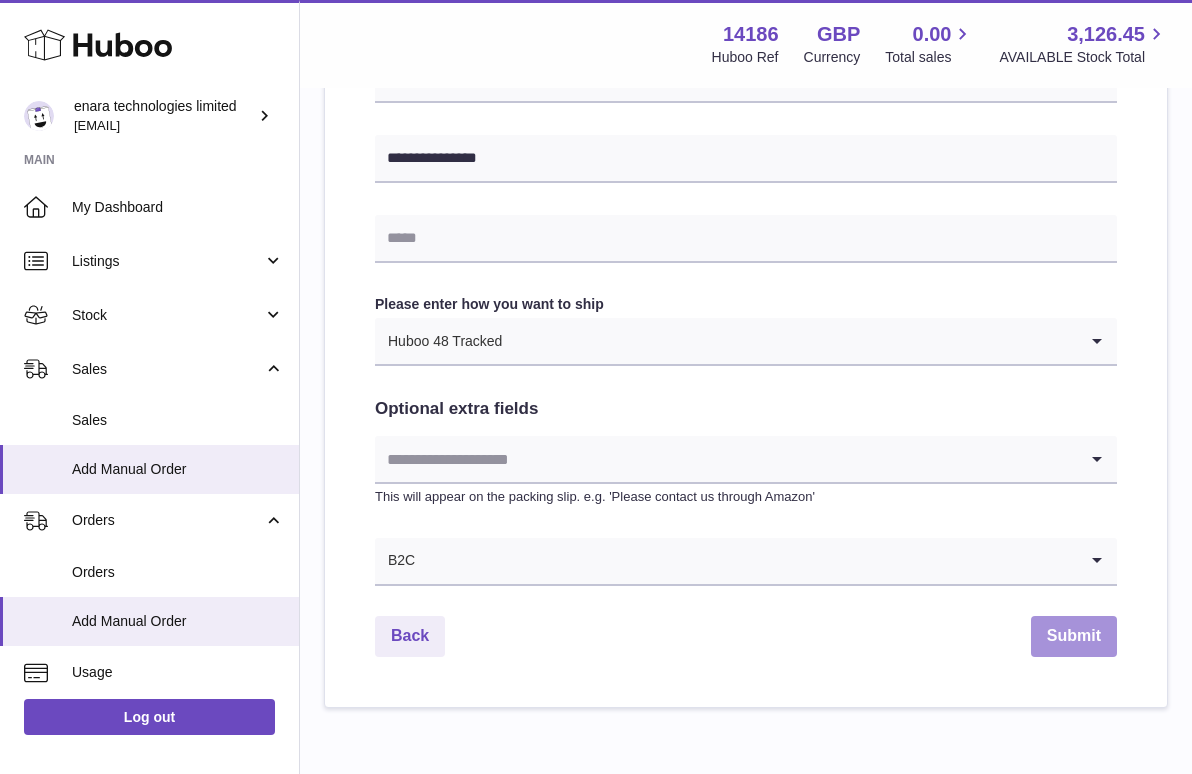 click on "Submit" at bounding box center [1074, 636] 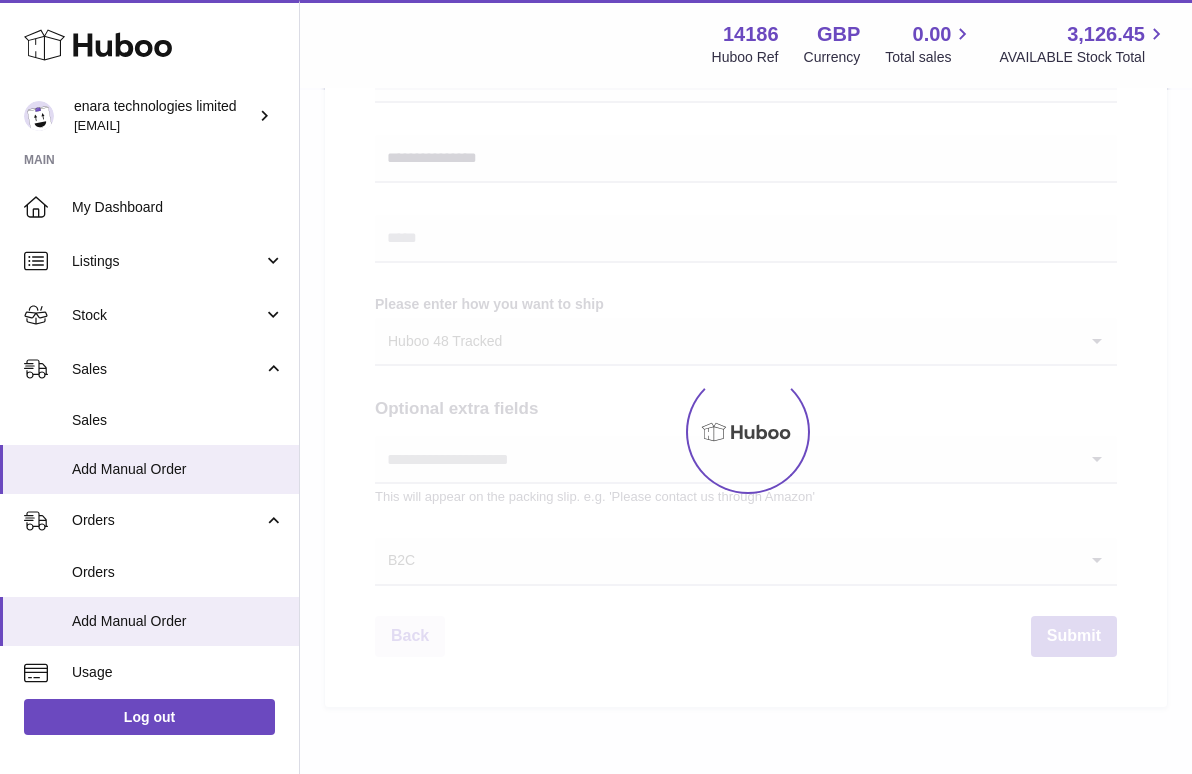 scroll, scrollTop: 0, scrollLeft: 0, axis: both 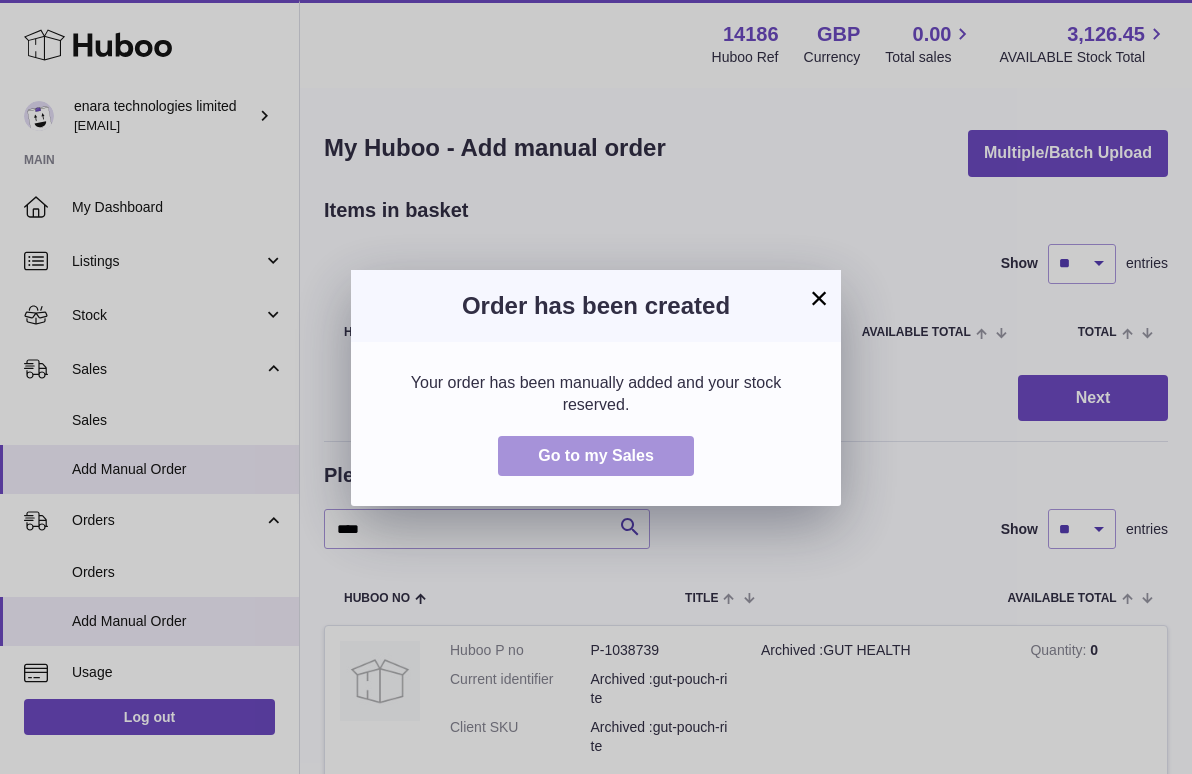click on "Go to my Sales" at bounding box center (596, 455) 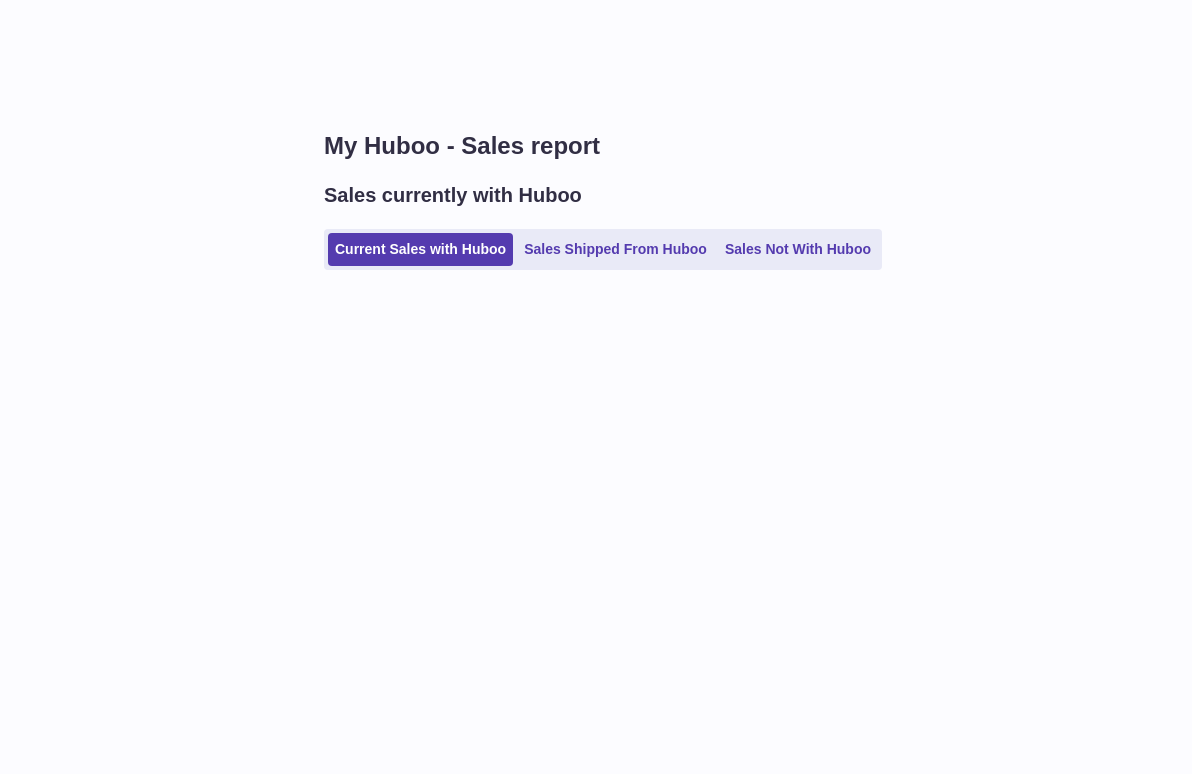 scroll, scrollTop: 0, scrollLeft: 0, axis: both 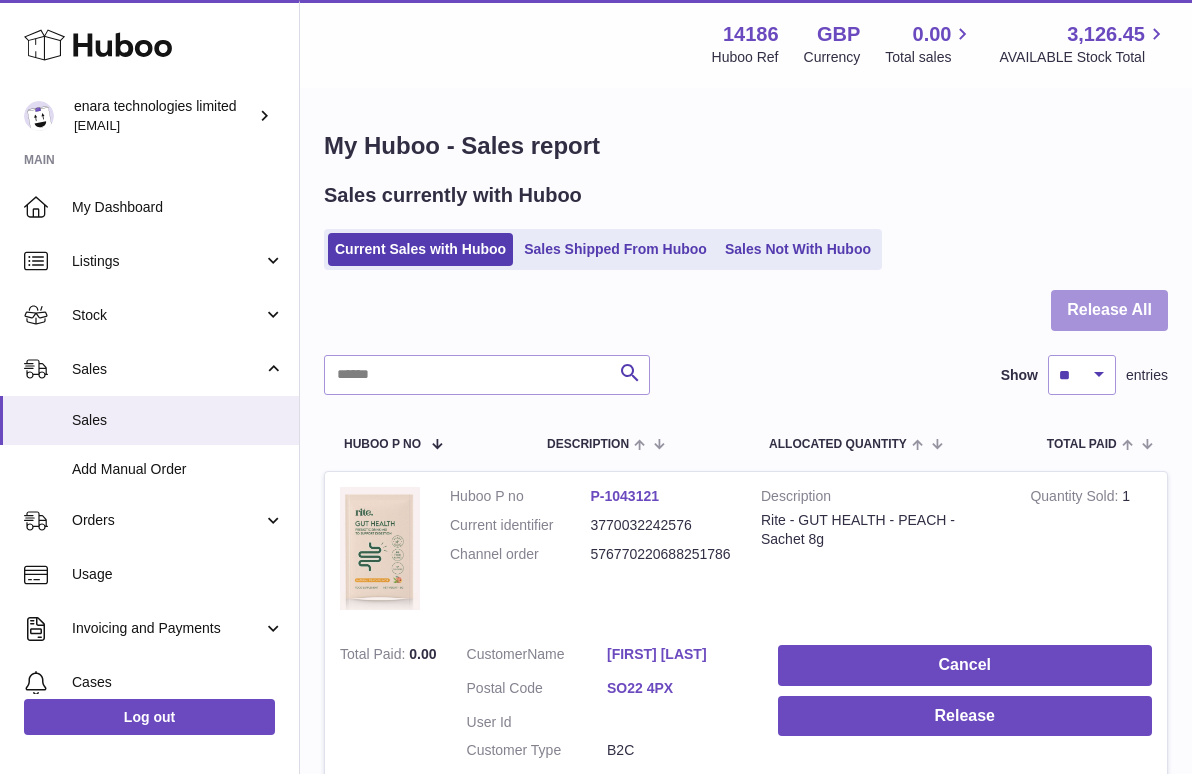 click on "Release All" at bounding box center [1109, 310] 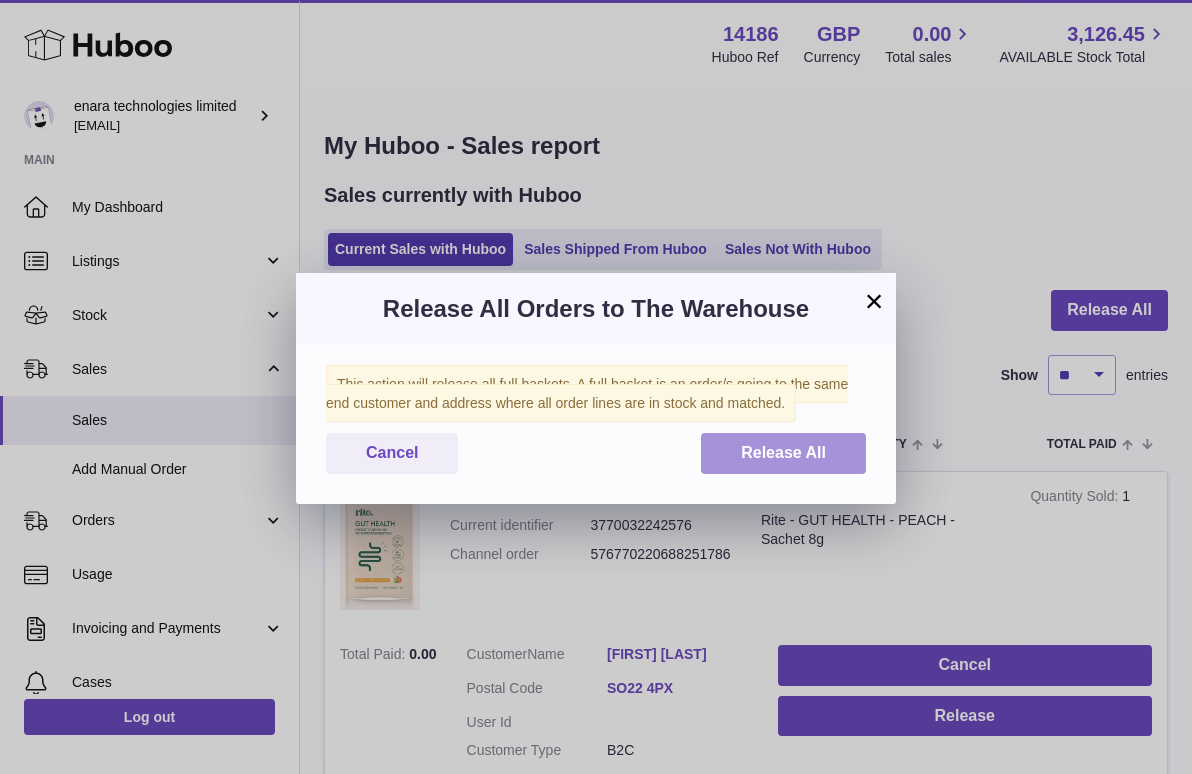 click on "Release All" at bounding box center (783, 453) 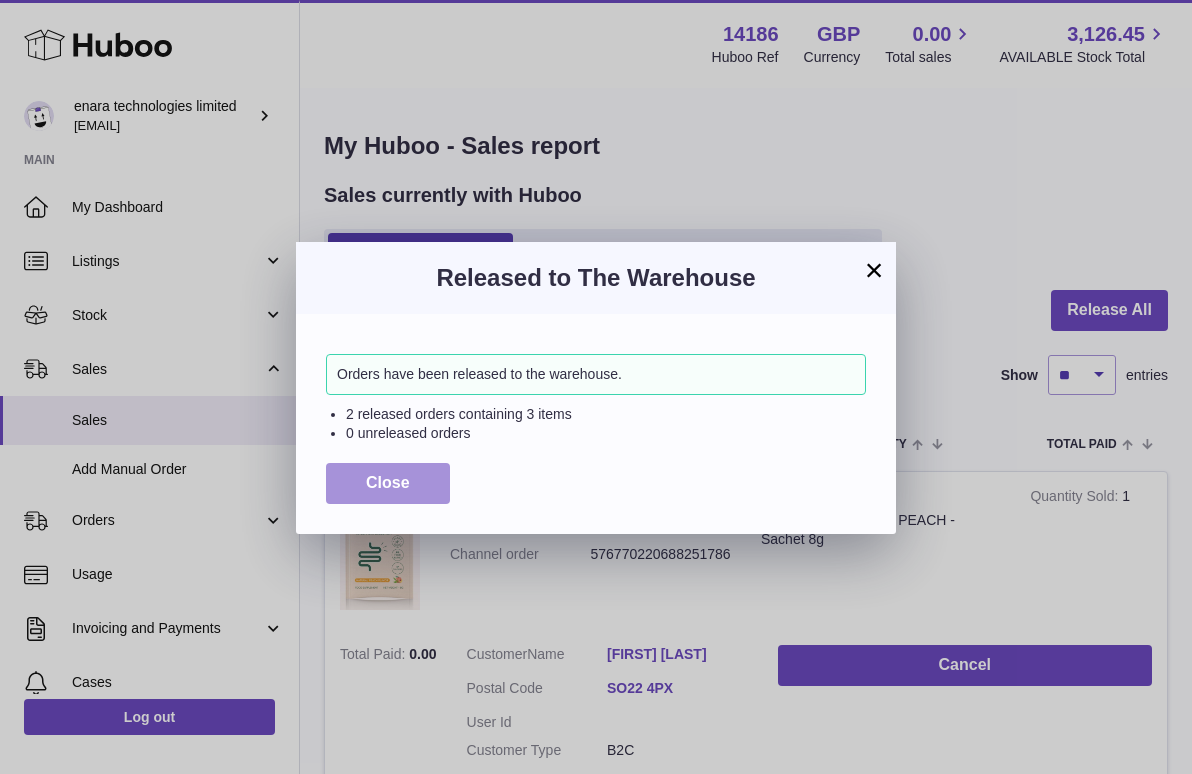click on "Close" at bounding box center (388, 483) 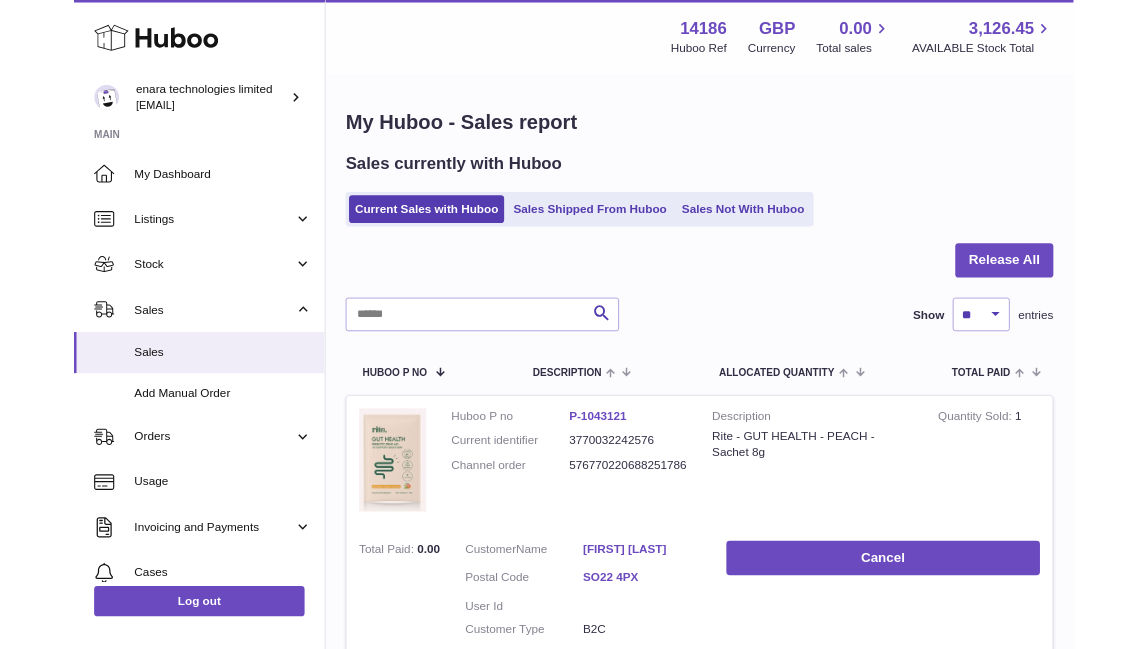 scroll, scrollTop: 0, scrollLeft: 0, axis: both 